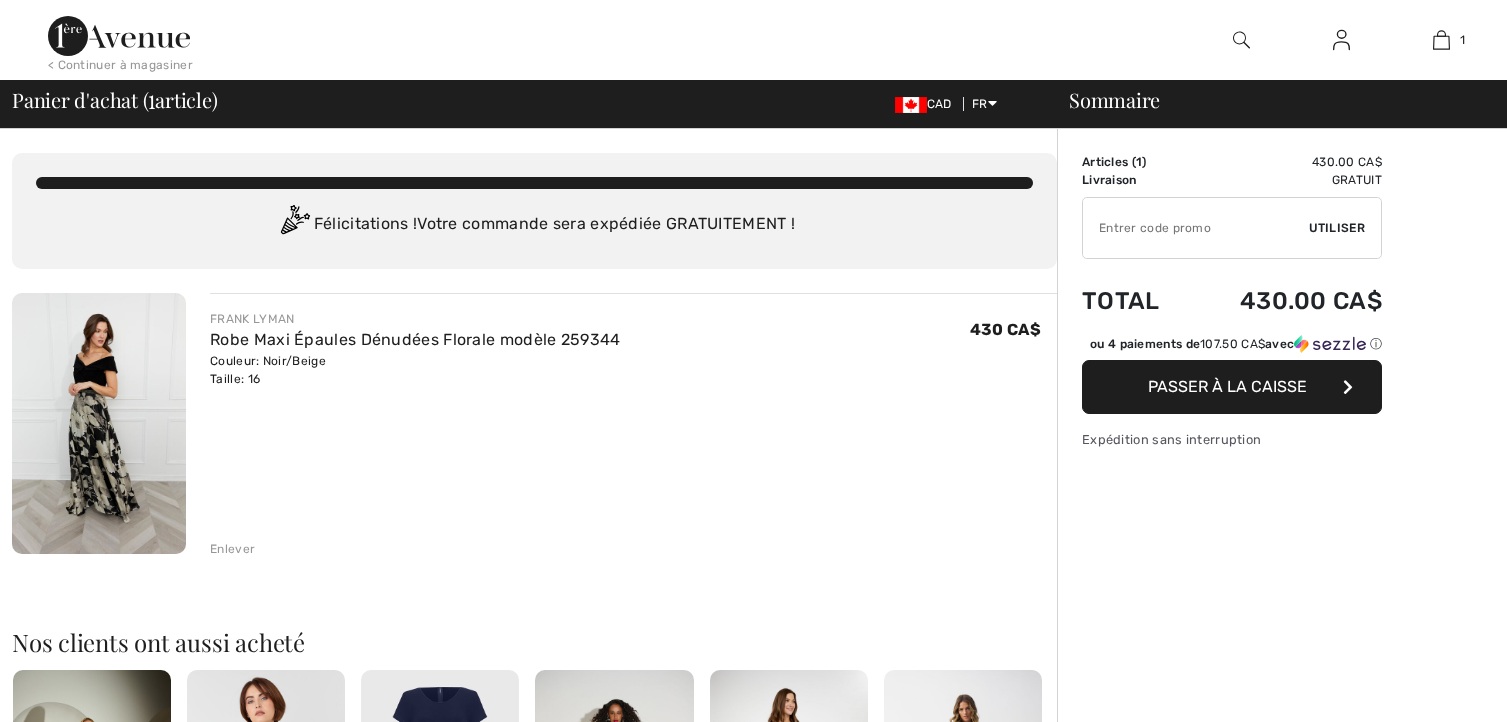 scroll, scrollTop: 0, scrollLeft: 0, axis: both 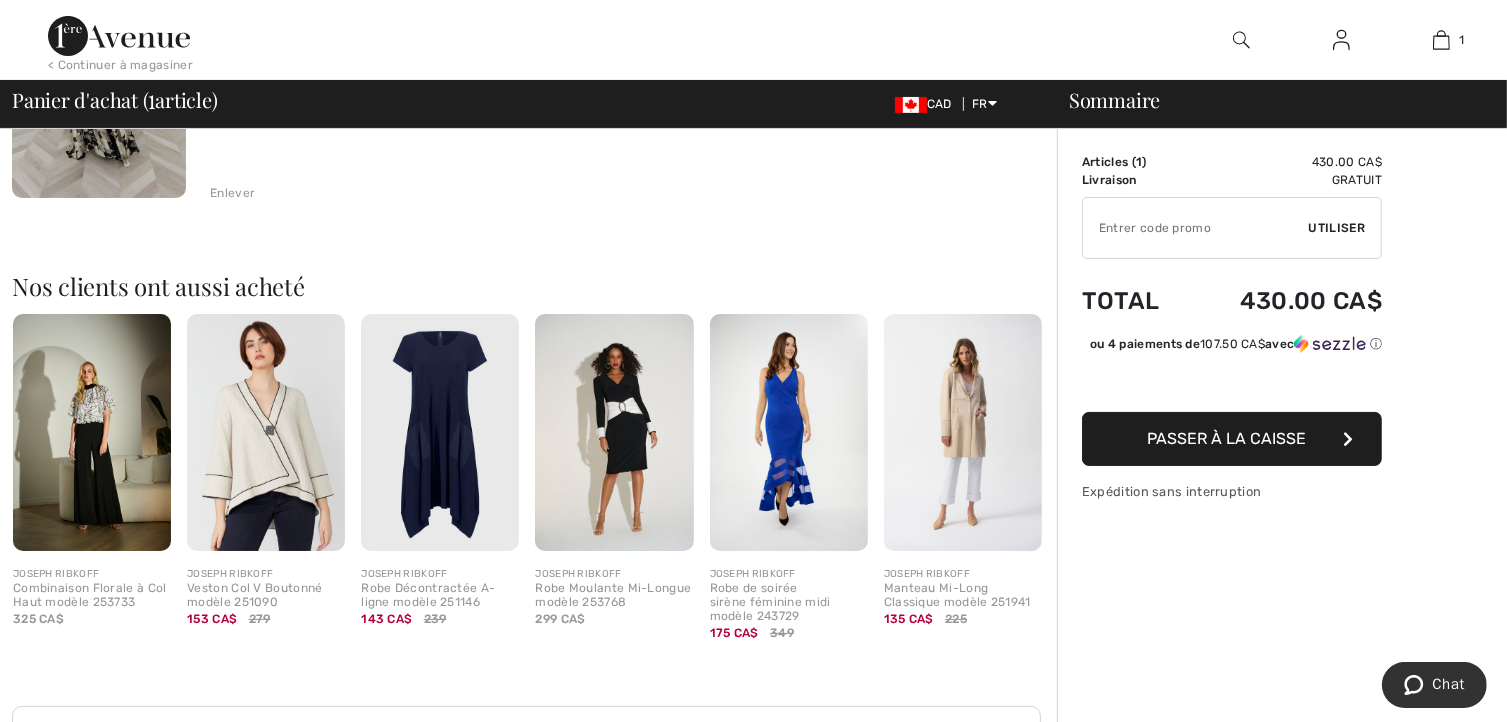 click at bounding box center [92, 432] 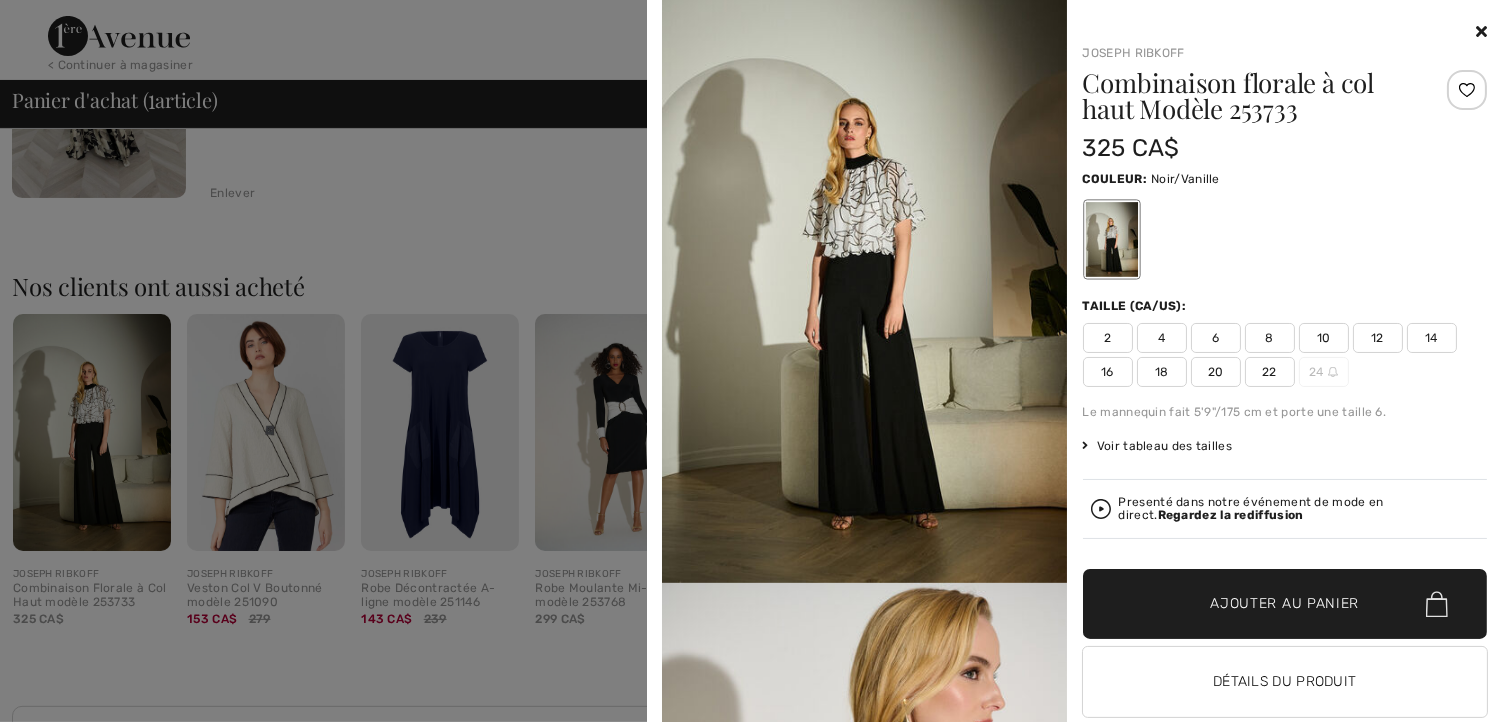 scroll, scrollTop: 0, scrollLeft: 0, axis: both 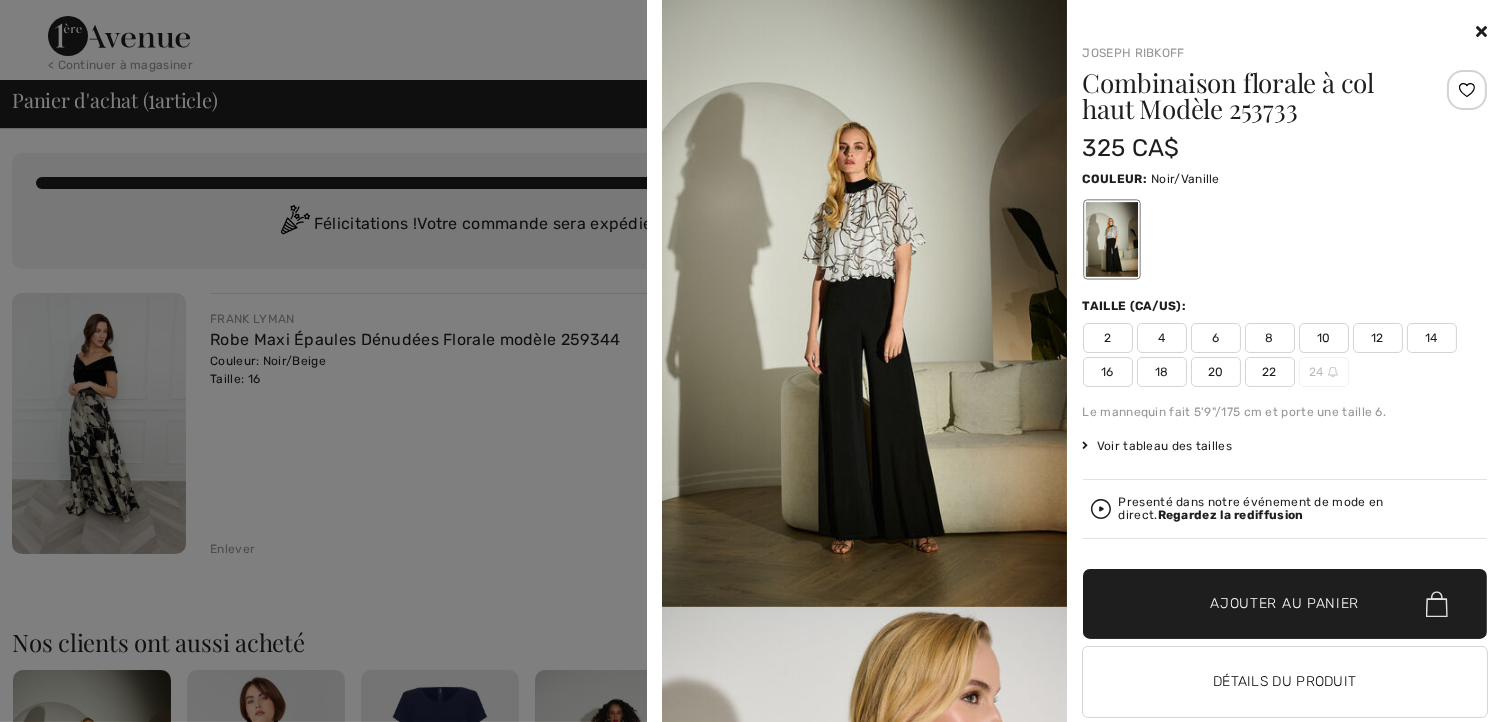 click at bounding box center (1481, 31) 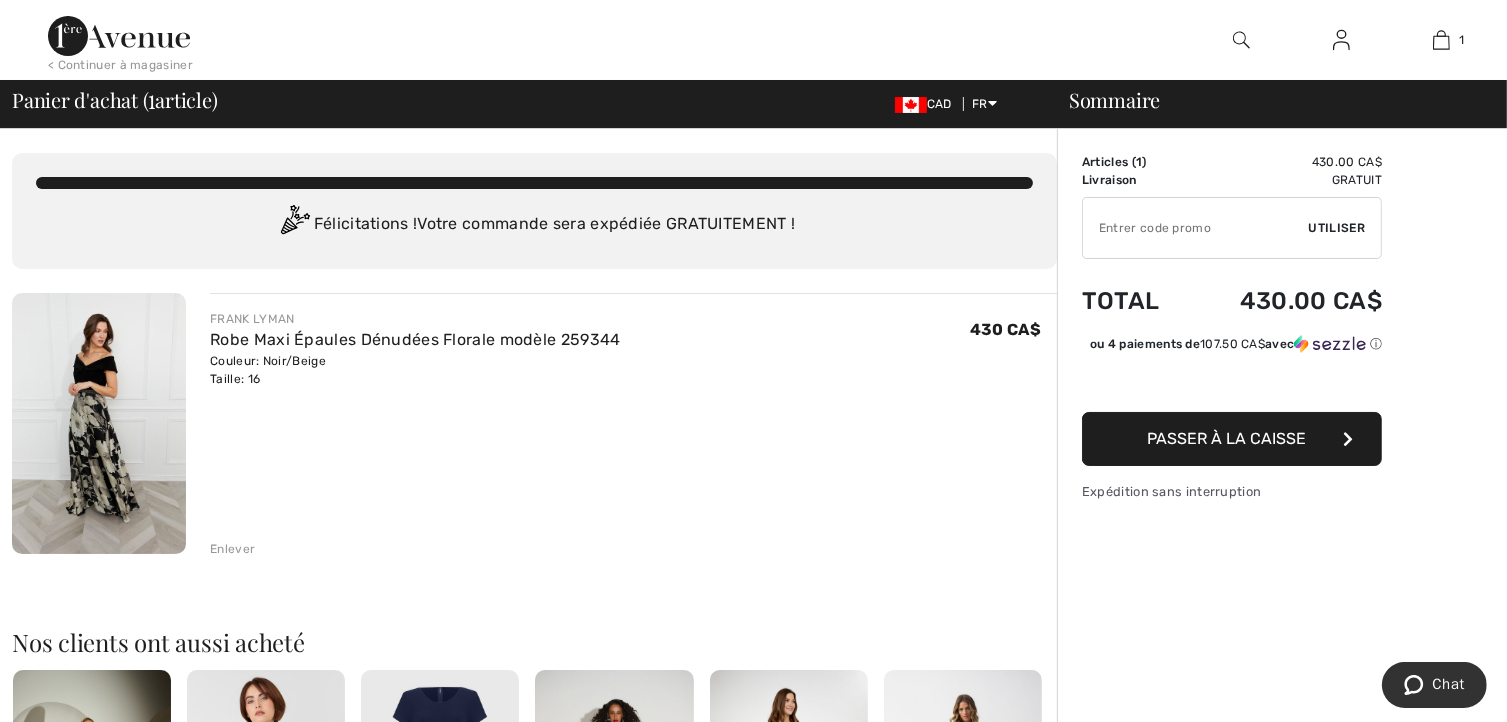 click on "Utiliser" at bounding box center (1337, 228) 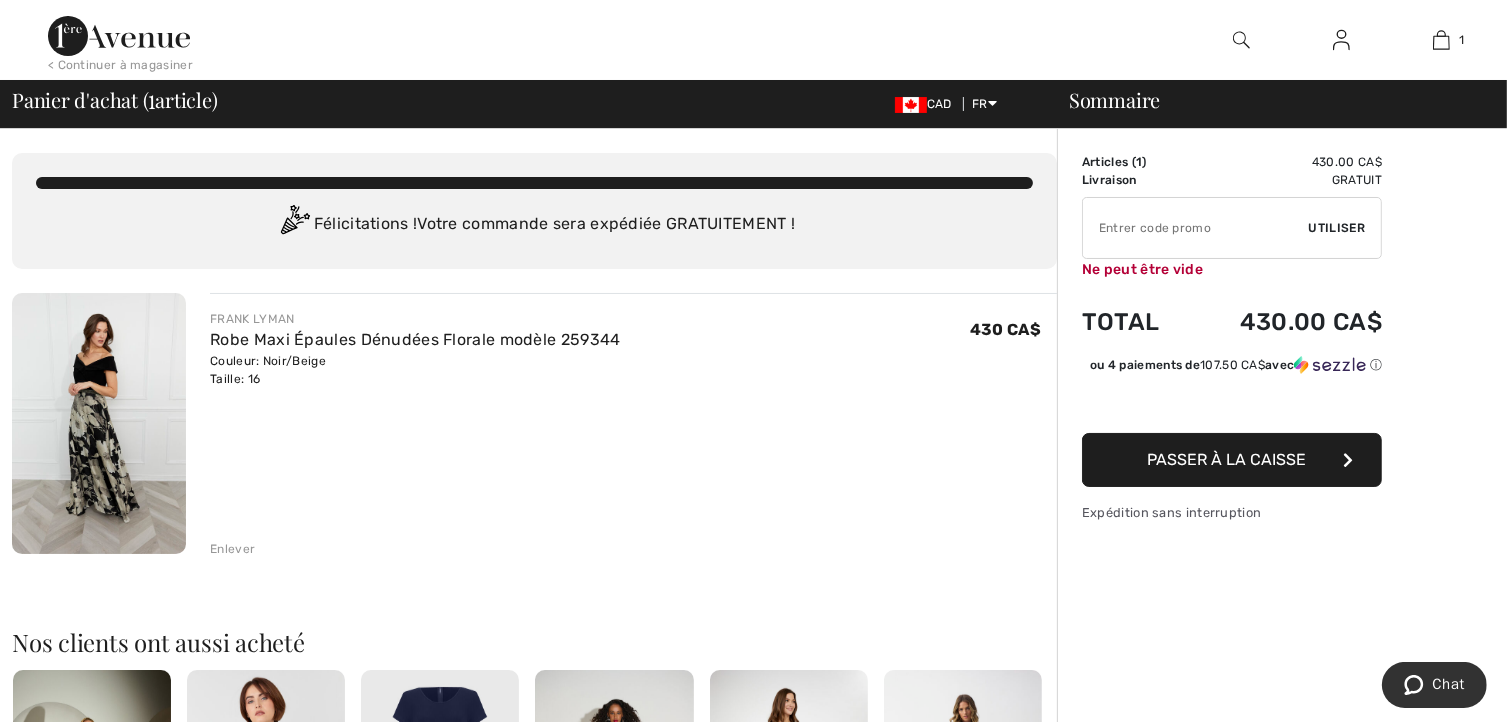 click on "Sommaire			 Description
Articles ( 1 )
430.00 CA$
Code promo 0.00 CA$
Livraison
Gratuit
Tax1 0.00 CA$
Tax2 0.00 CA$
Taxes & Droits de douane 0.00 CA$
✔
Utiliser
Enlever
Ne peut être vide
Total
430.00 CA$
ou 4 paiements de  107.50 CA$  avec    ⓘ
Passer à la caisse
Expédition sans interruption" at bounding box center (1282, 770) 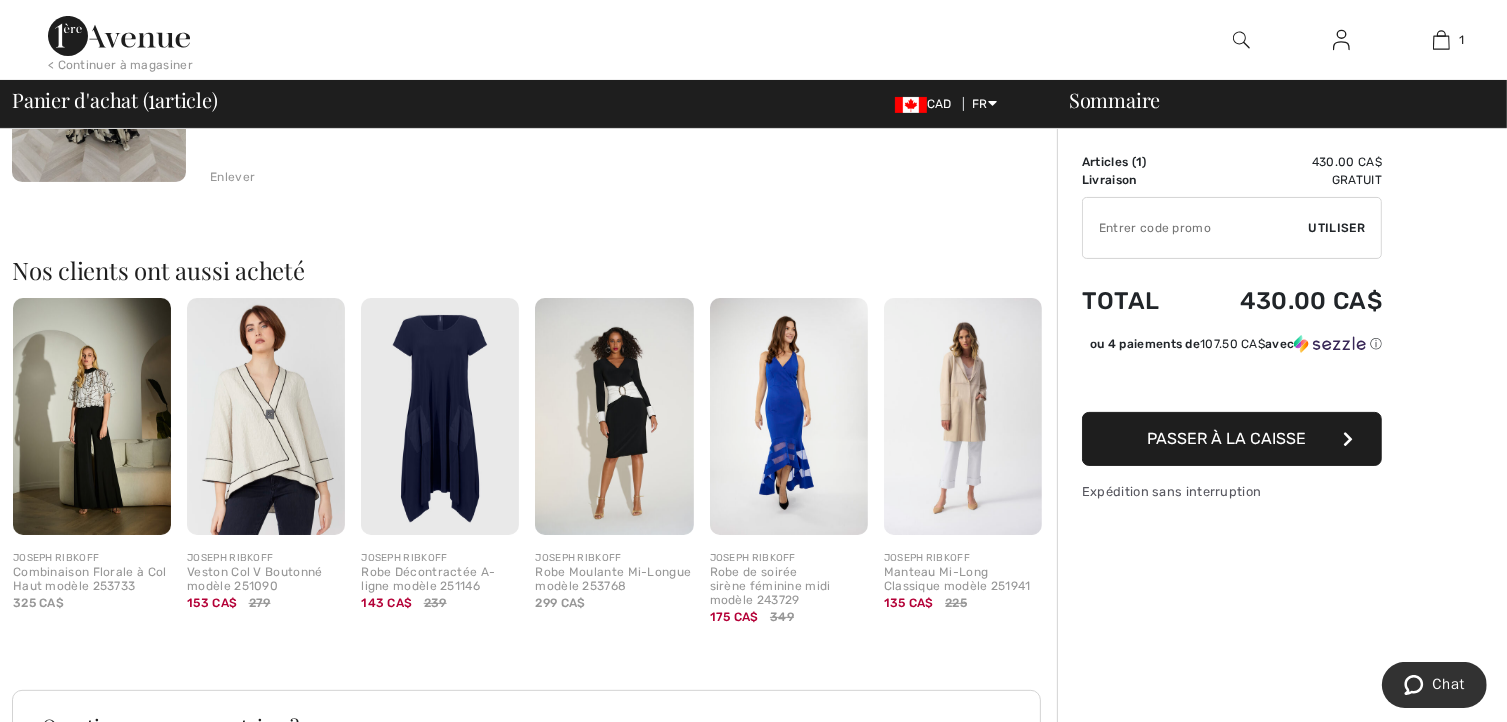 scroll, scrollTop: 24, scrollLeft: 0, axis: vertical 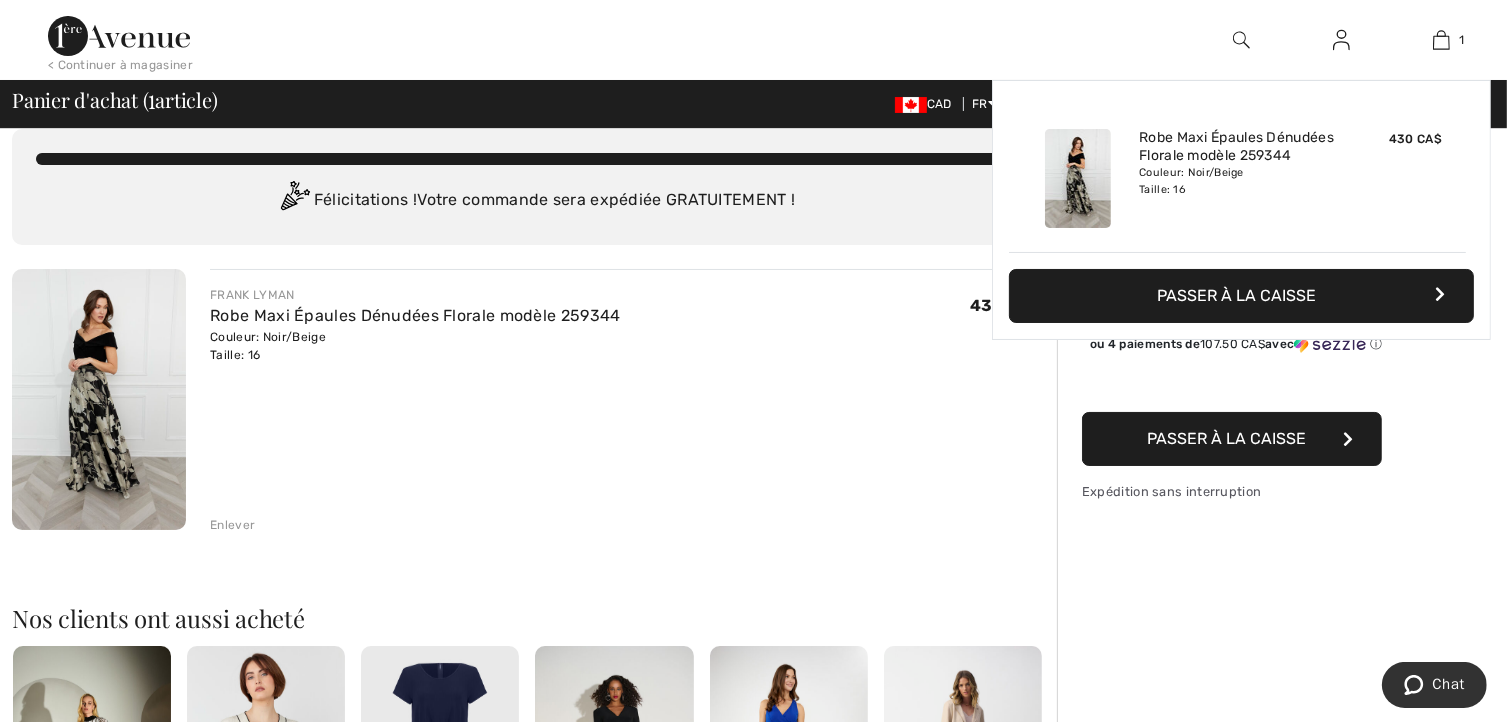 drag, startPoint x: 1439, startPoint y: 37, endPoint x: 1364, endPoint y: 554, distance: 522.41174 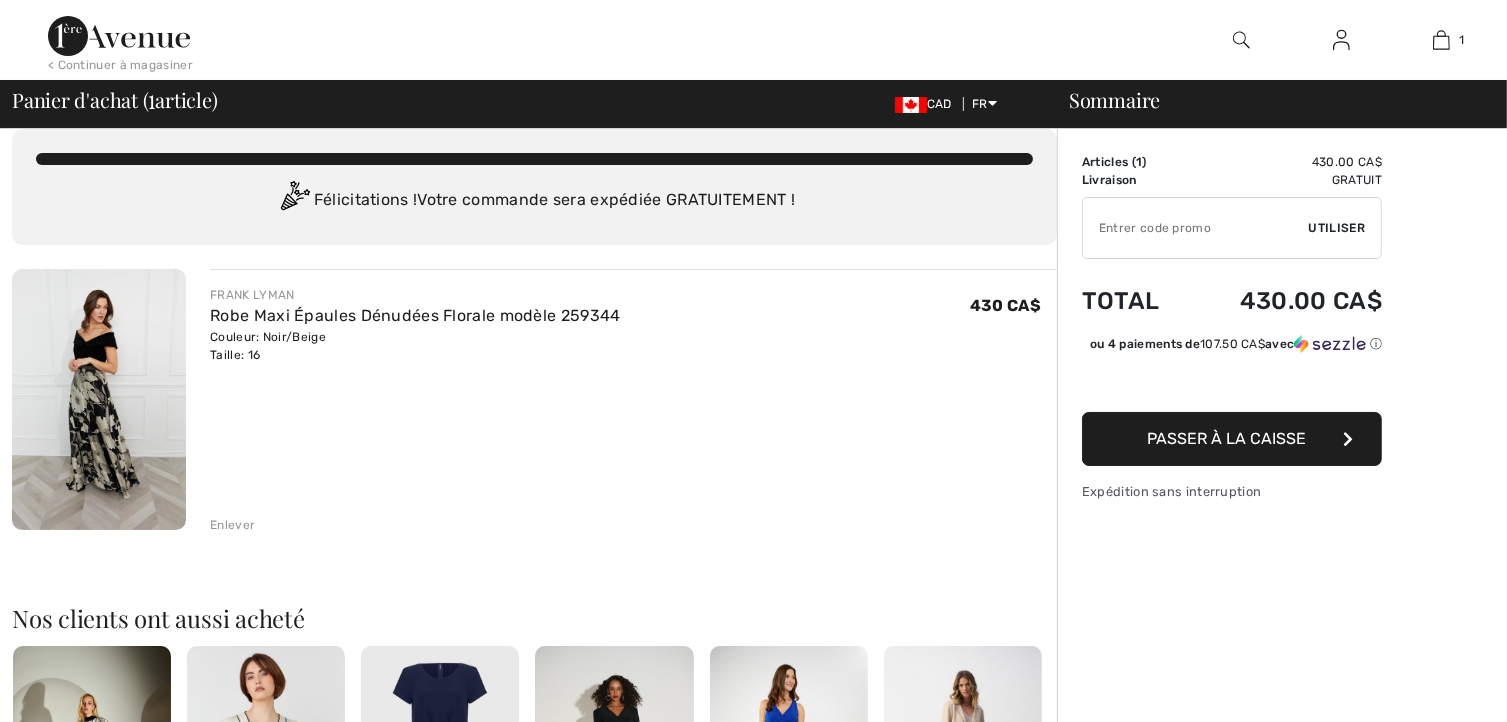 scroll, scrollTop: 0, scrollLeft: 0, axis: both 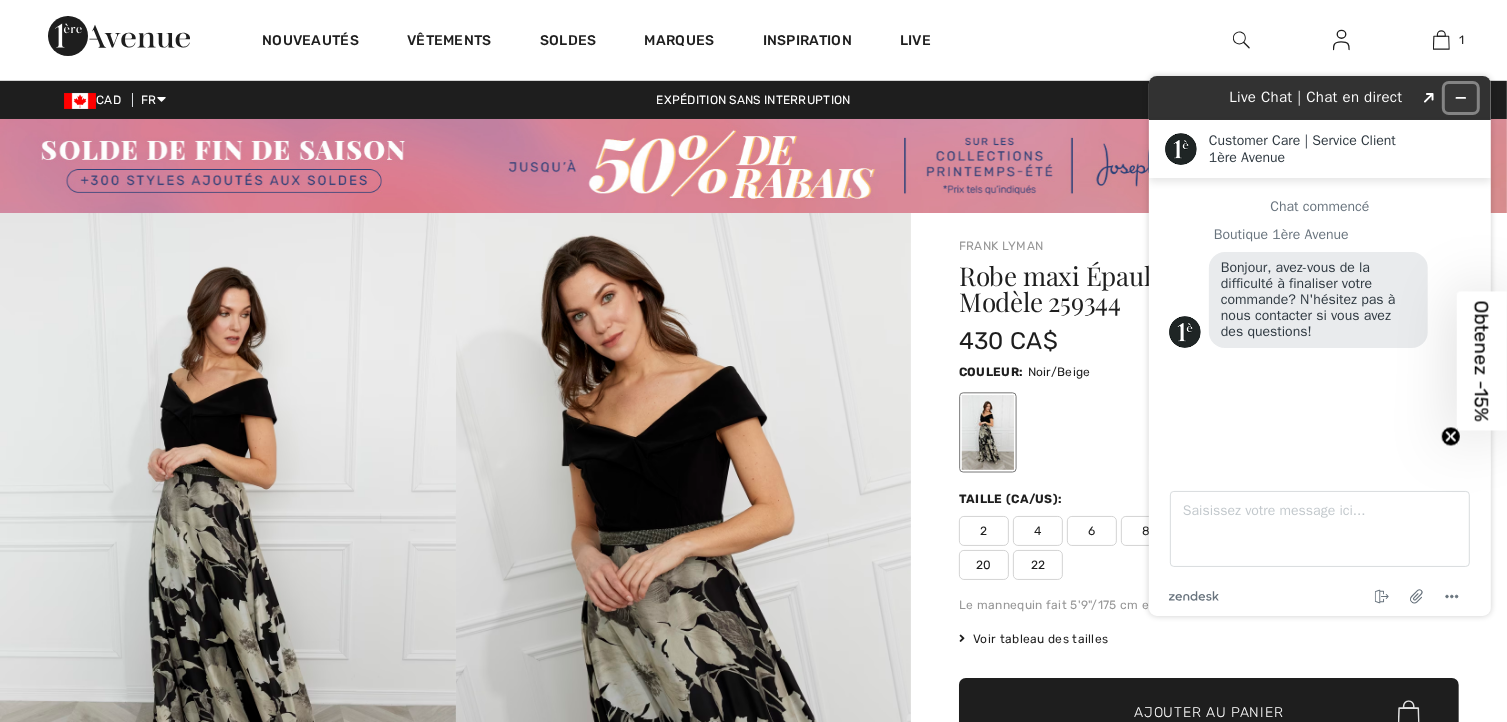 click 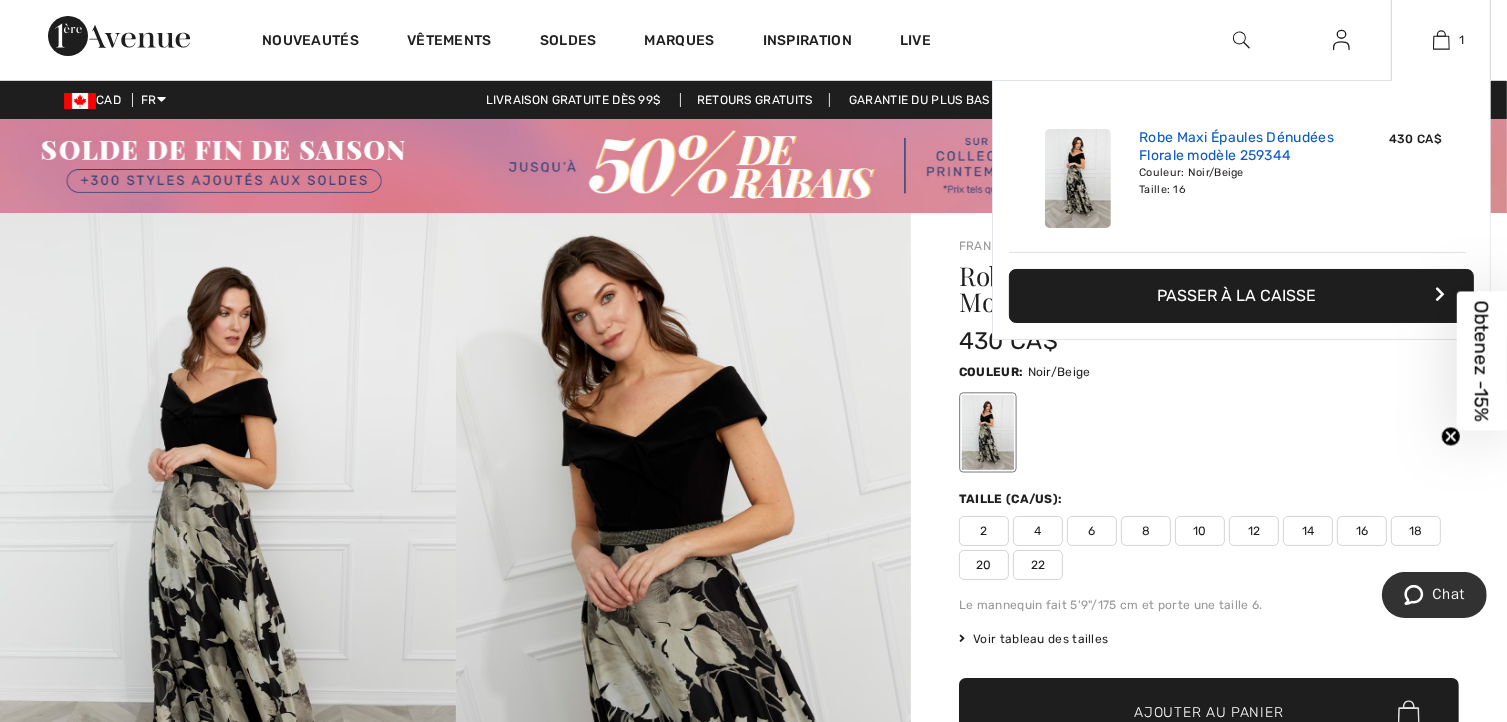click on "Robe Maxi Épaules Dénudées Florale modèle 259344" at bounding box center [1237, 147] 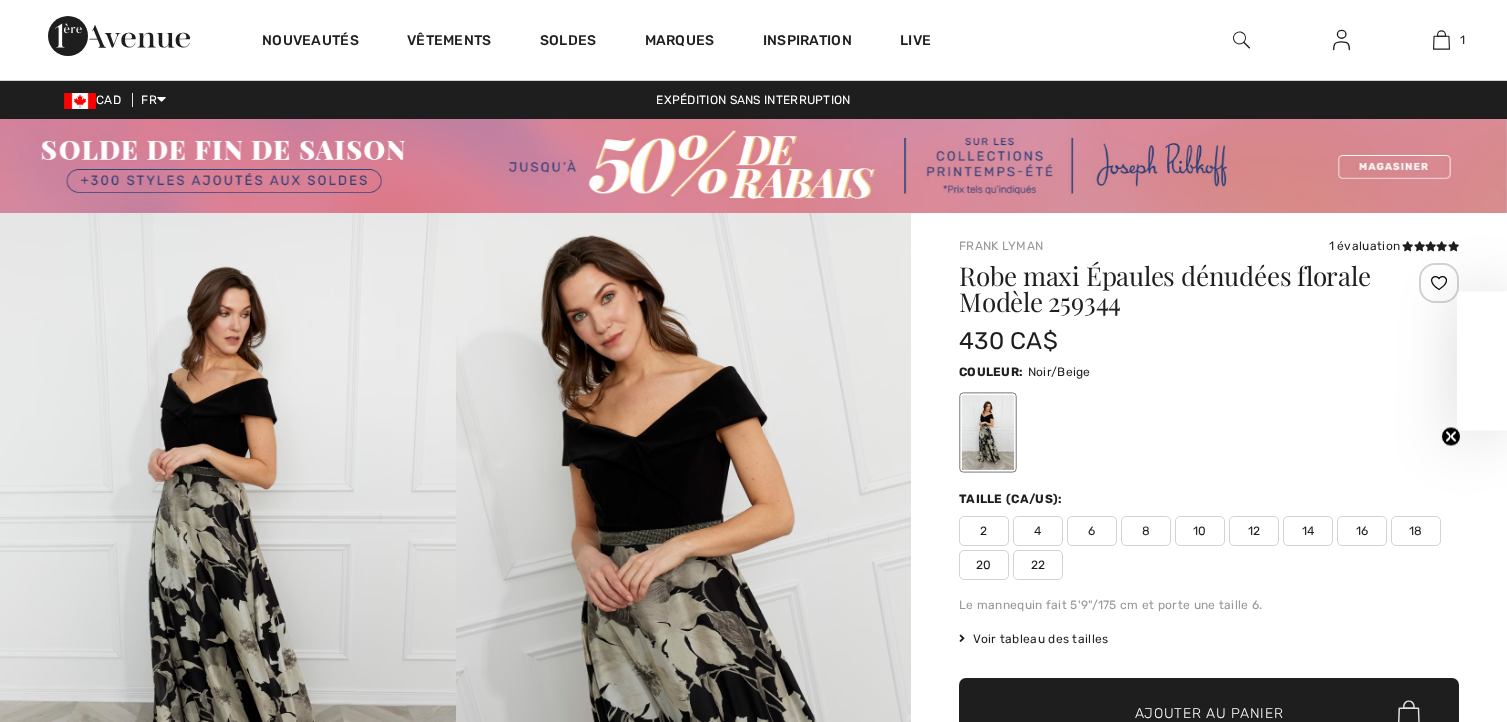 scroll, scrollTop: 0, scrollLeft: 0, axis: both 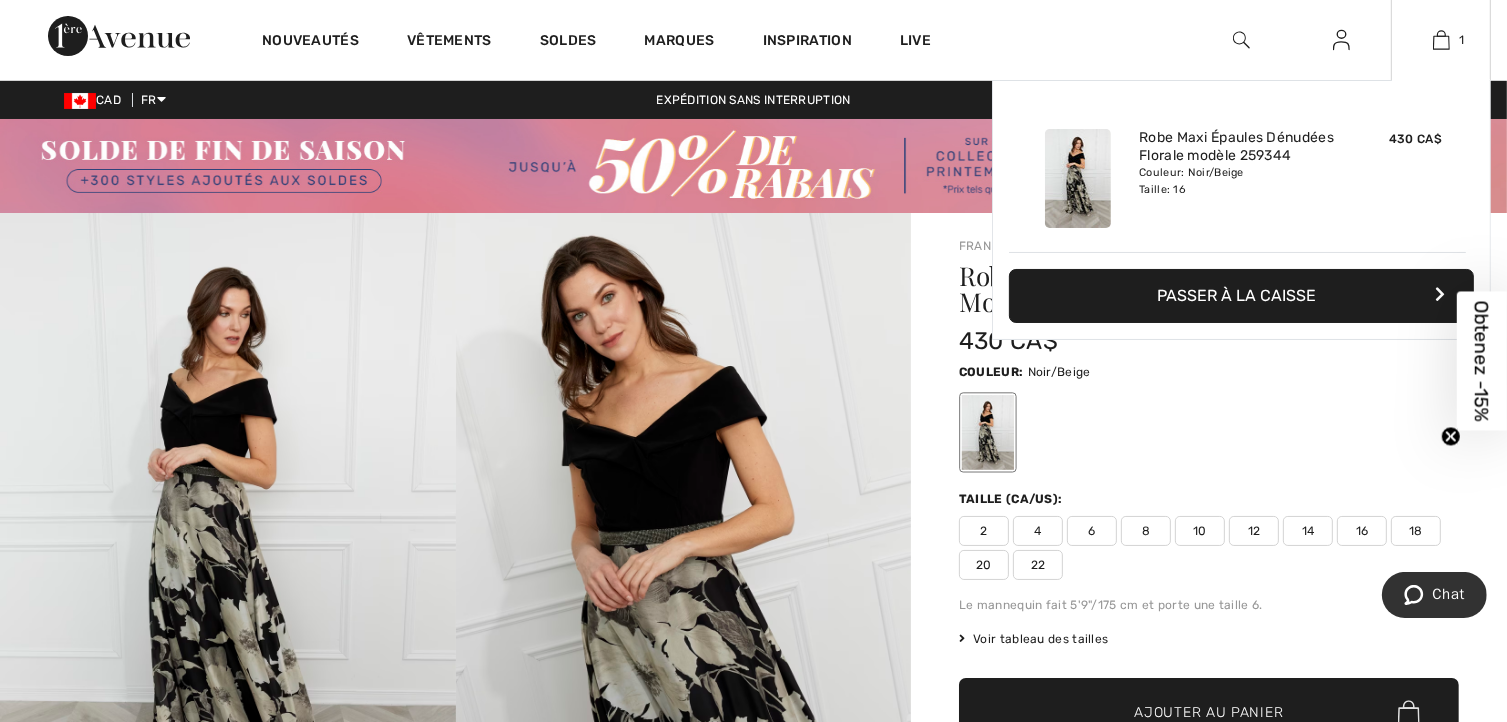 drag, startPoint x: 1089, startPoint y: 173, endPoint x: 1393, endPoint y: 108, distance: 310.87137 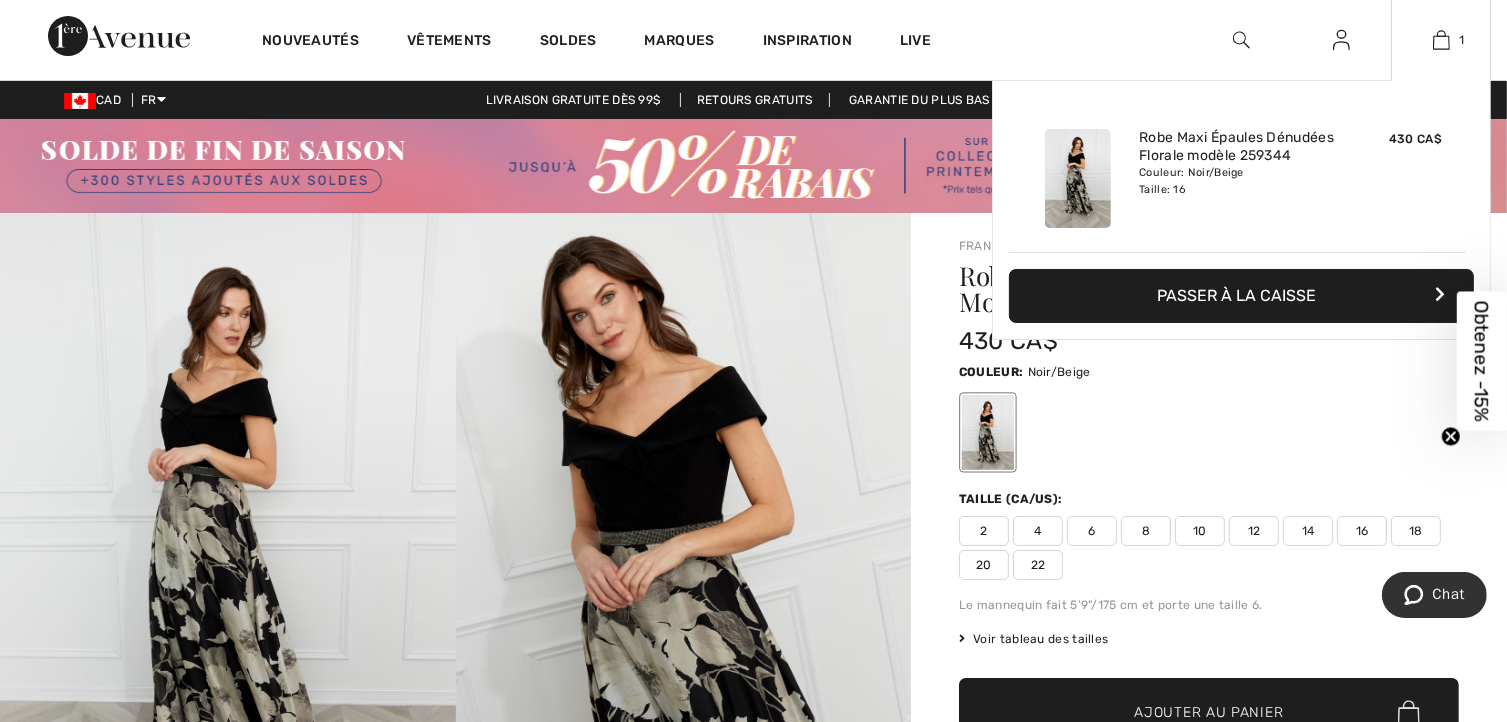 drag, startPoint x: 1440, startPoint y: 41, endPoint x: 1059, endPoint y: 169, distance: 401.9266 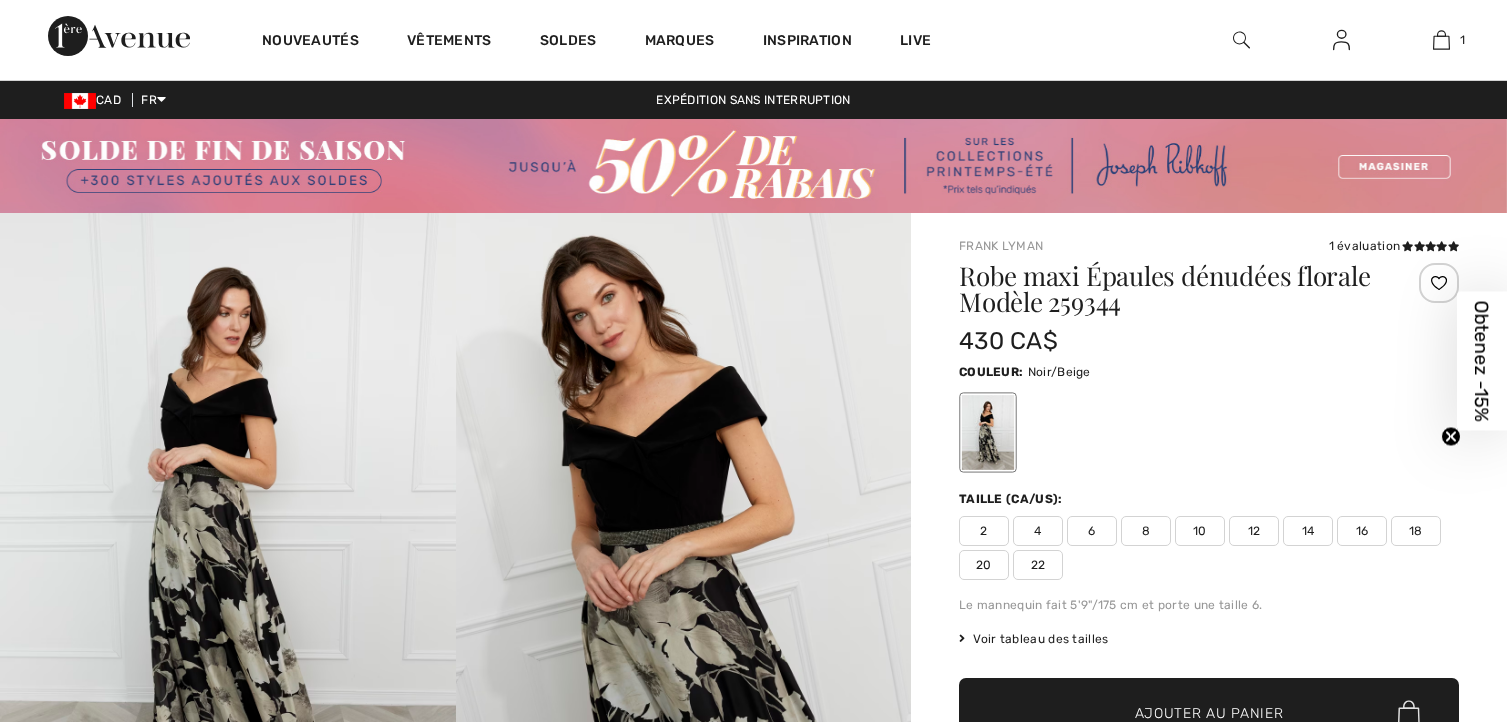 scroll, scrollTop: 0, scrollLeft: 0, axis: both 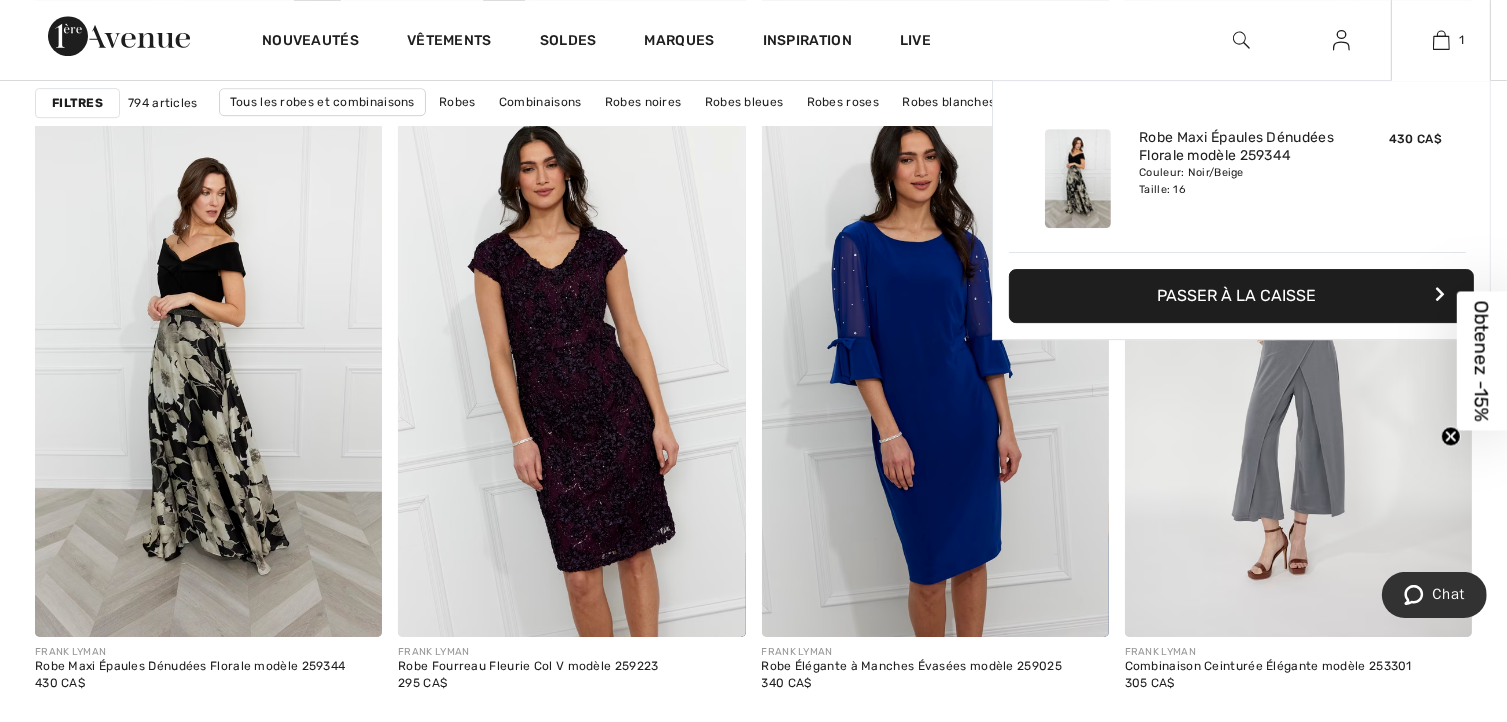 click on "Passer à la caisse" at bounding box center [1241, 296] 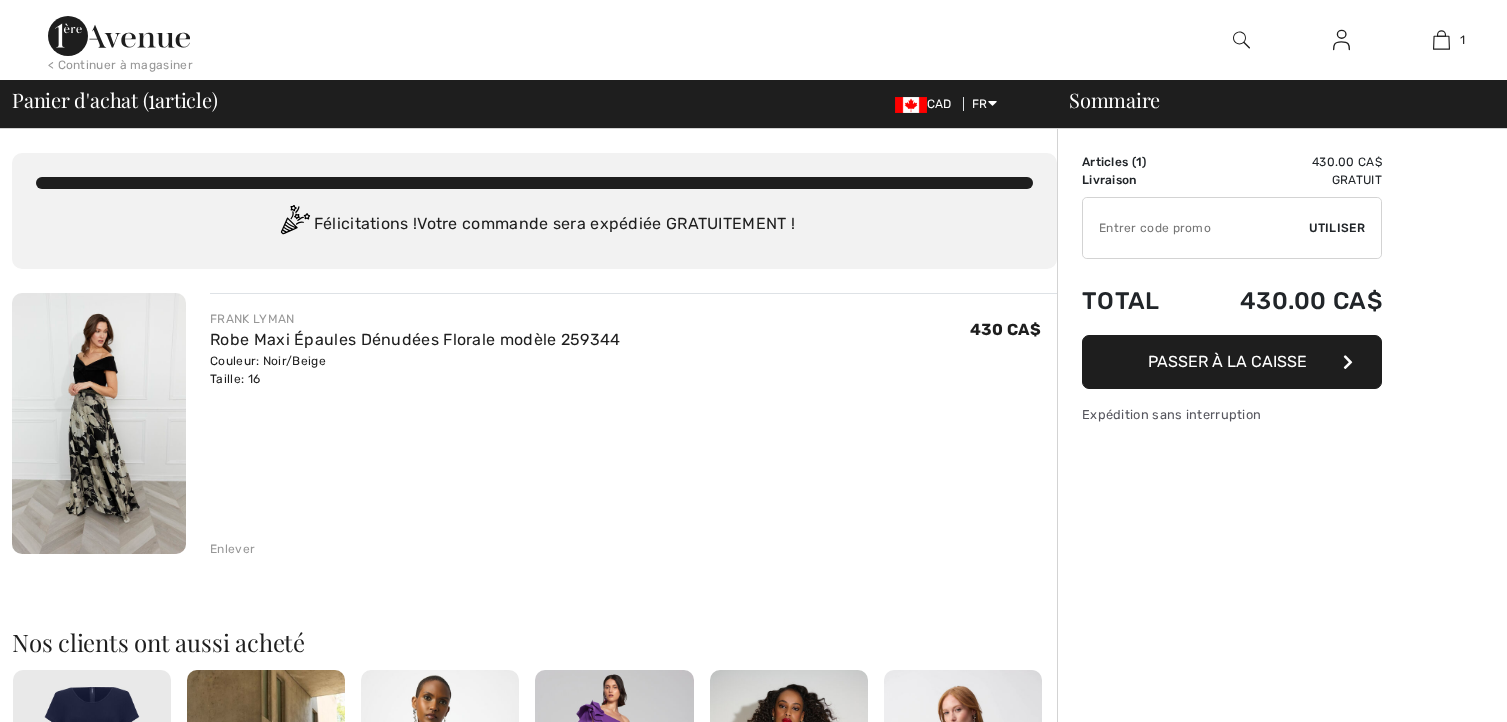 scroll, scrollTop: 0, scrollLeft: 0, axis: both 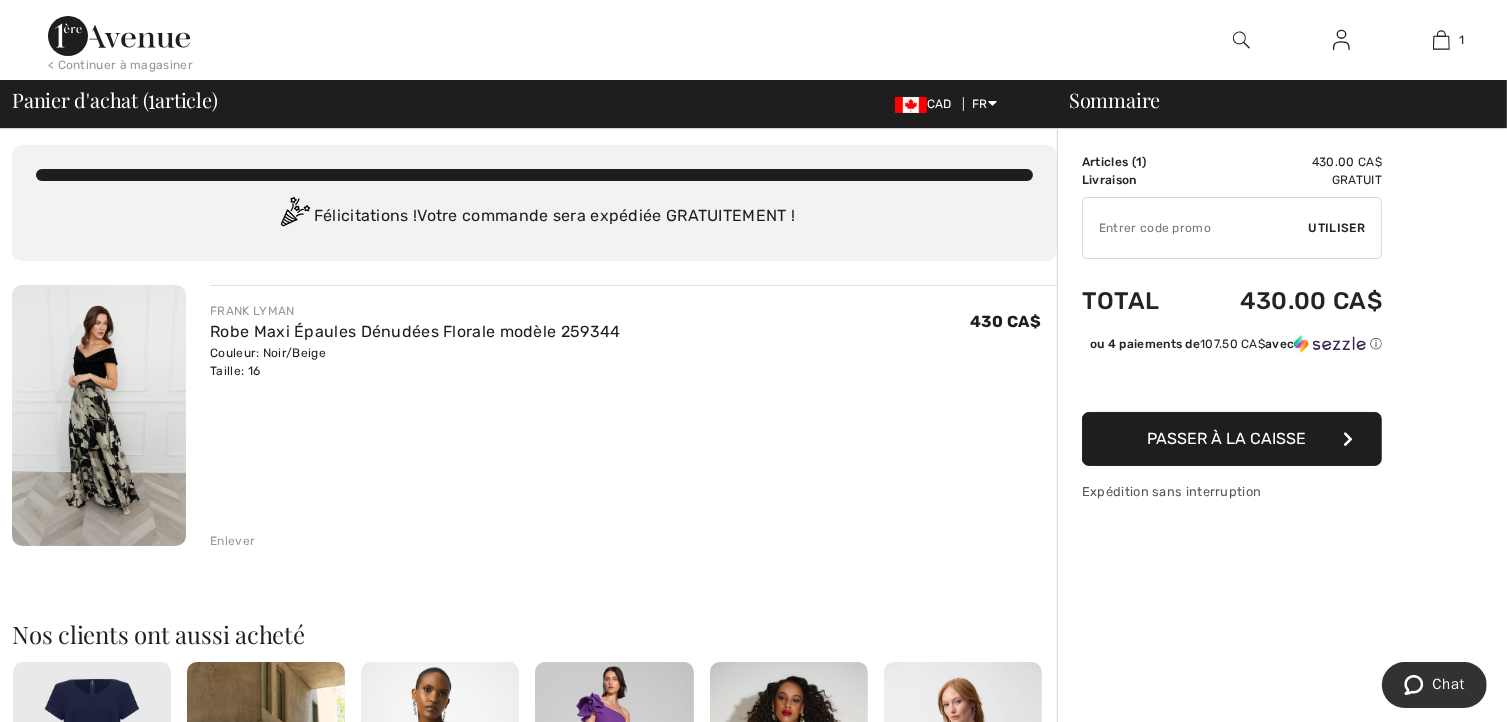 click on "Enlever" at bounding box center (232, 541) 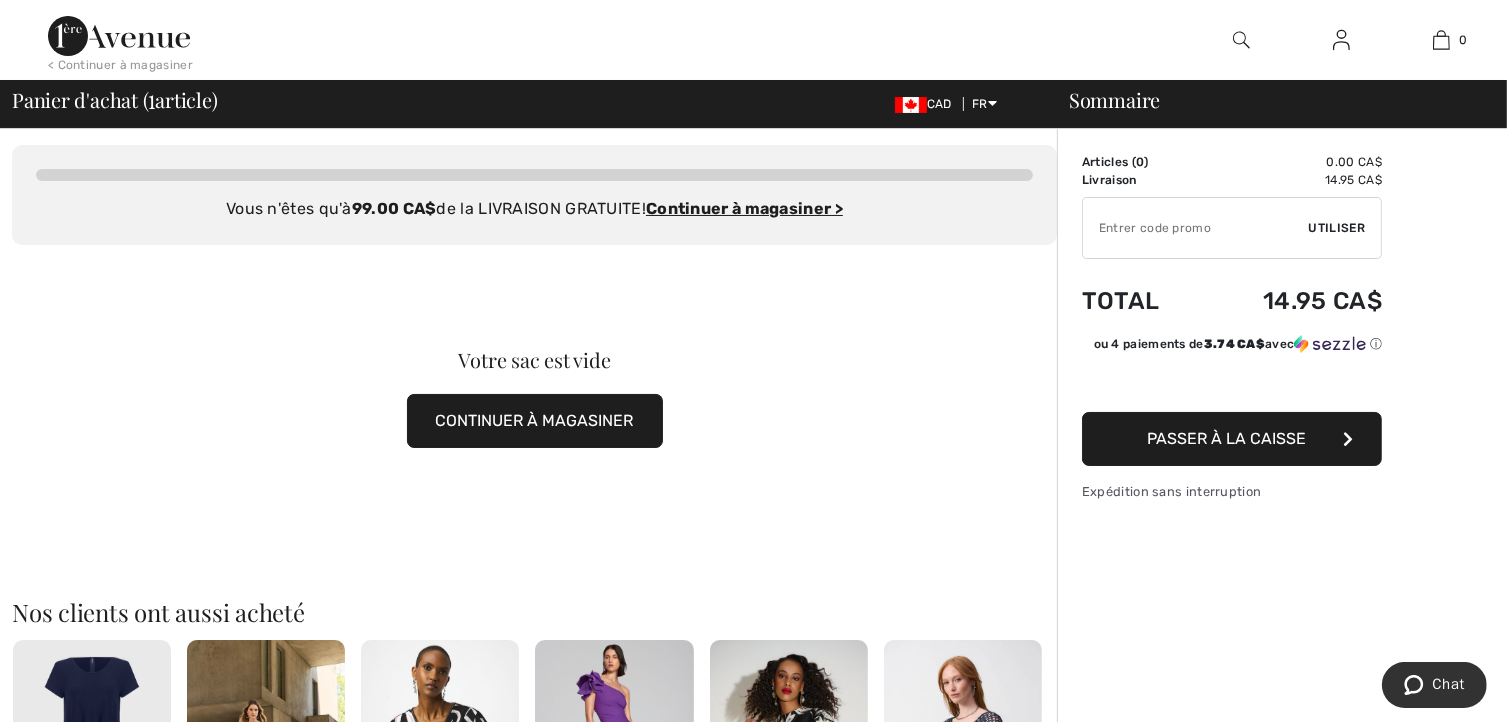 scroll, scrollTop: 0, scrollLeft: 0, axis: both 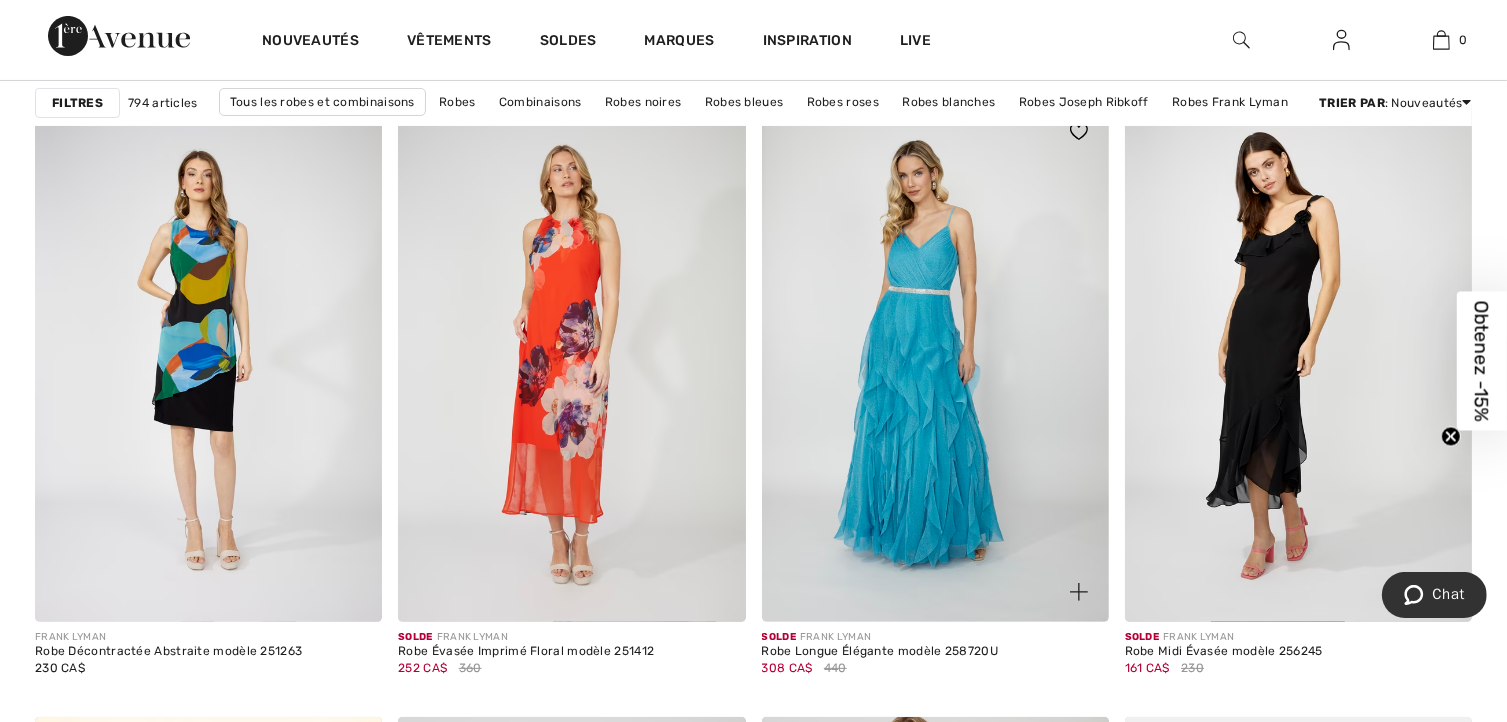 click at bounding box center [935, 362] 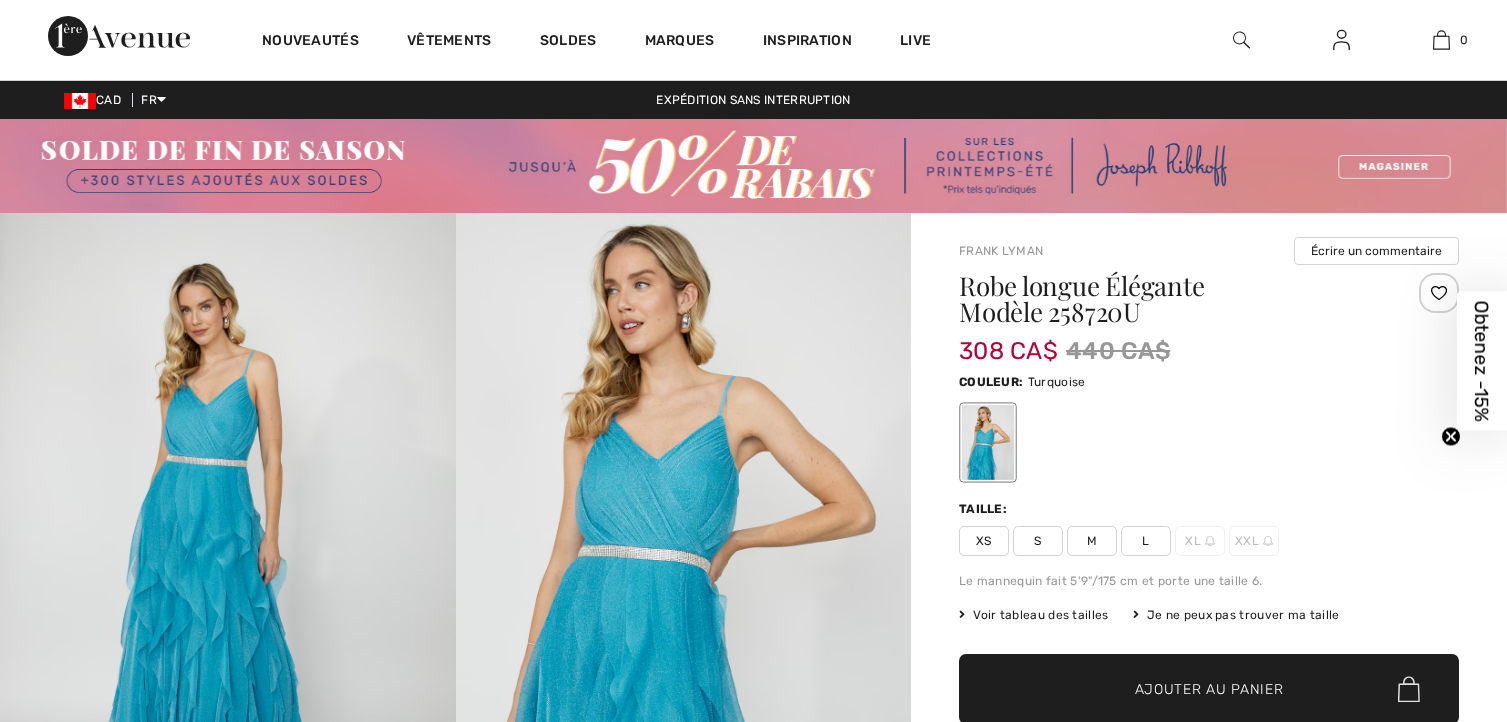 scroll, scrollTop: 0, scrollLeft: 0, axis: both 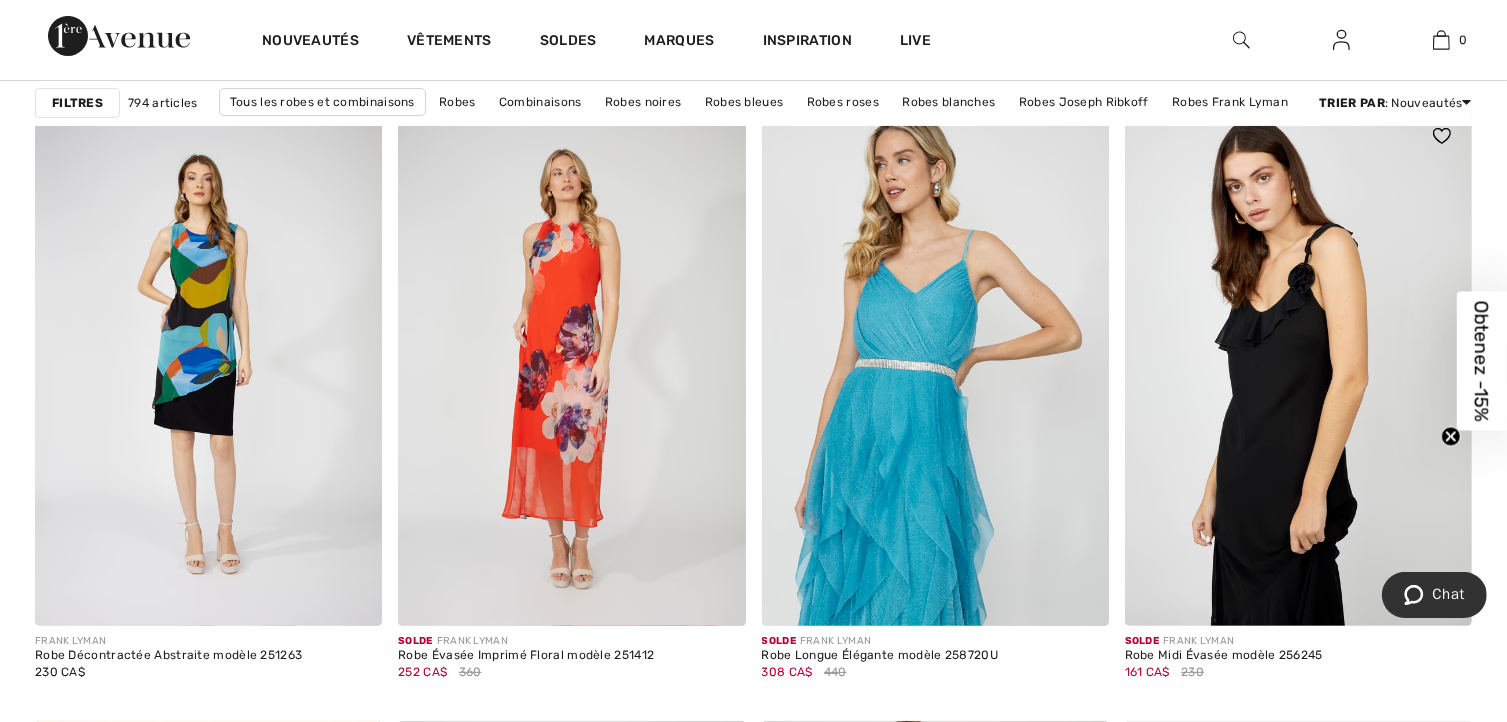 click at bounding box center [1298, 366] 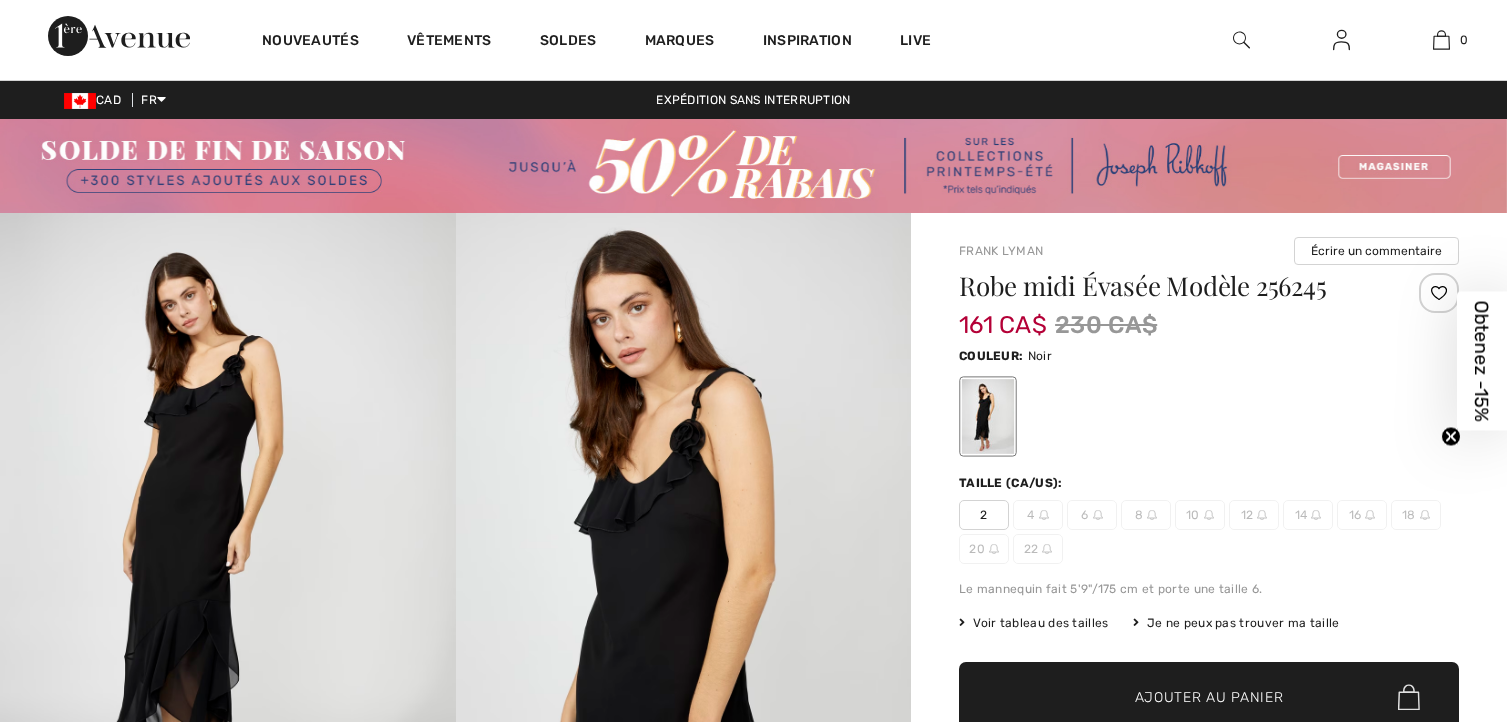 scroll, scrollTop: 0, scrollLeft: 0, axis: both 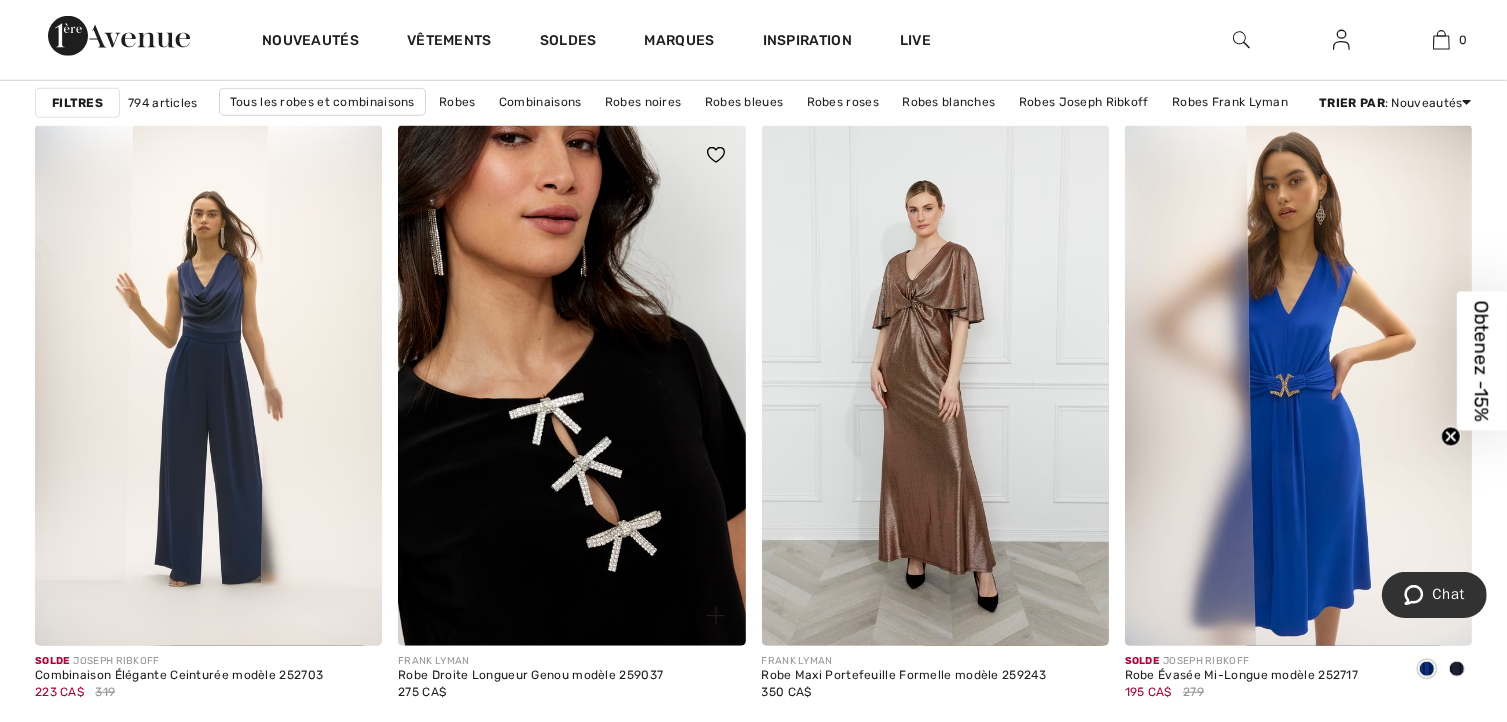 click at bounding box center [571, 385] 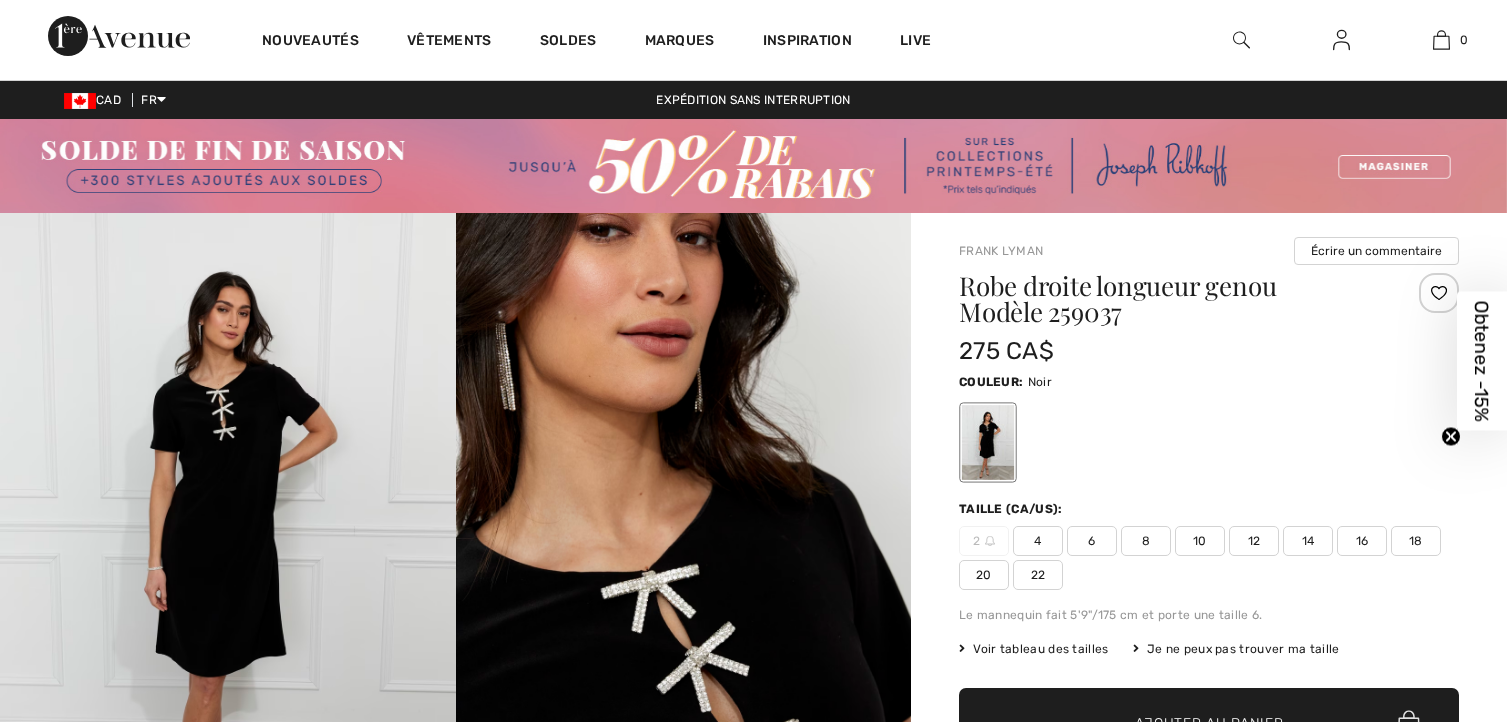 scroll, scrollTop: 0, scrollLeft: 0, axis: both 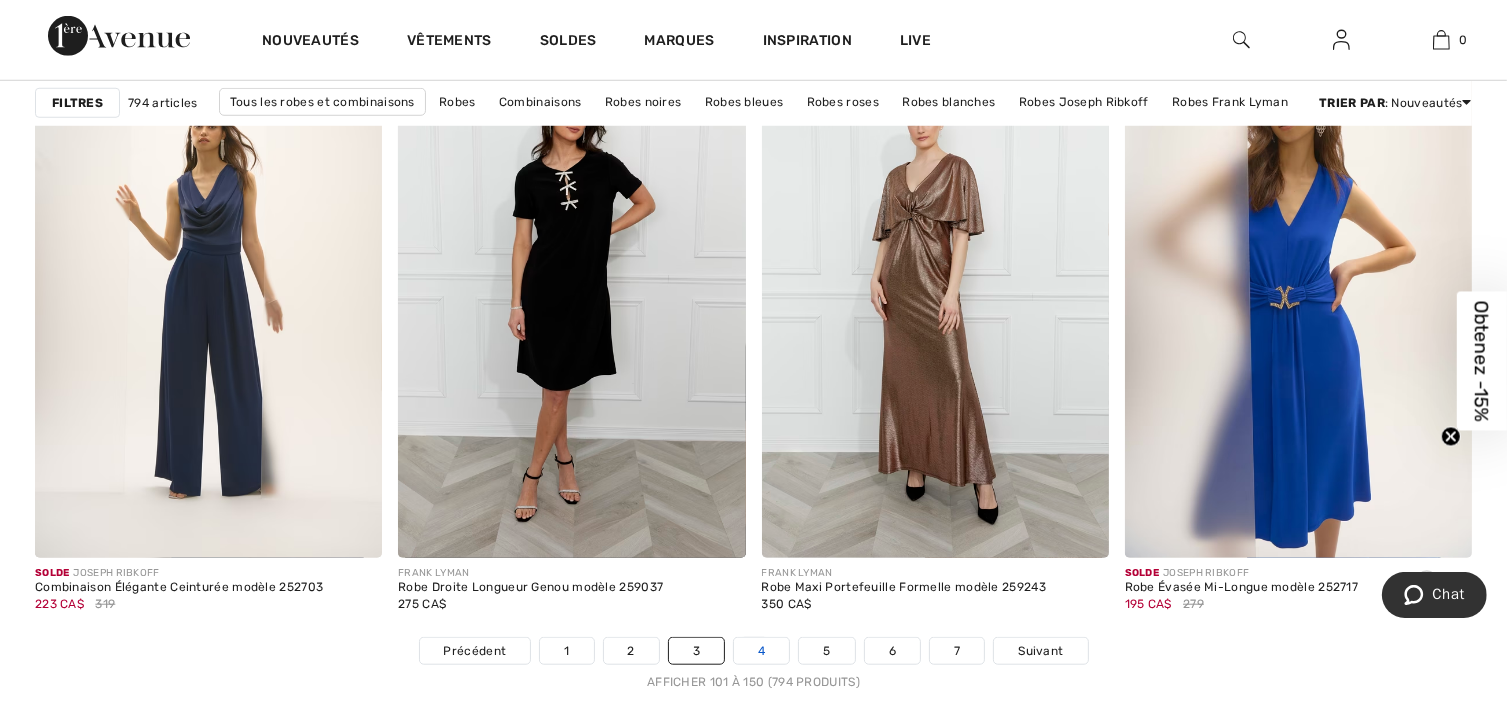 click on "4" at bounding box center (761, 651) 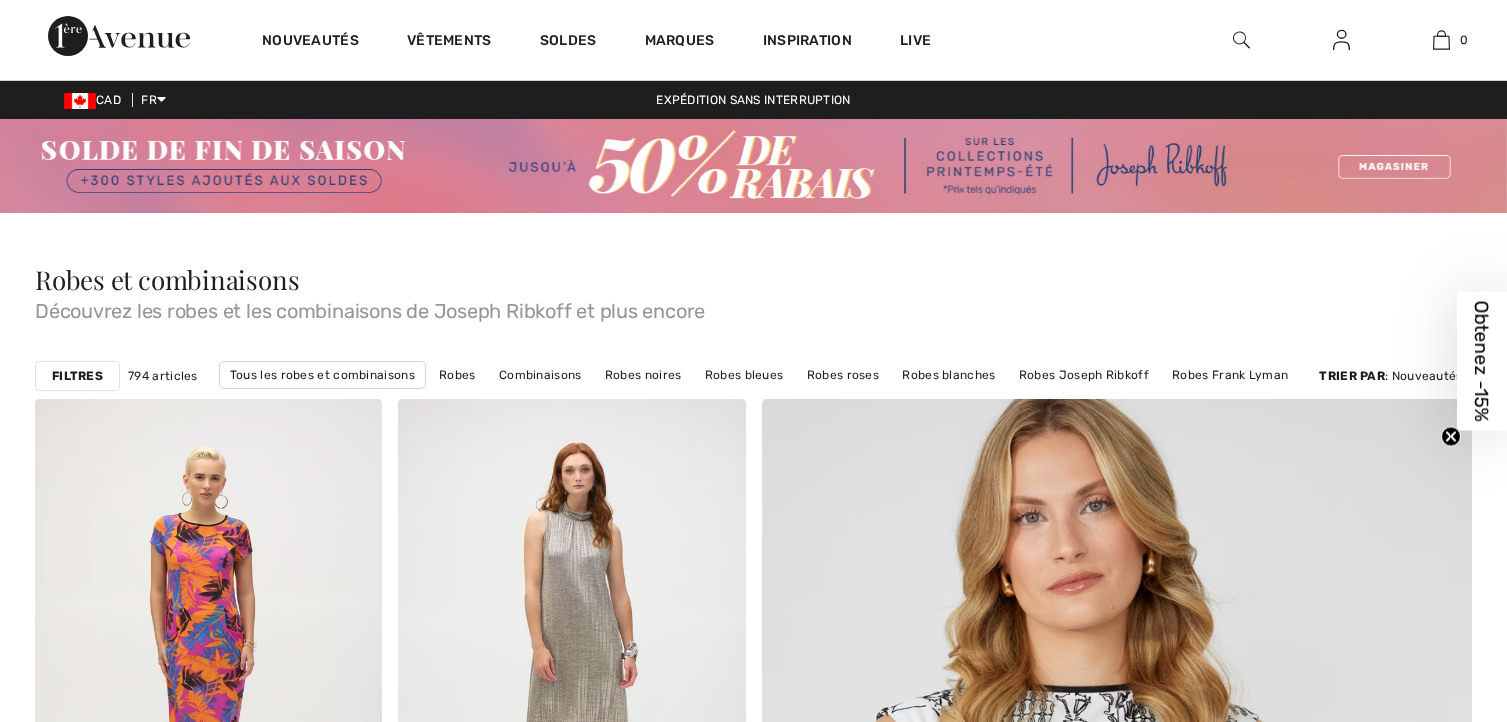 scroll, scrollTop: 0, scrollLeft: 0, axis: both 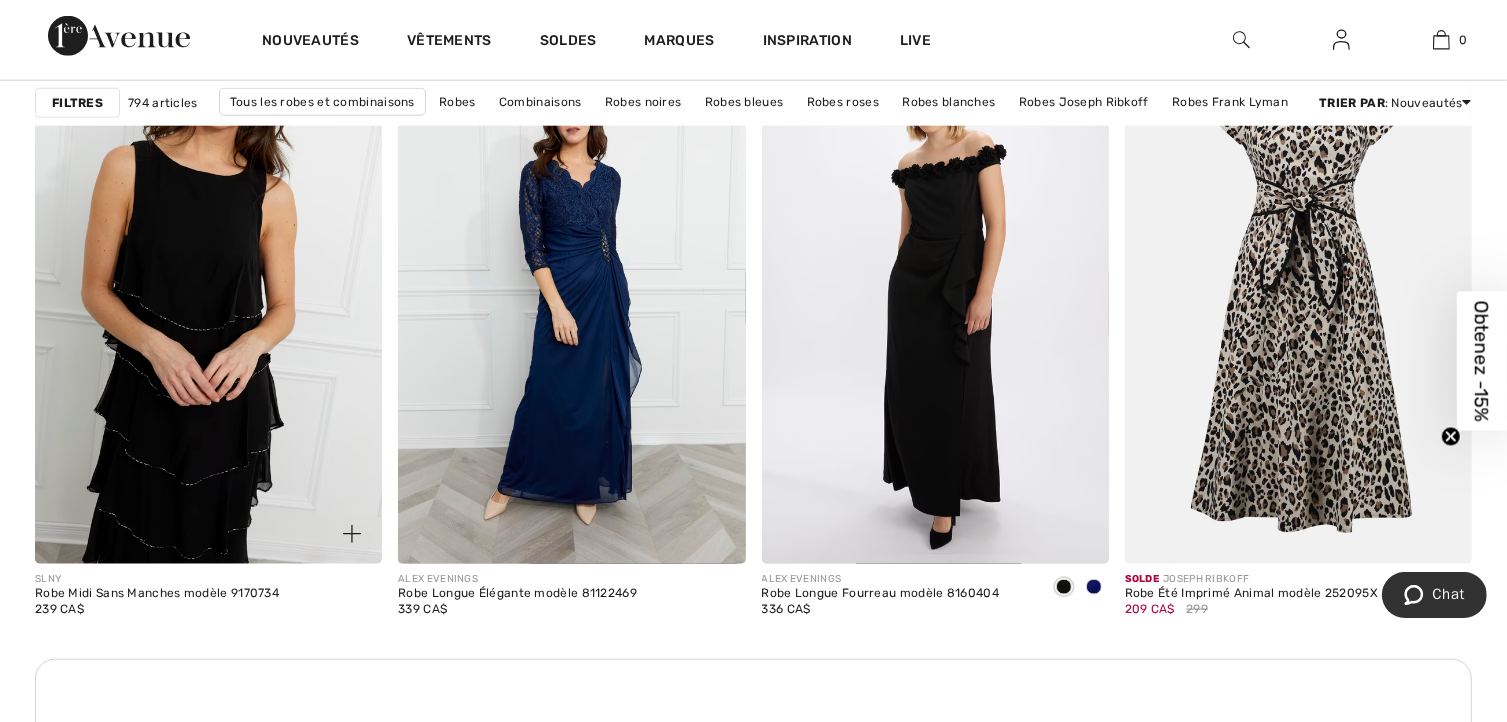 click at bounding box center [208, 303] 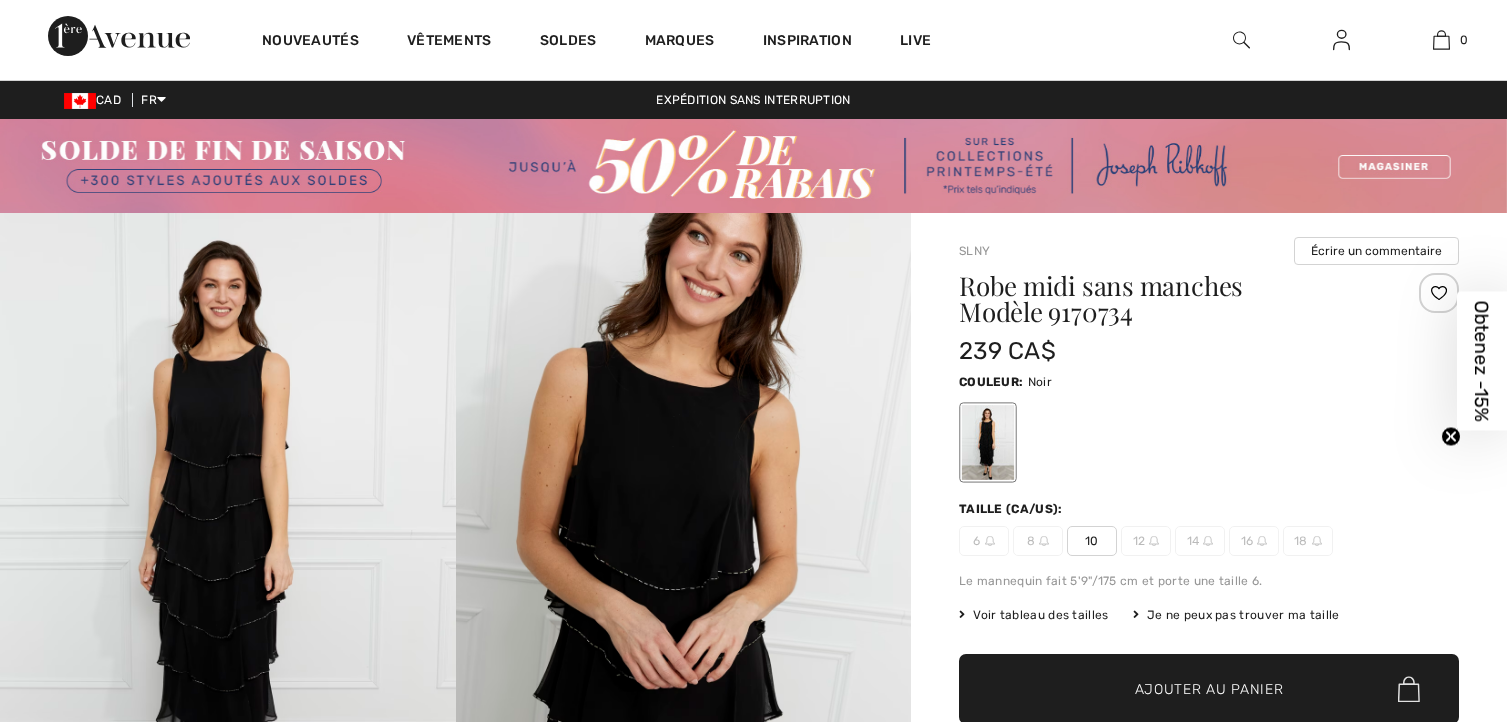 scroll, scrollTop: 0, scrollLeft: 0, axis: both 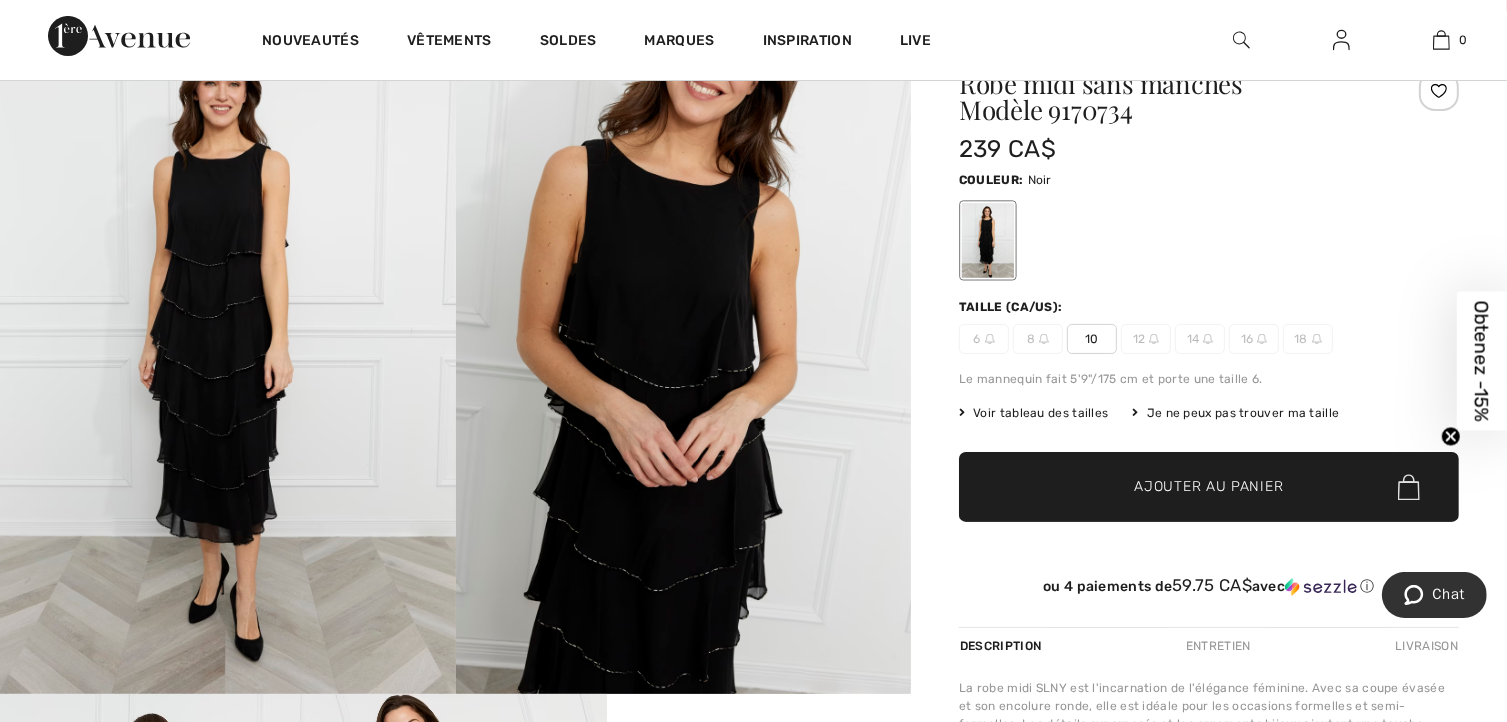 click on "Je ne peux pas trouver ma taille" at bounding box center (1236, 413) 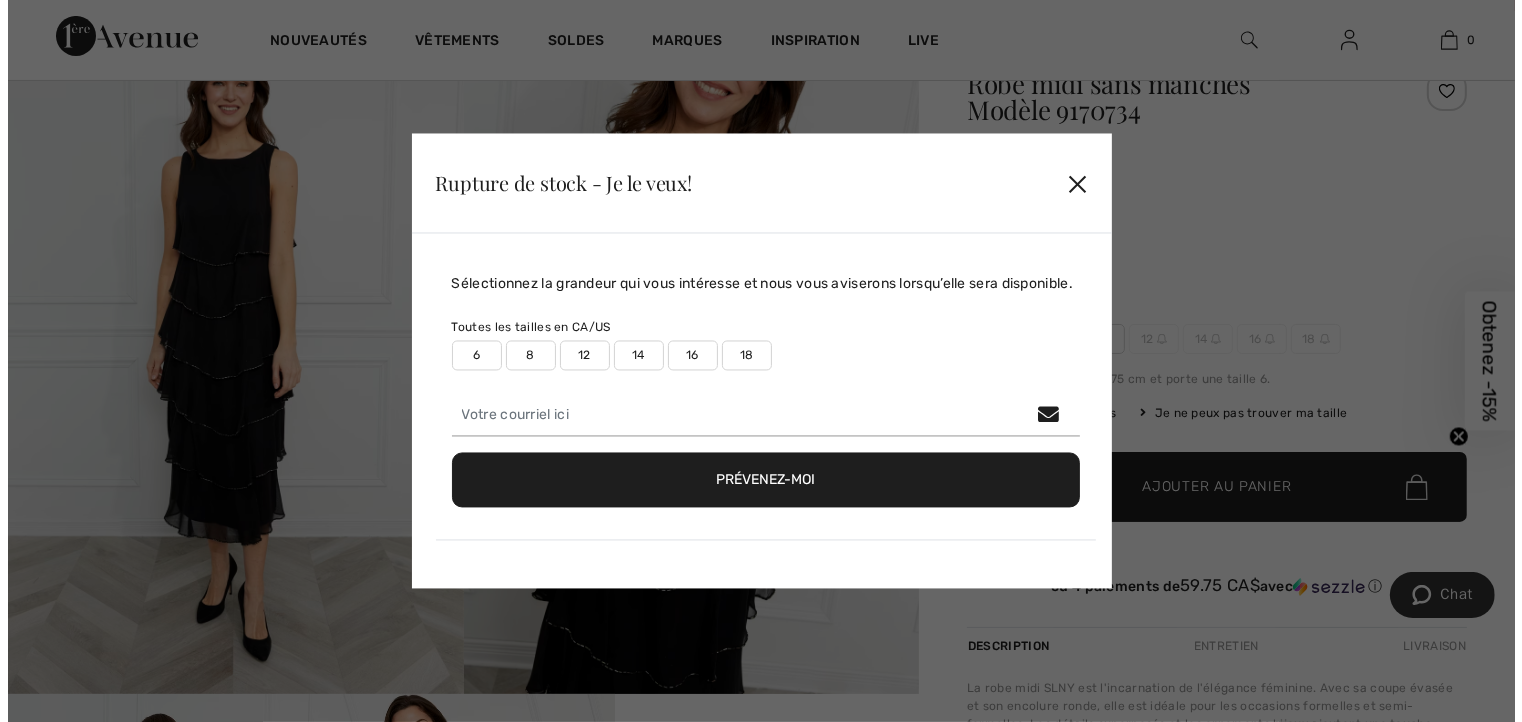 scroll, scrollTop: 203, scrollLeft: 0, axis: vertical 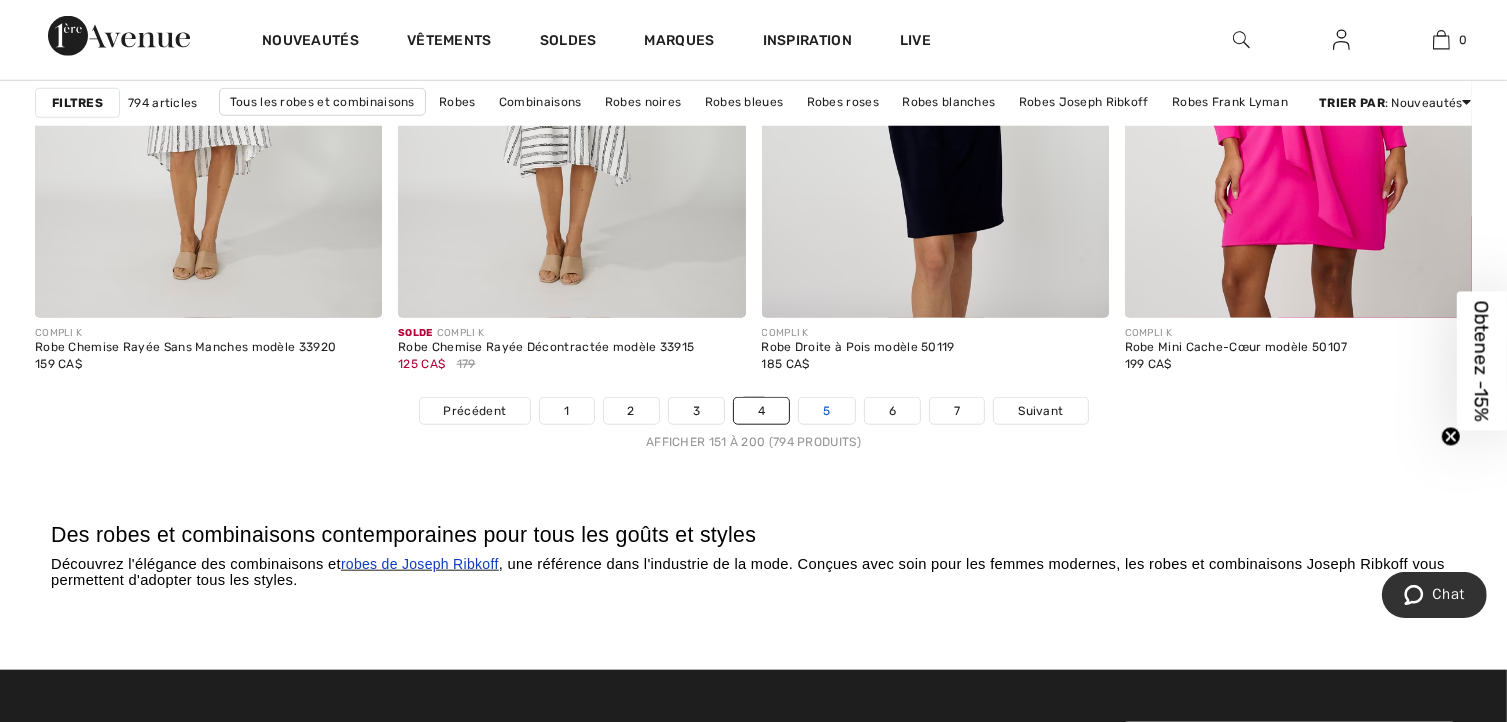 click on "5" at bounding box center (826, 411) 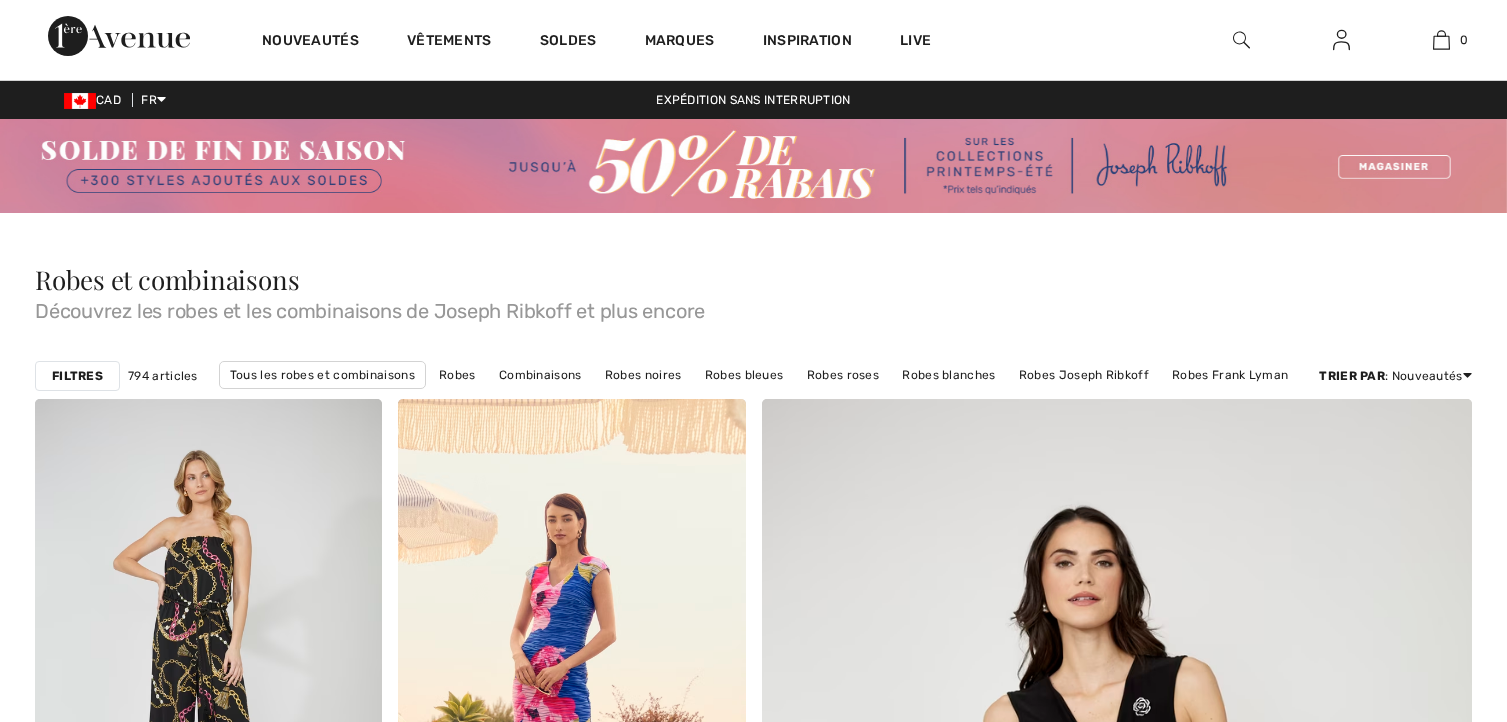 scroll, scrollTop: 0, scrollLeft: 0, axis: both 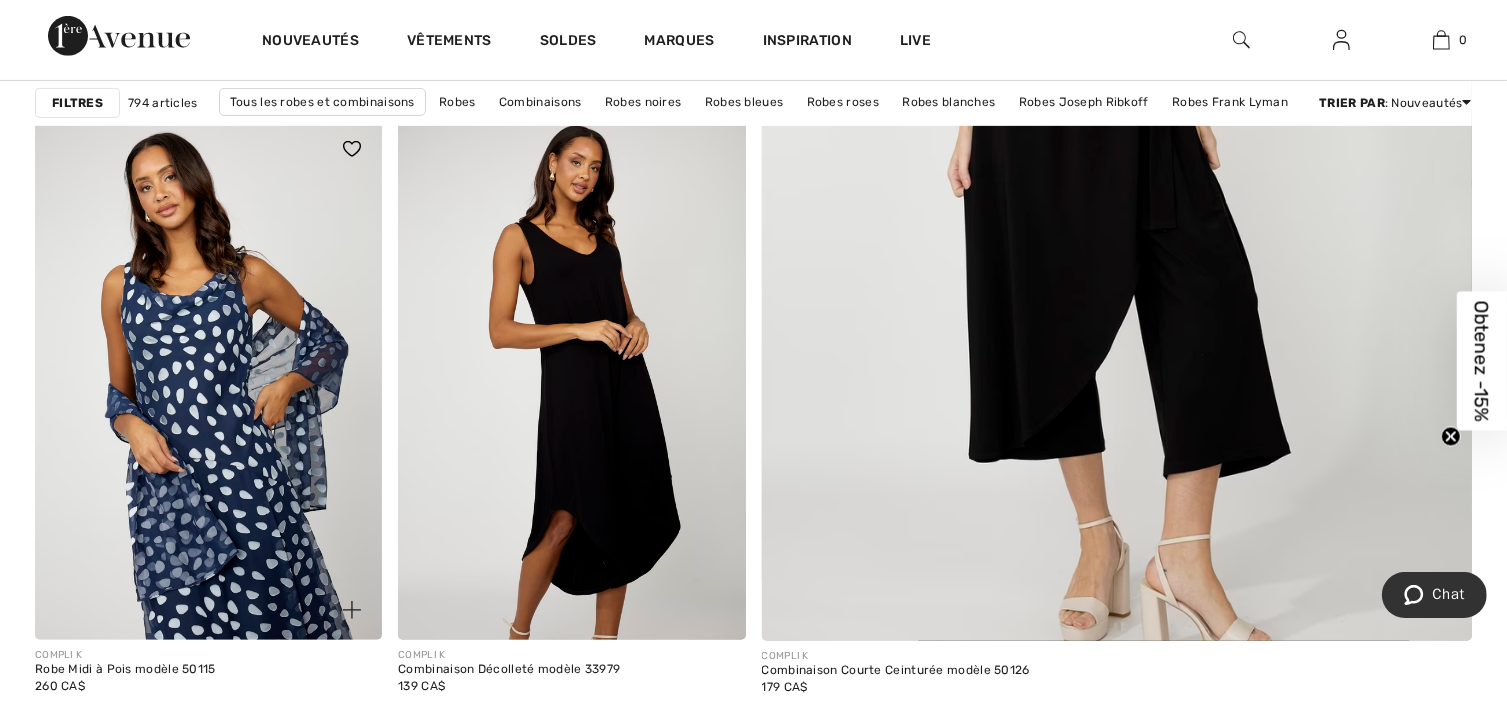 click at bounding box center (208, 379) 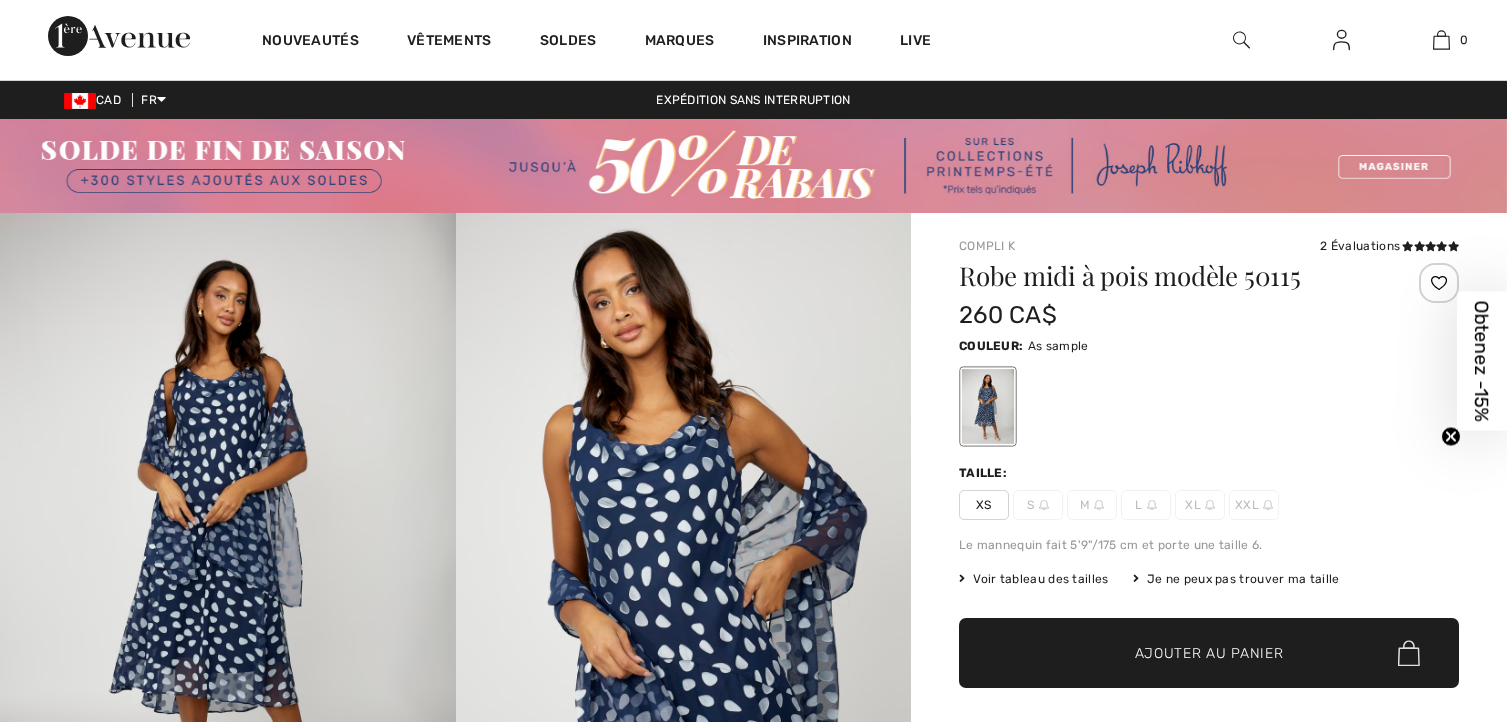 scroll, scrollTop: 20, scrollLeft: 0, axis: vertical 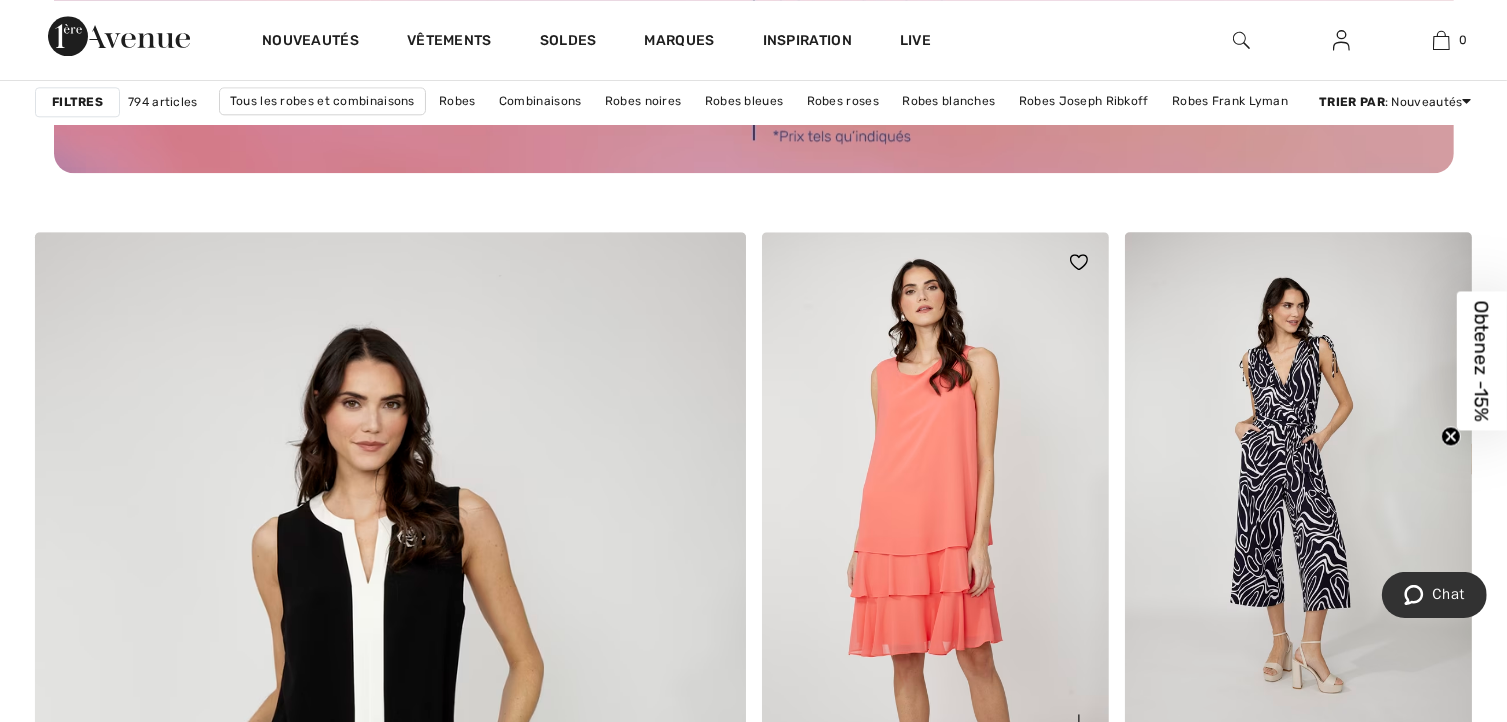 click at bounding box center [935, 492] 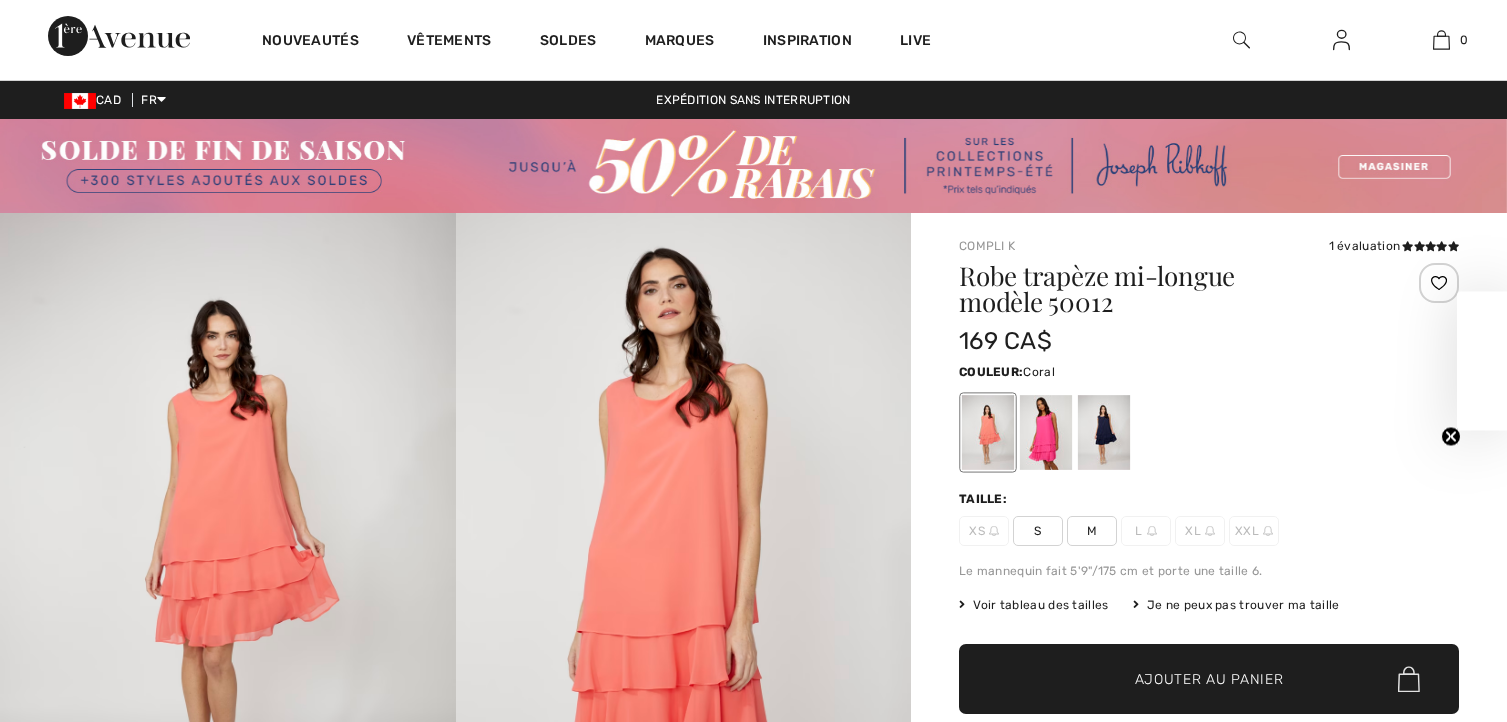 scroll, scrollTop: 0, scrollLeft: 0, axis: both 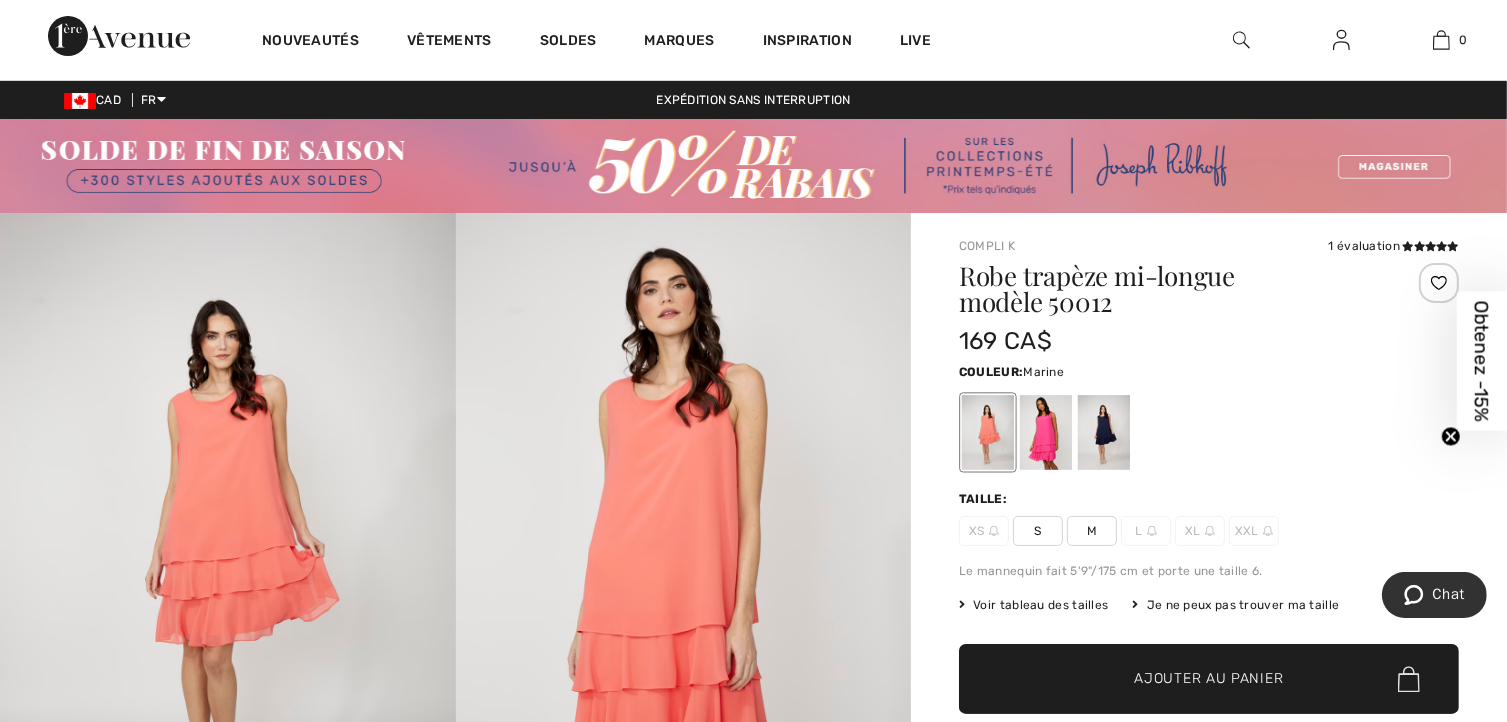 click at bounding box center [1104, 432] 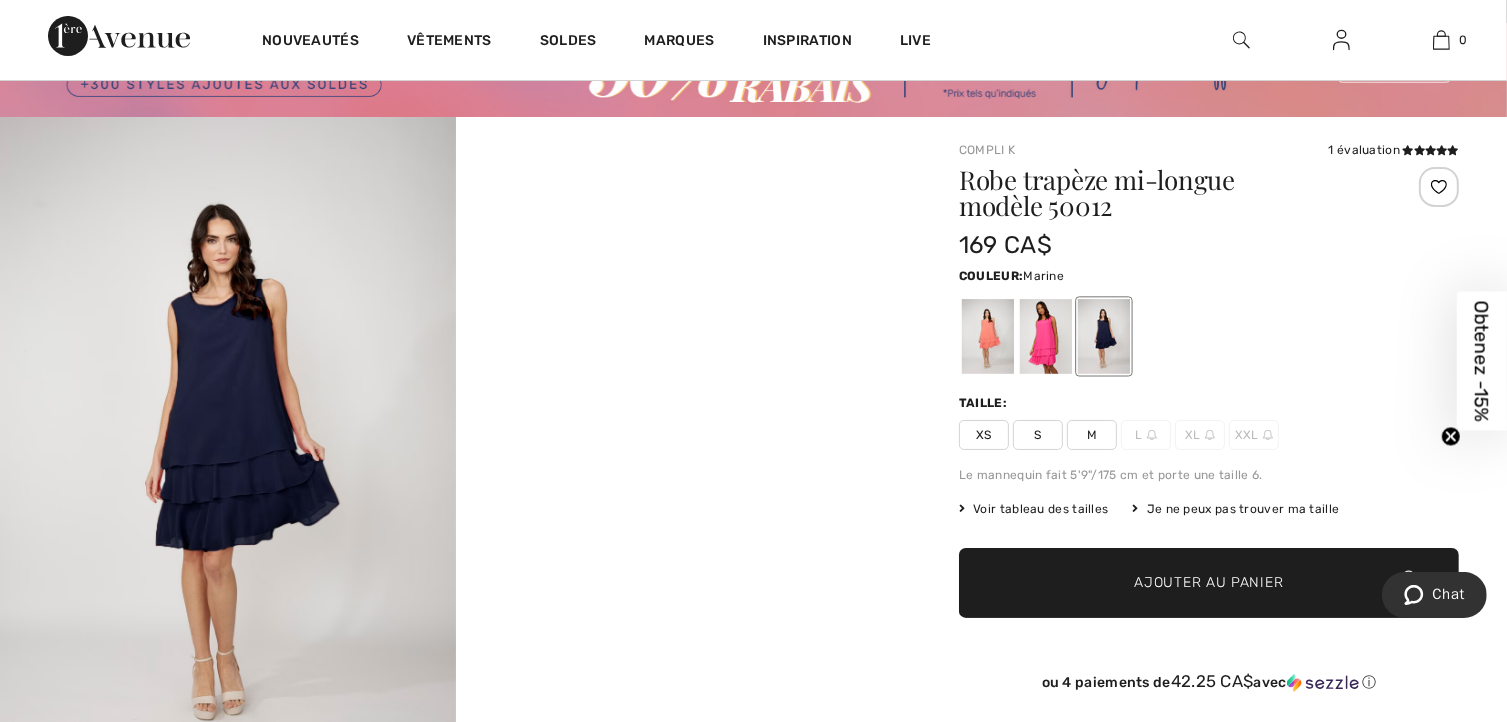 scroll, scrollTop: 95, scrollLeft: 0, axis: vertical 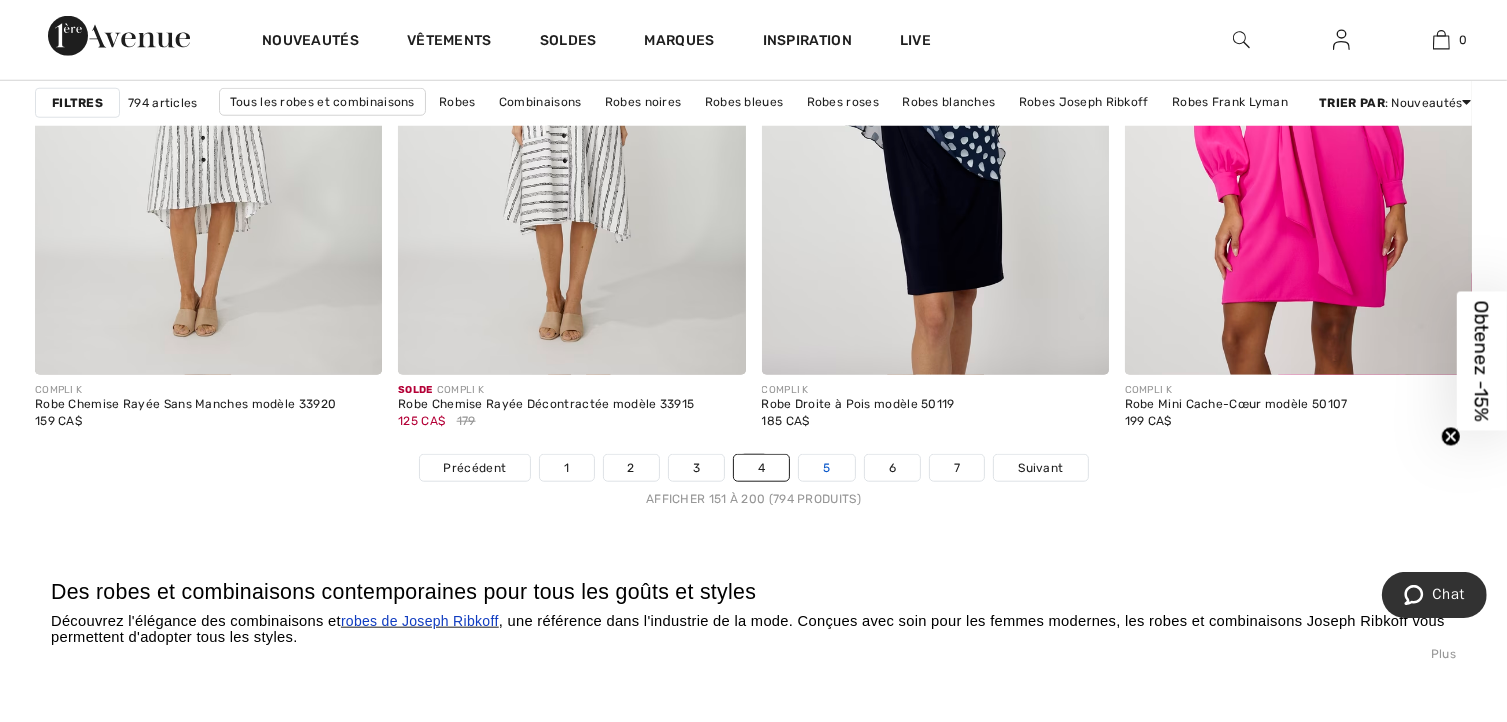 click on "5" at bounding box center (826, 468) 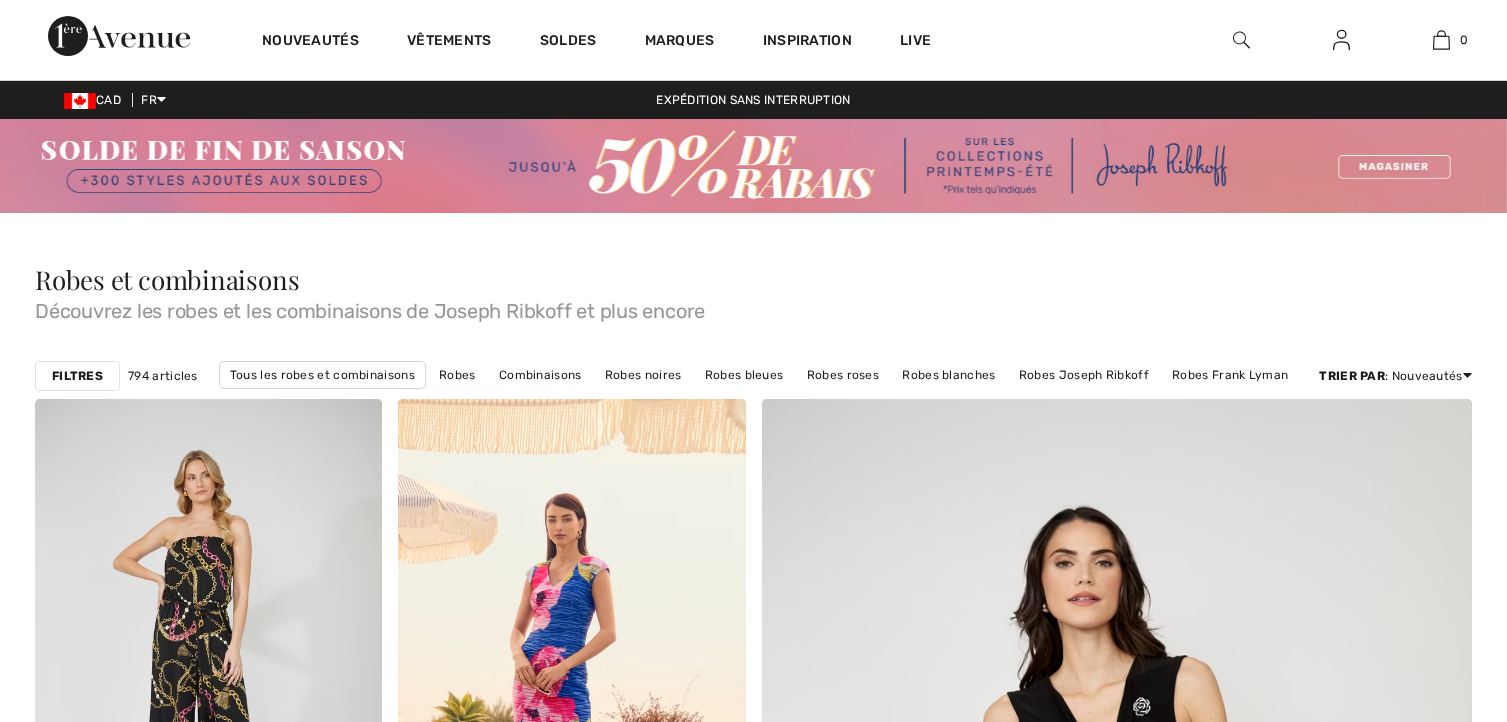 scroll, scrollTop: 0, scrollLeft: 0, axis: both 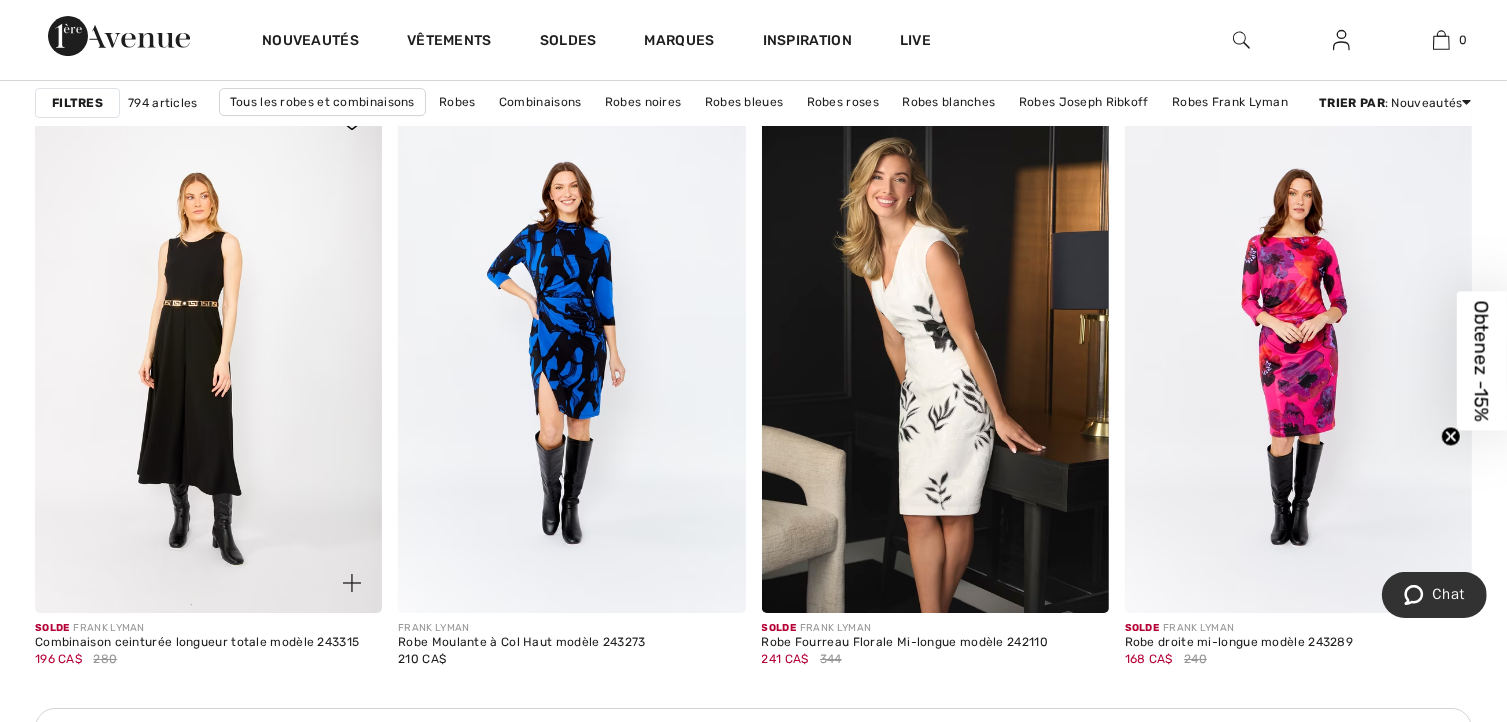 click at bounding box center (208, 352) 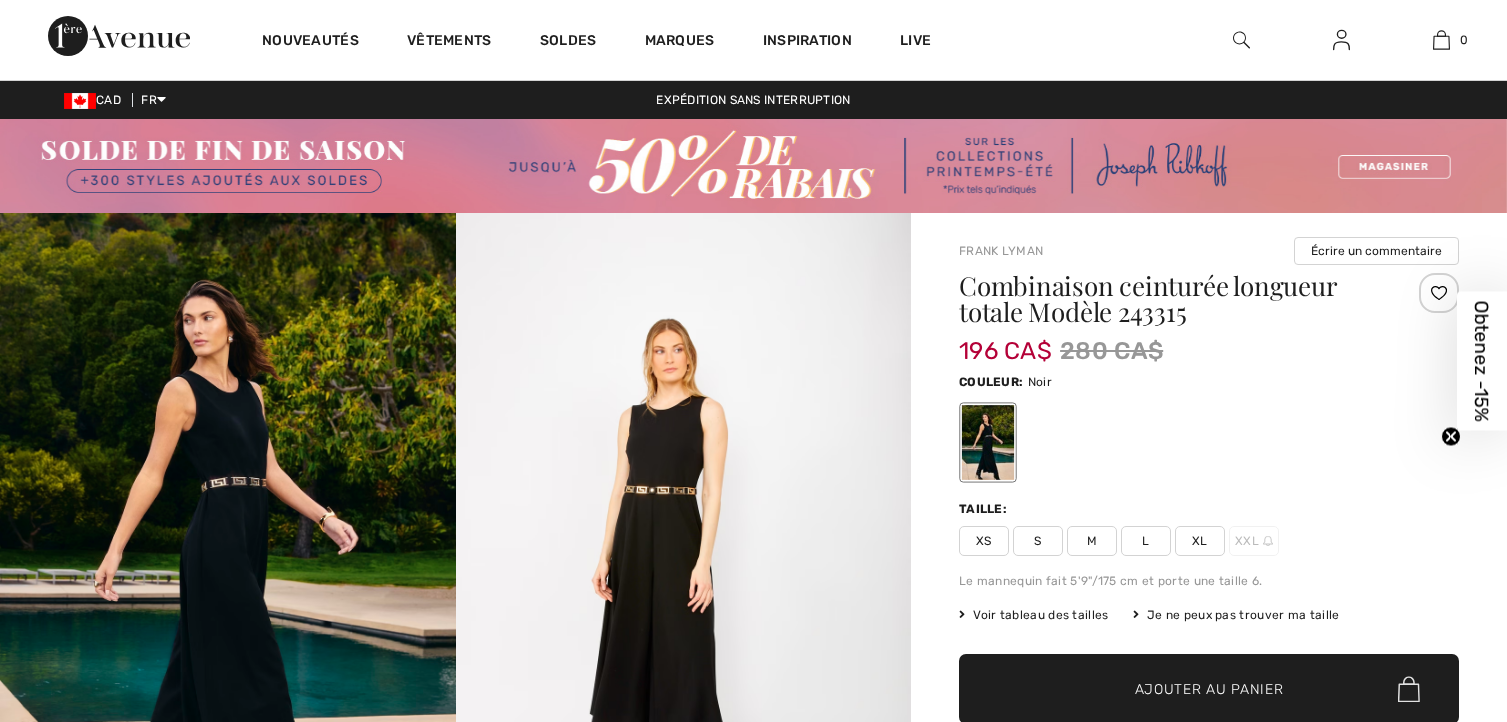 scroll, scrollTop: 0, scrollLeft: 0, axis: both 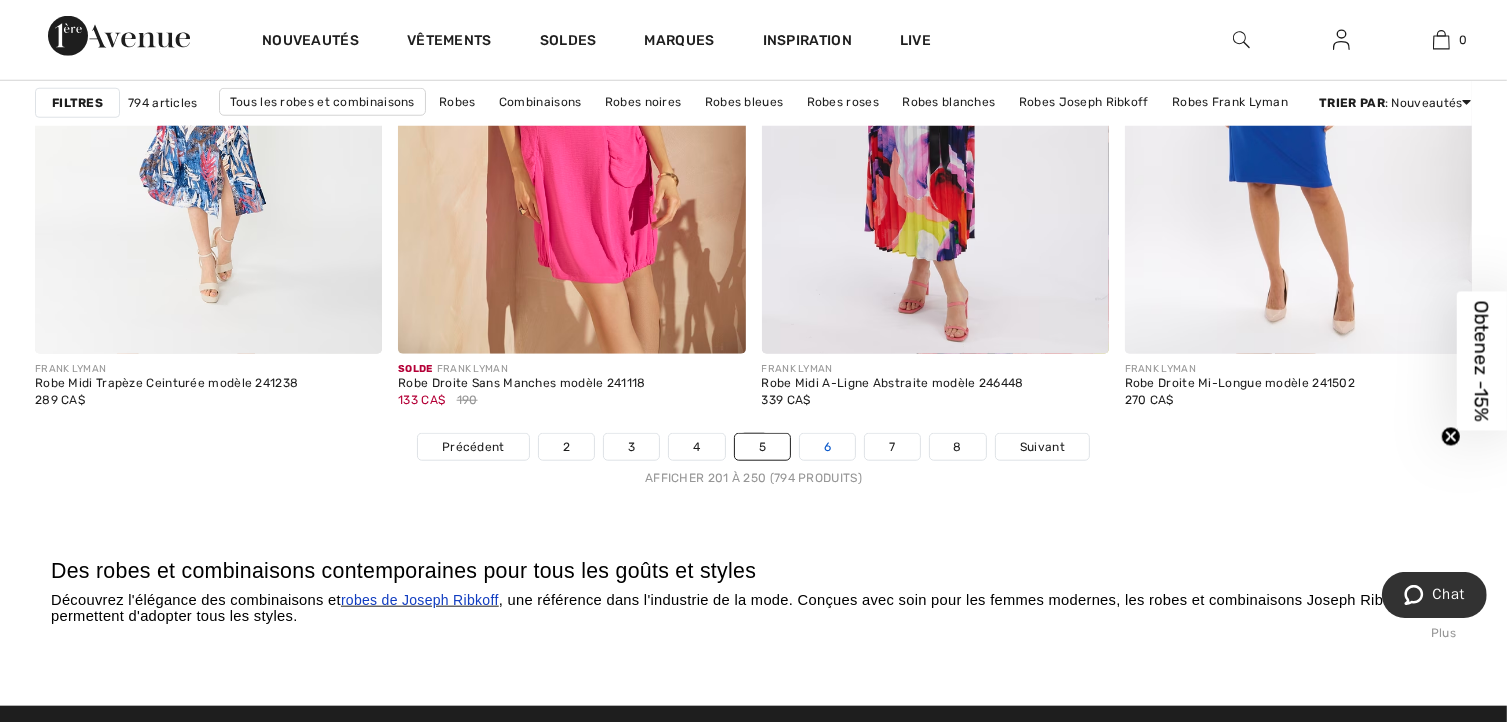 click on "6" at bounding box center [827, 447] 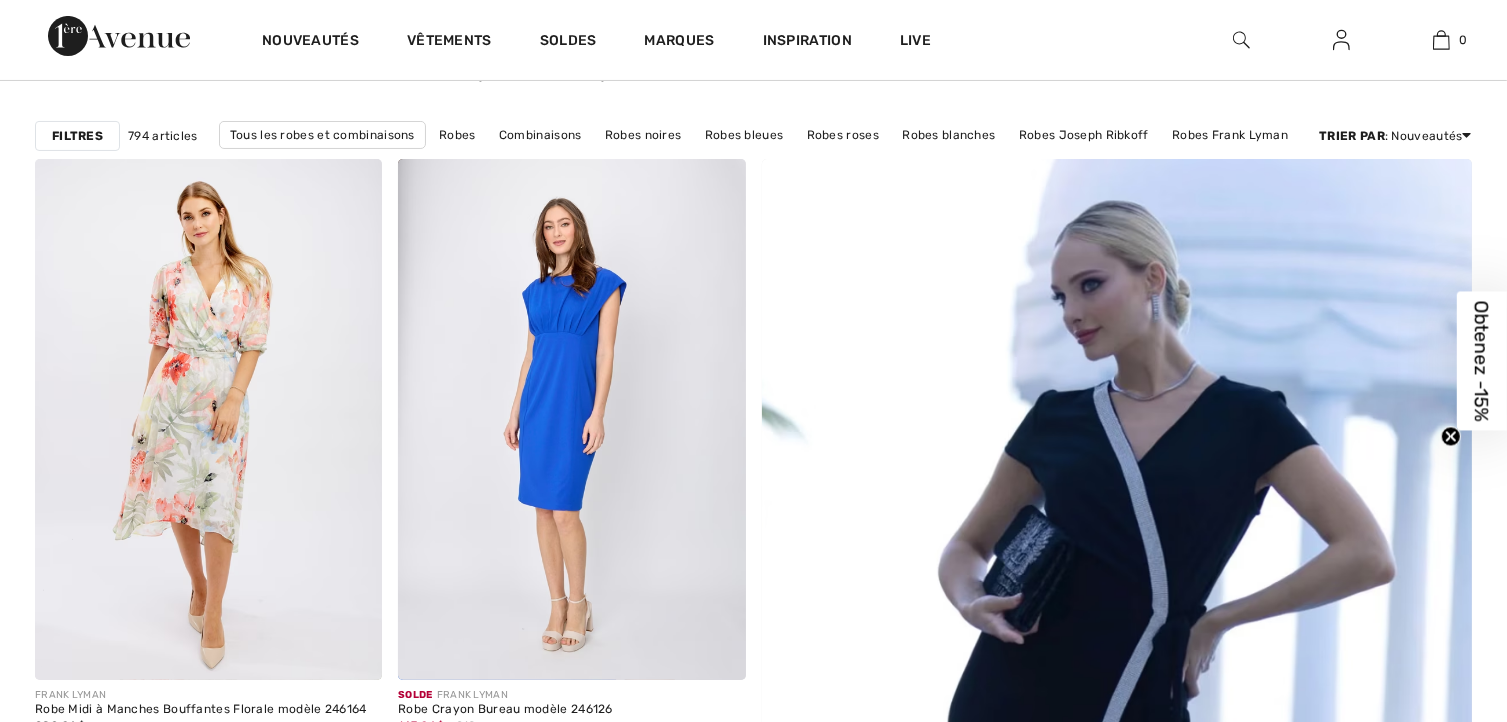 scroll, scrollTop: 0, scrollLeft: 0, axis: both 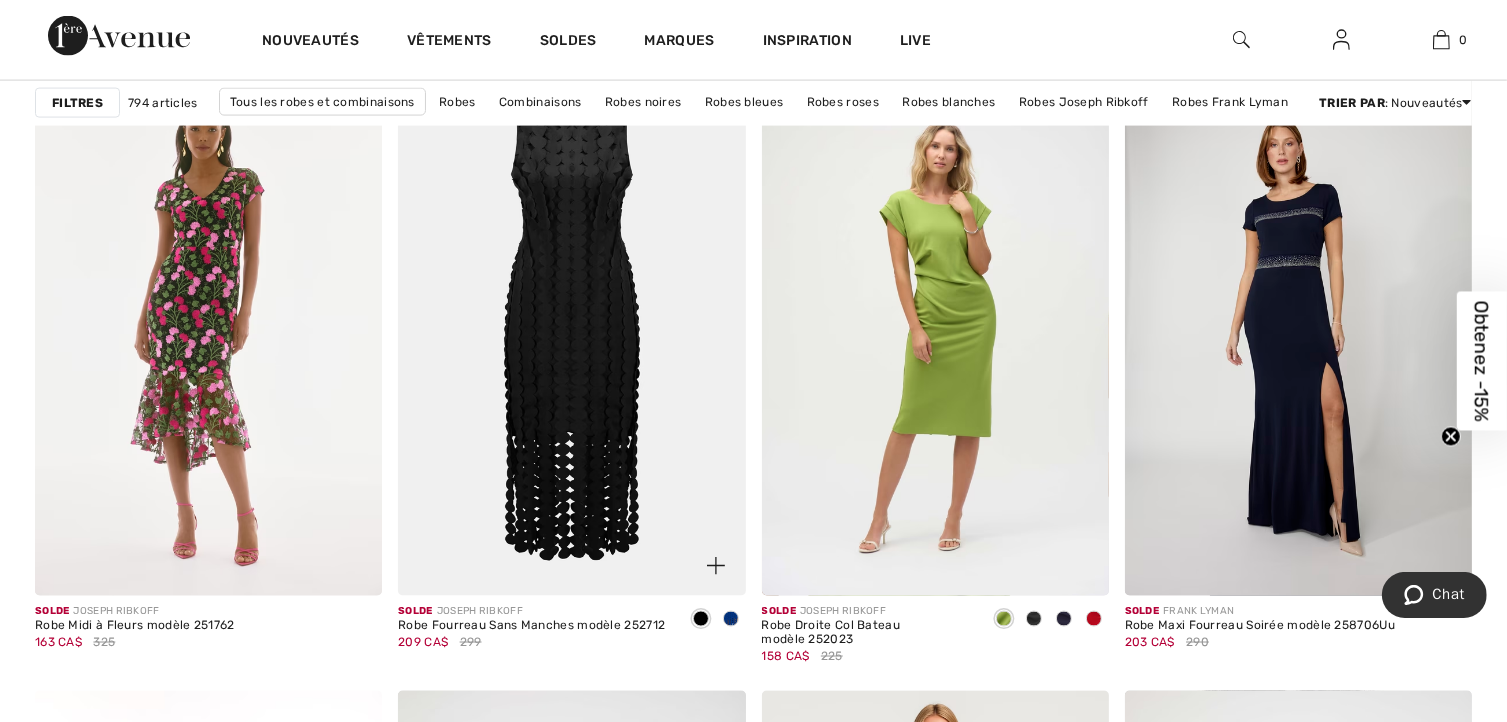 click at bounding box center [571, 335] 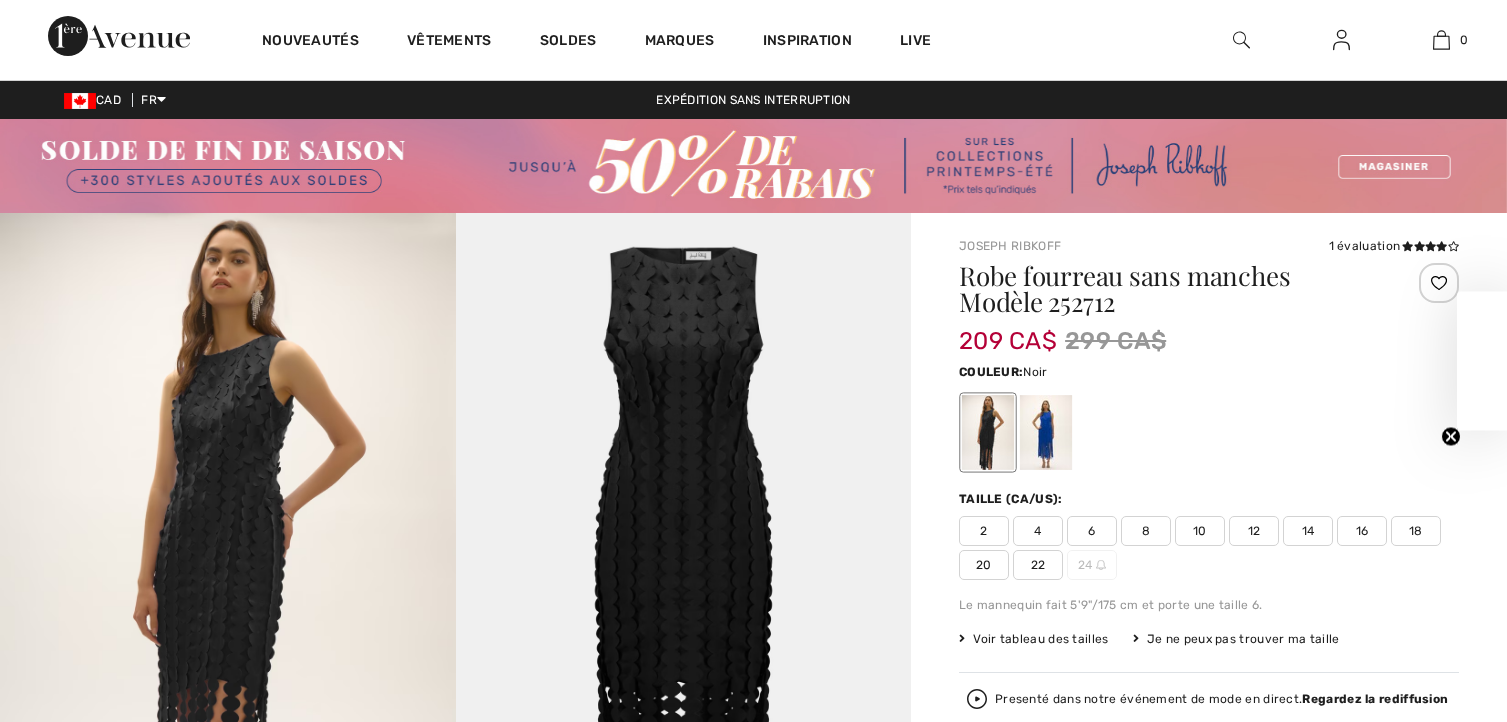 scroll, scrollTop: 0, scrollLeft: 0, axis: both 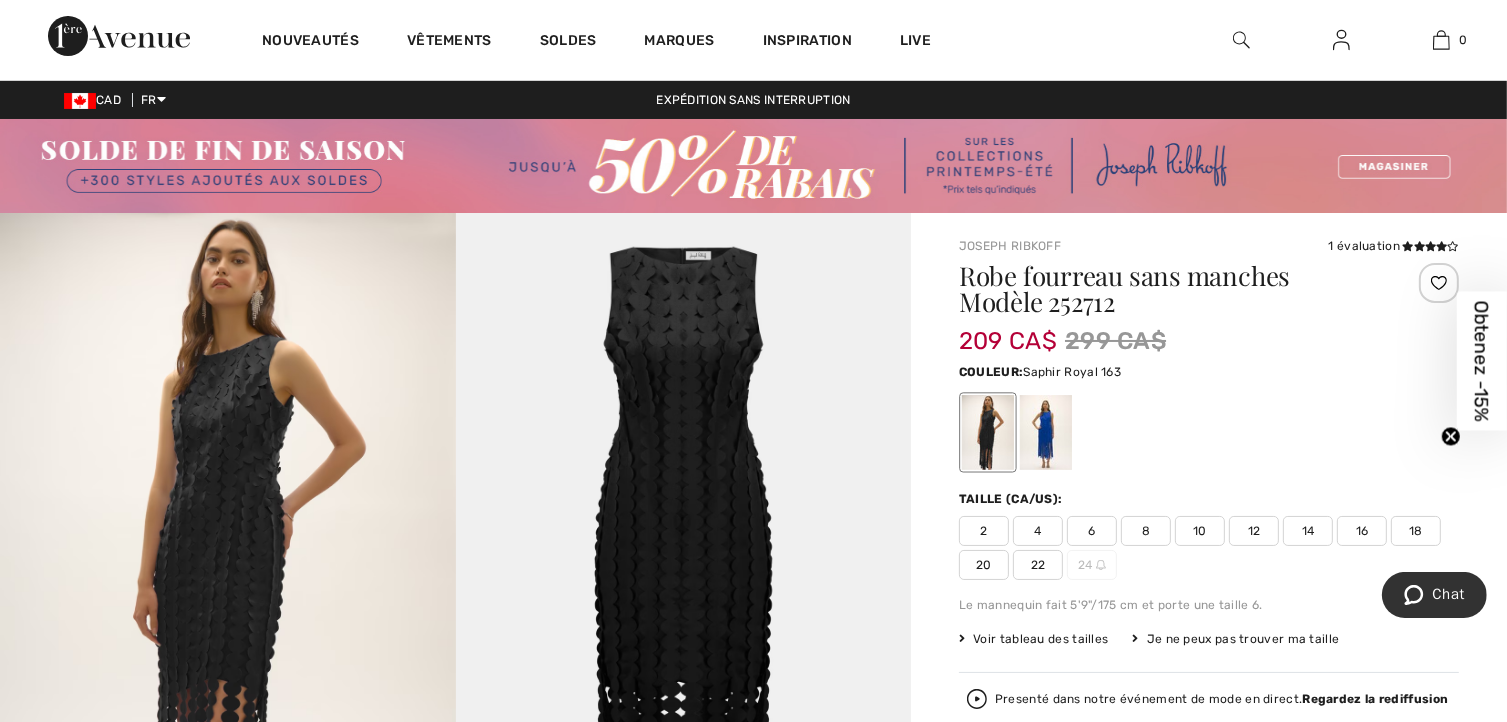 click at bounding box center (1046, 432) 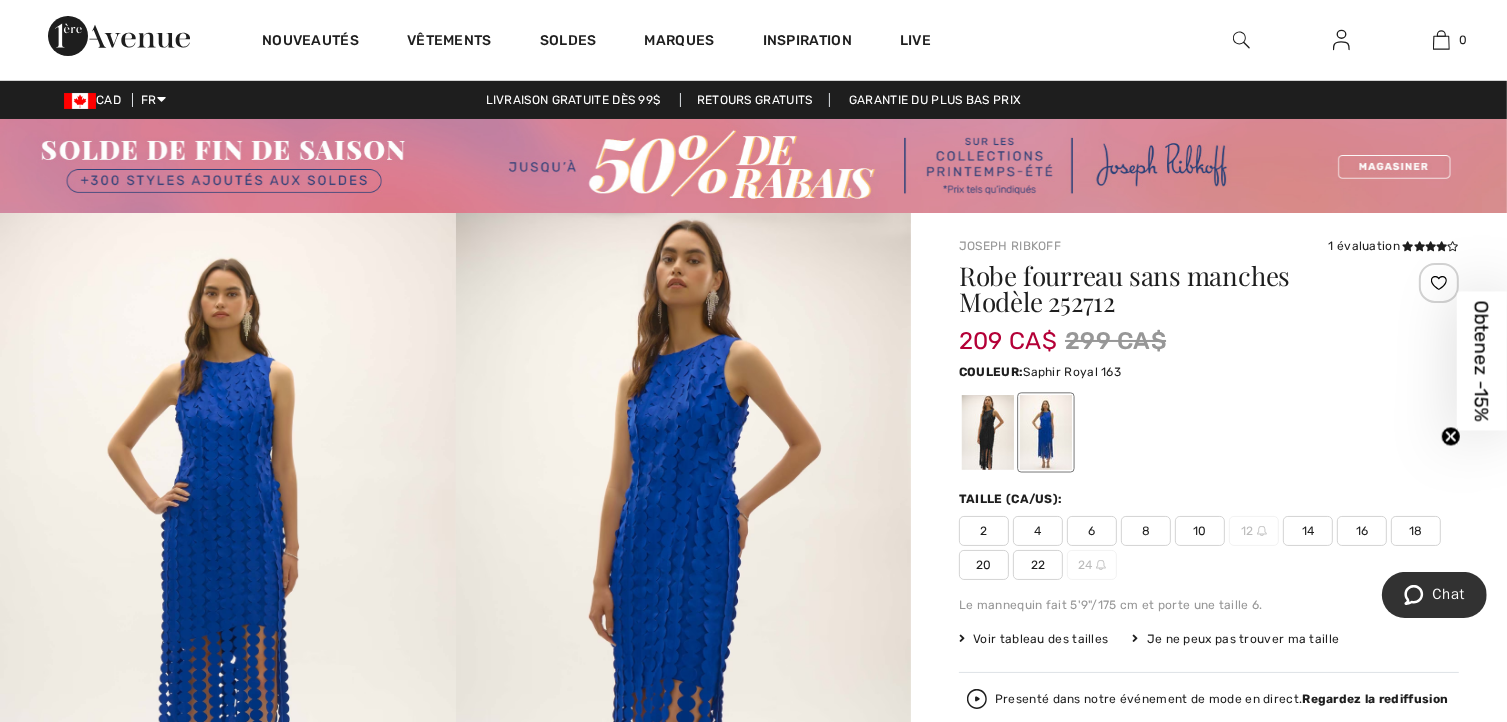 scroll, scrollTop: 0, scrollLeft: 0, axis: both 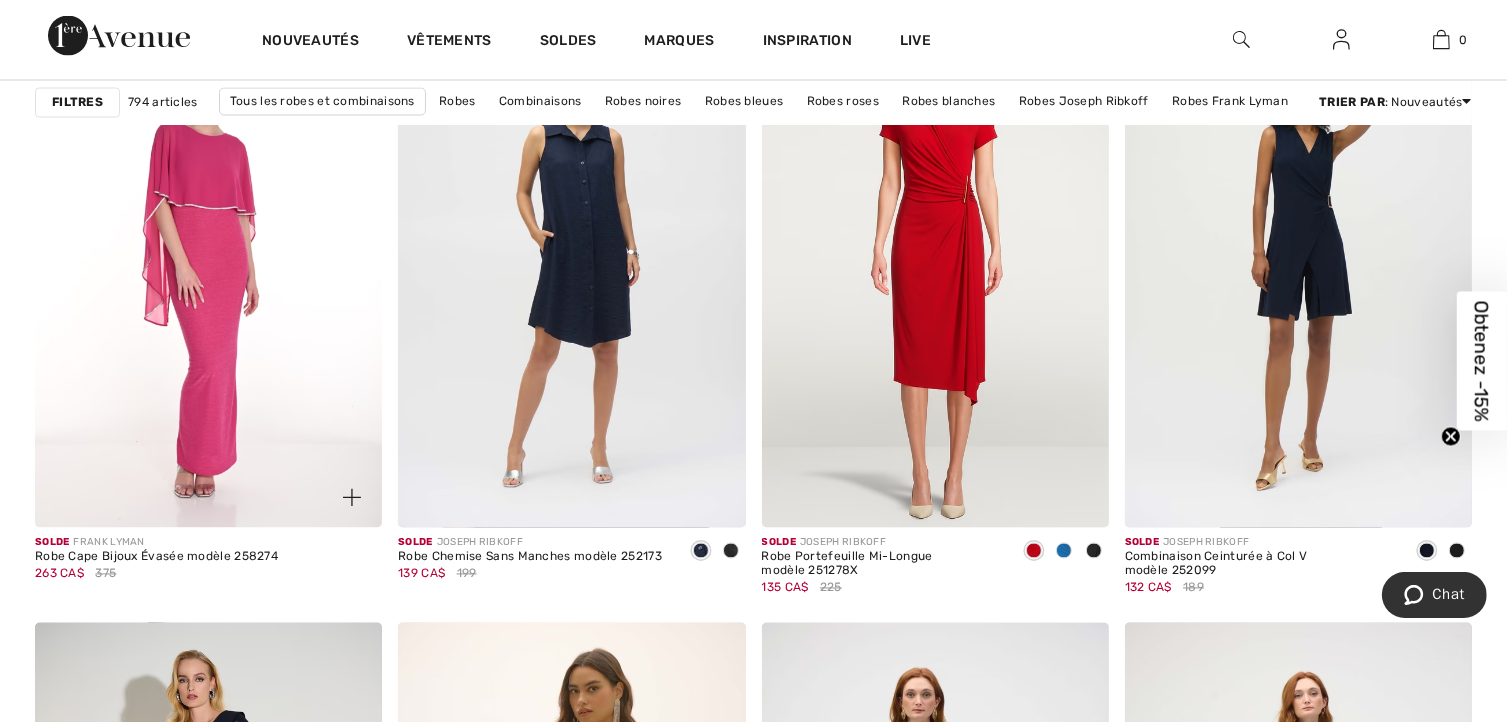 click at bounding box center (208, 267) 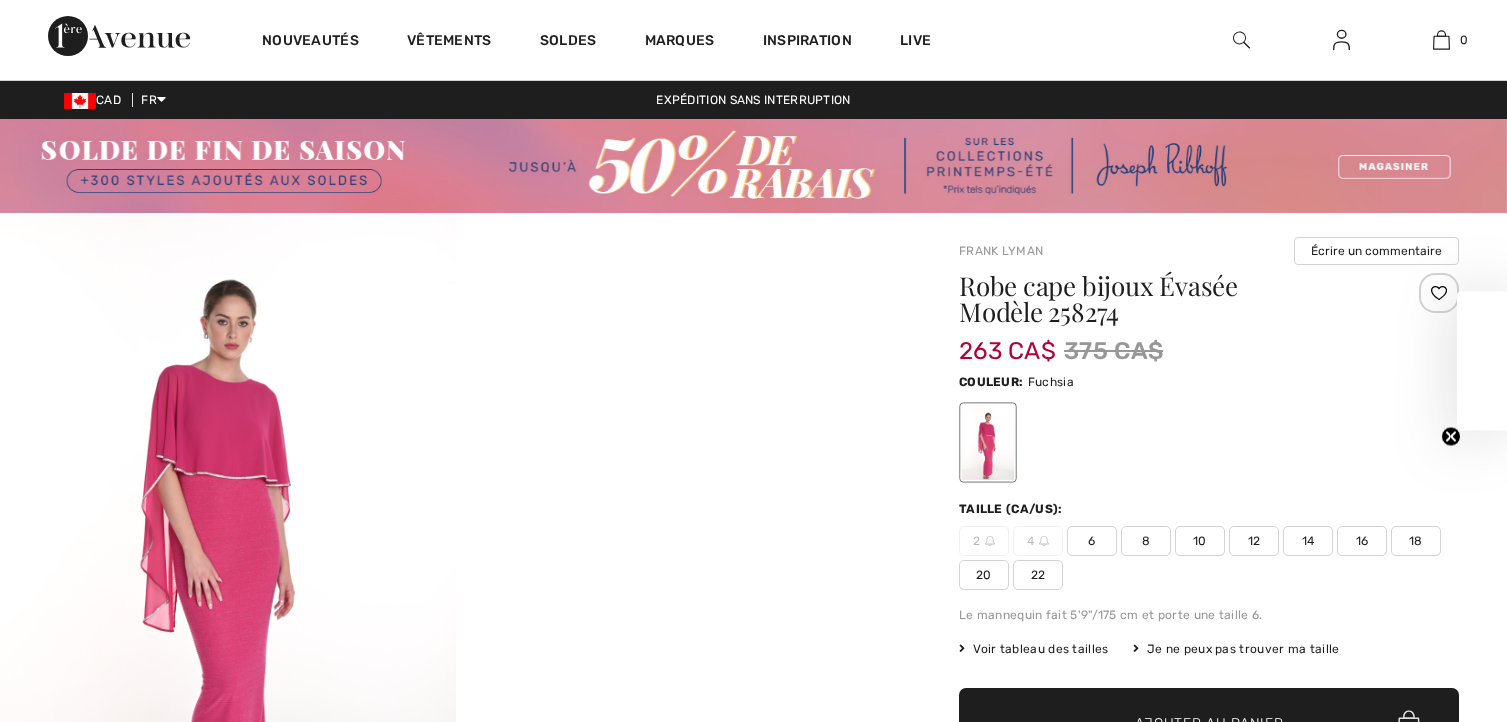 scroll, scrollTop: 0, scrollLeft: 0, axis: both 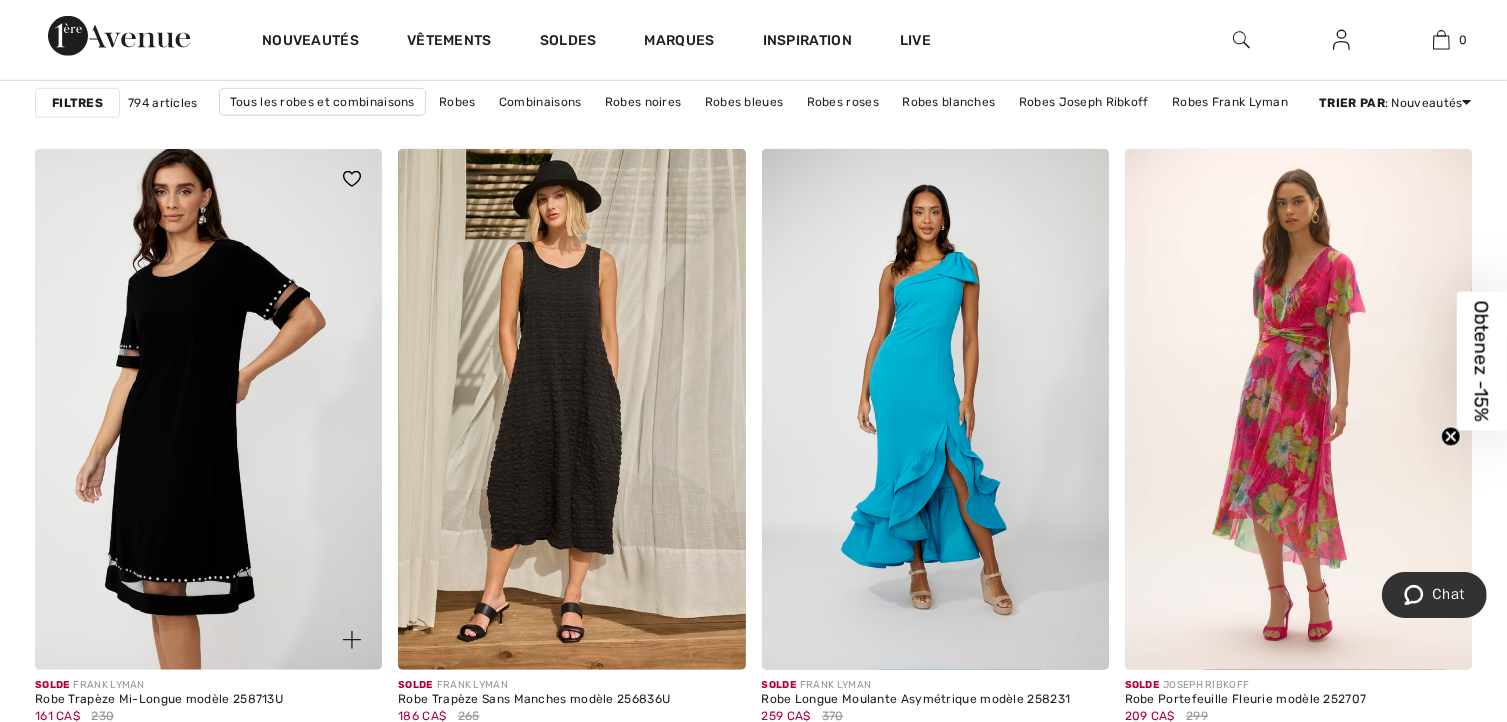 click at bounding box center (208, 409) 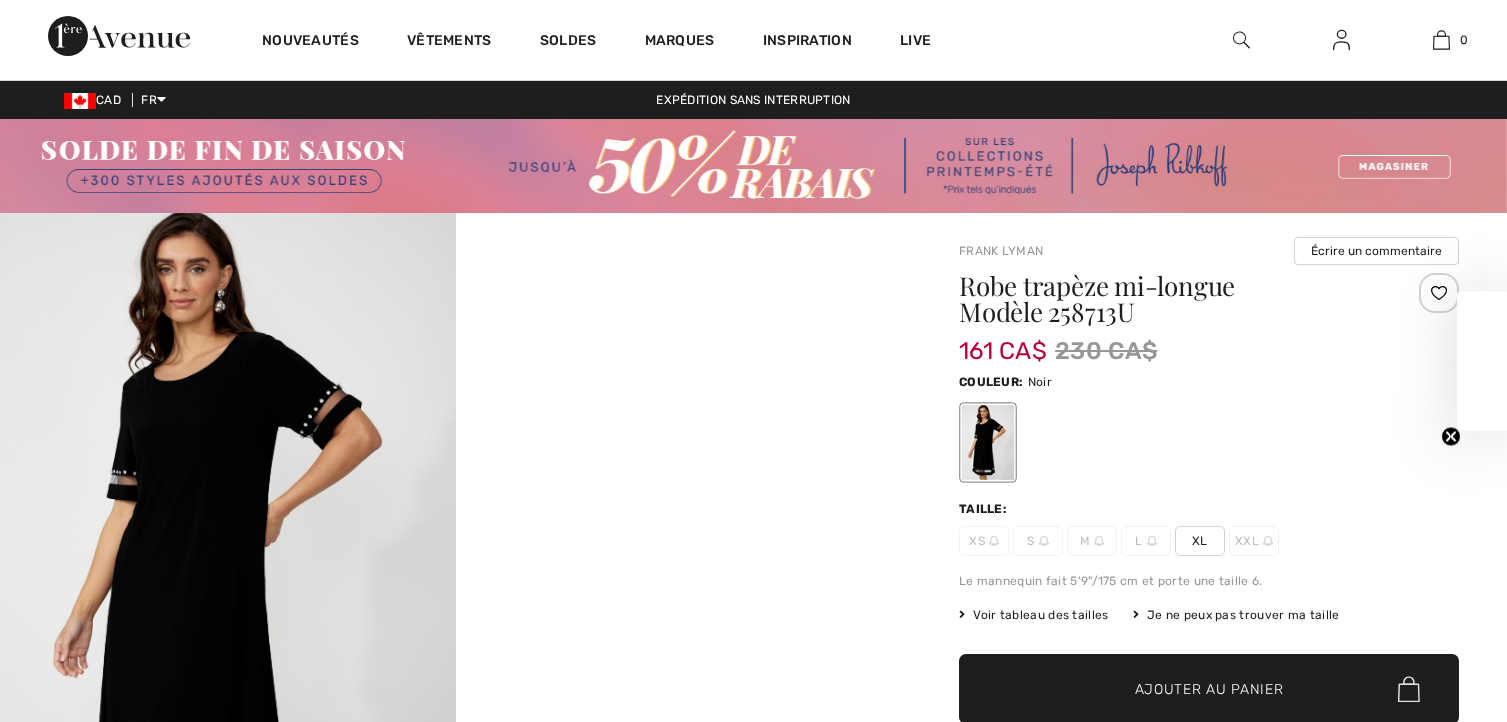 scroll, scrollTop: 36, scrollLeft: 0, axis: vertical 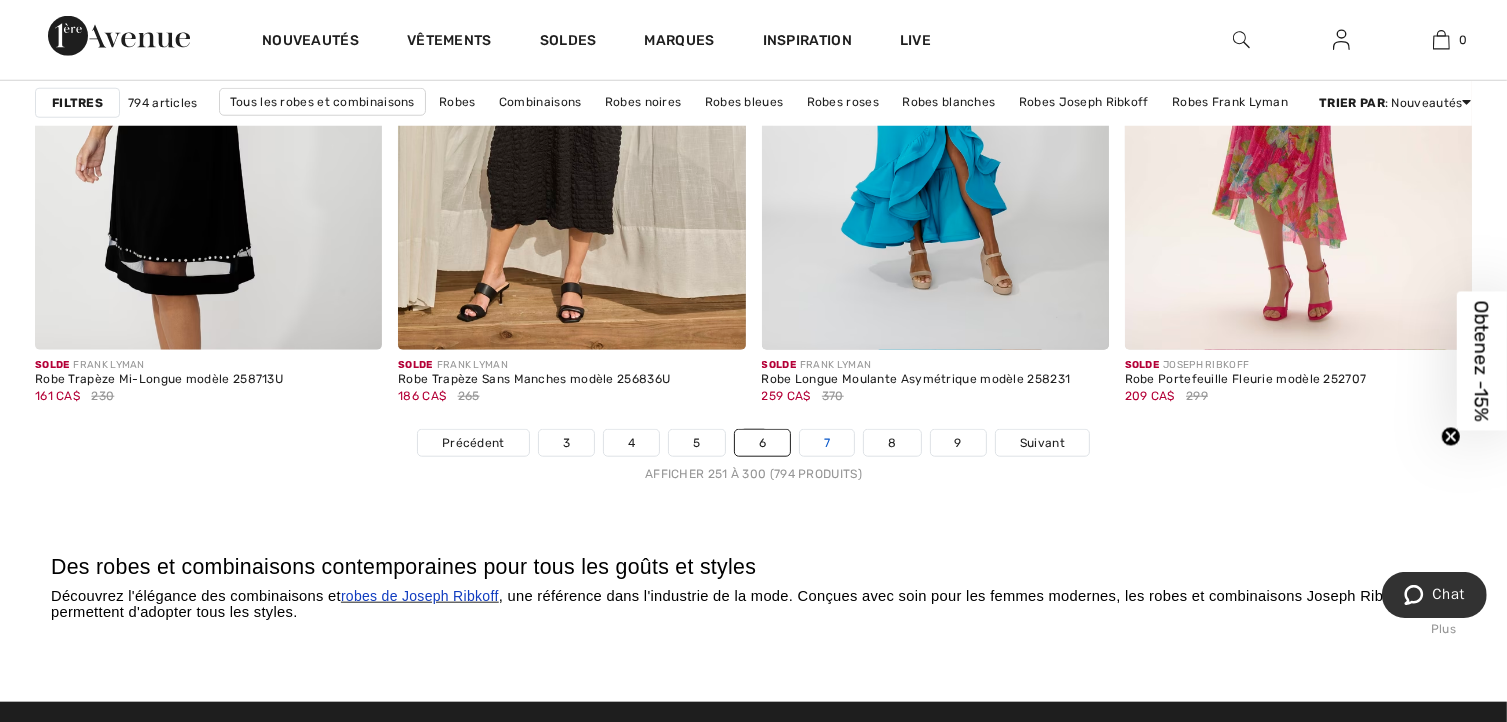click on "7" at bounding box center (827, 443) 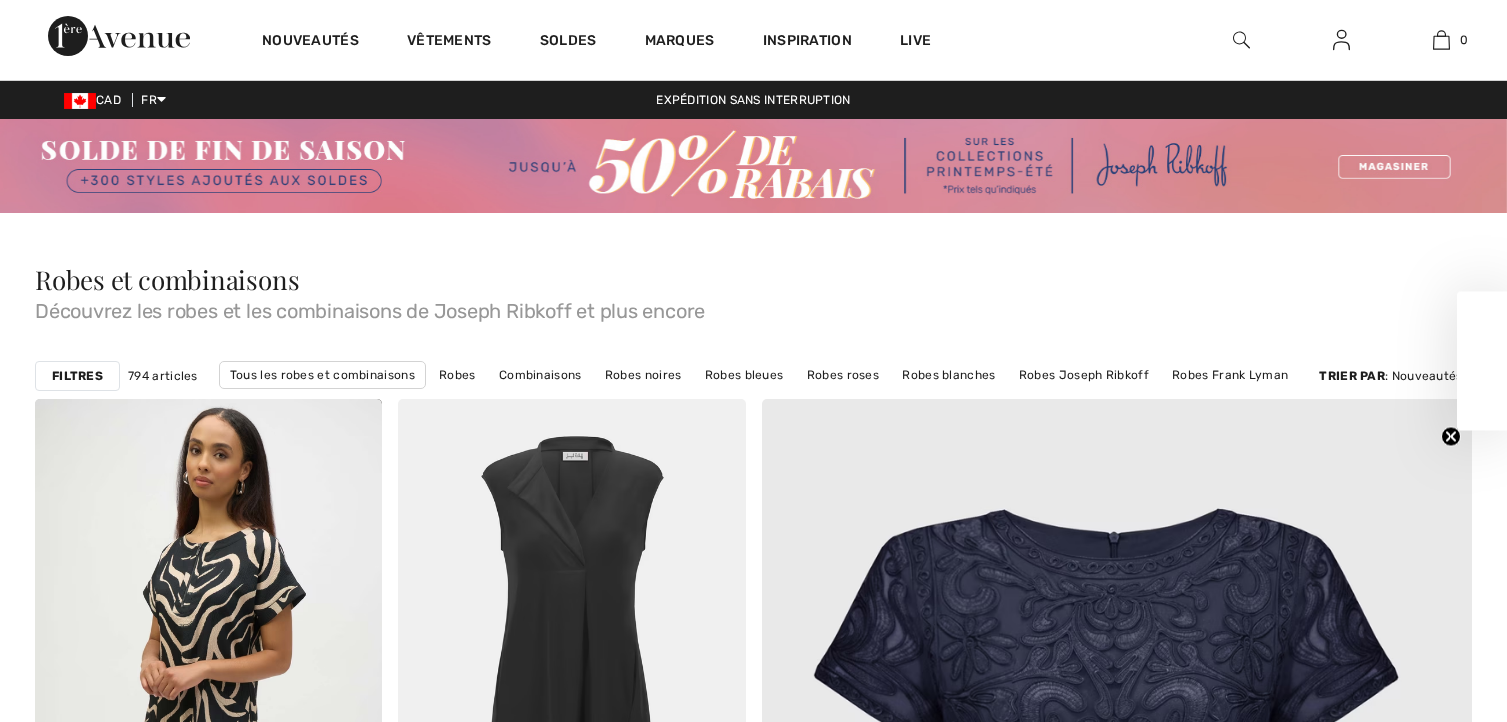 scroll, scrollTop: 175, scrollLeft: 0, axis: vertical 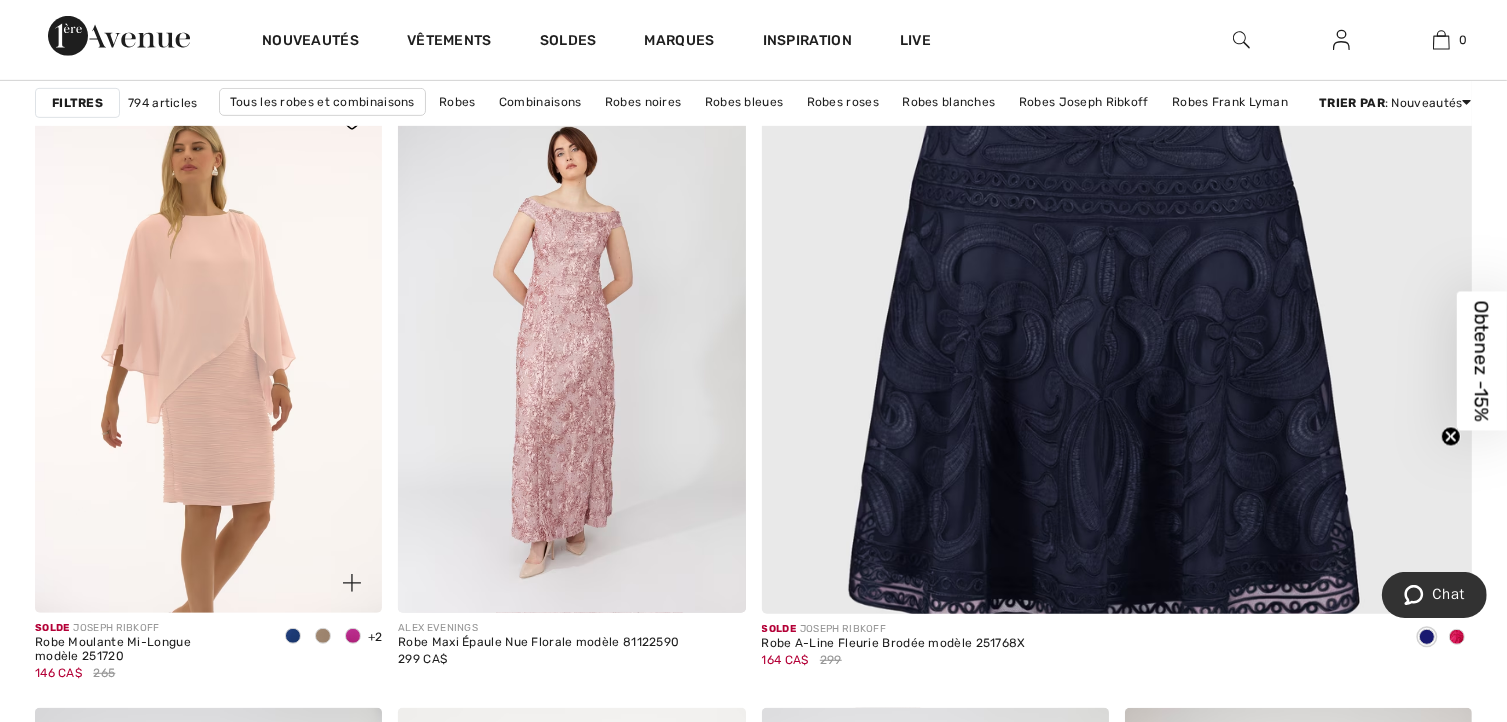 click at bounding box center [293, 636] 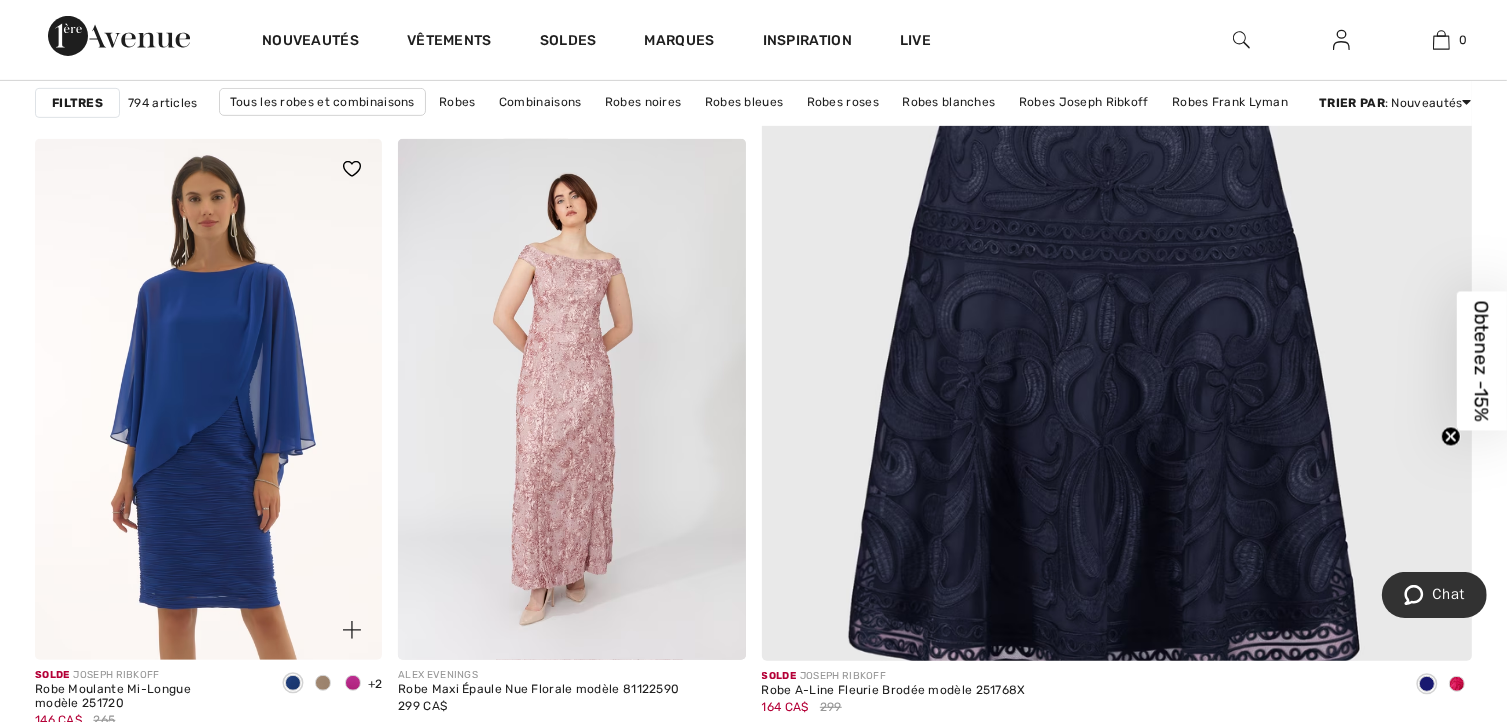 scroll, scrollTop: 876, scrollLeft: 0, axis: vertical 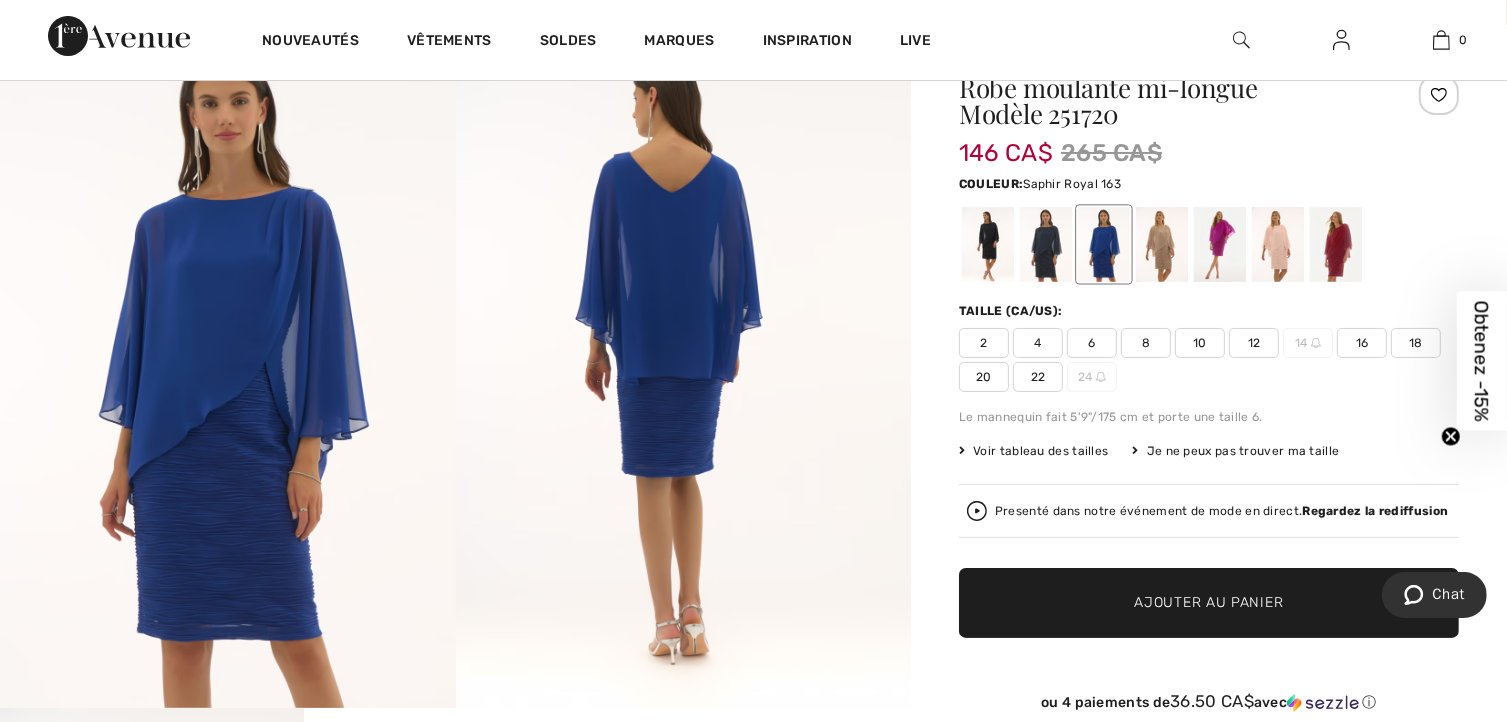 click at bounding box center [228, 366] 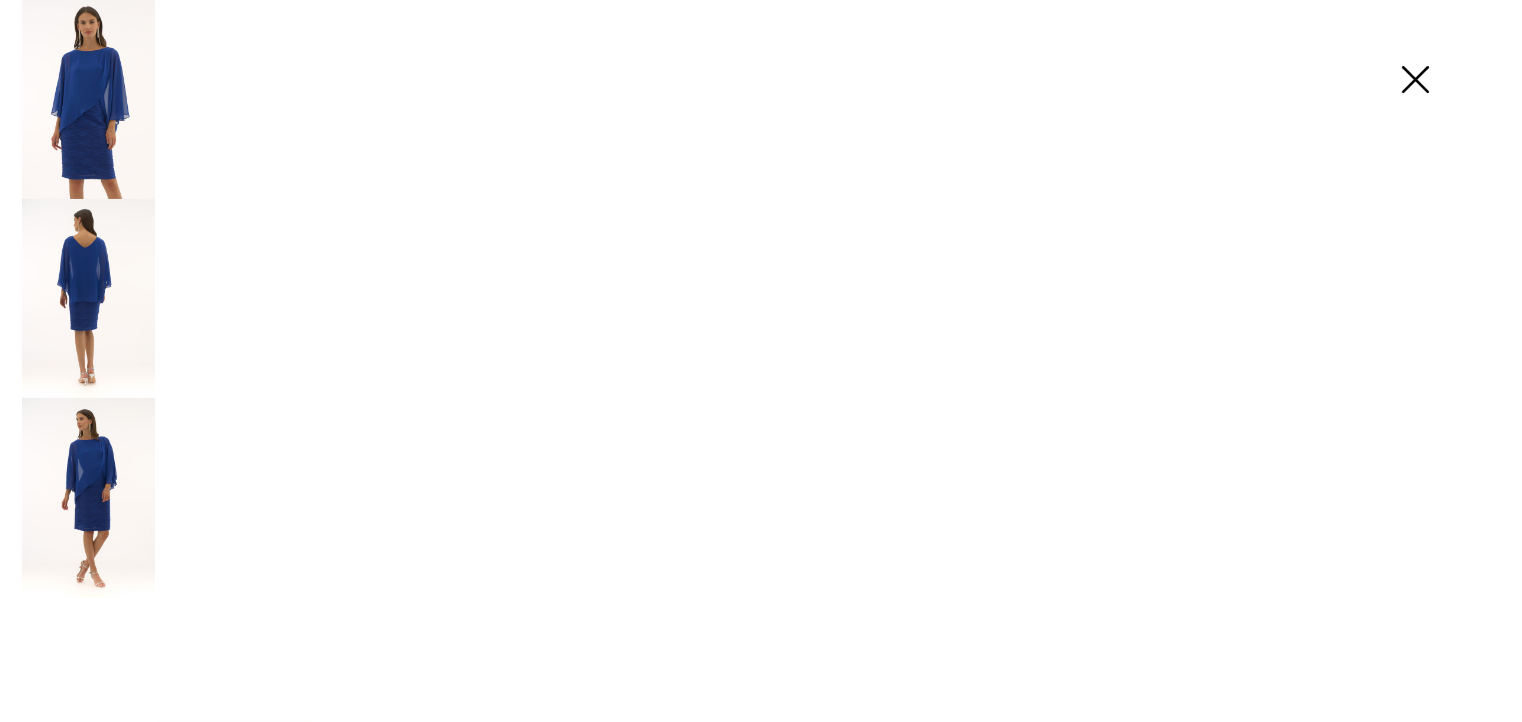 scroll, scrollTop: 188, scrollLeft: 0, axis: vertical 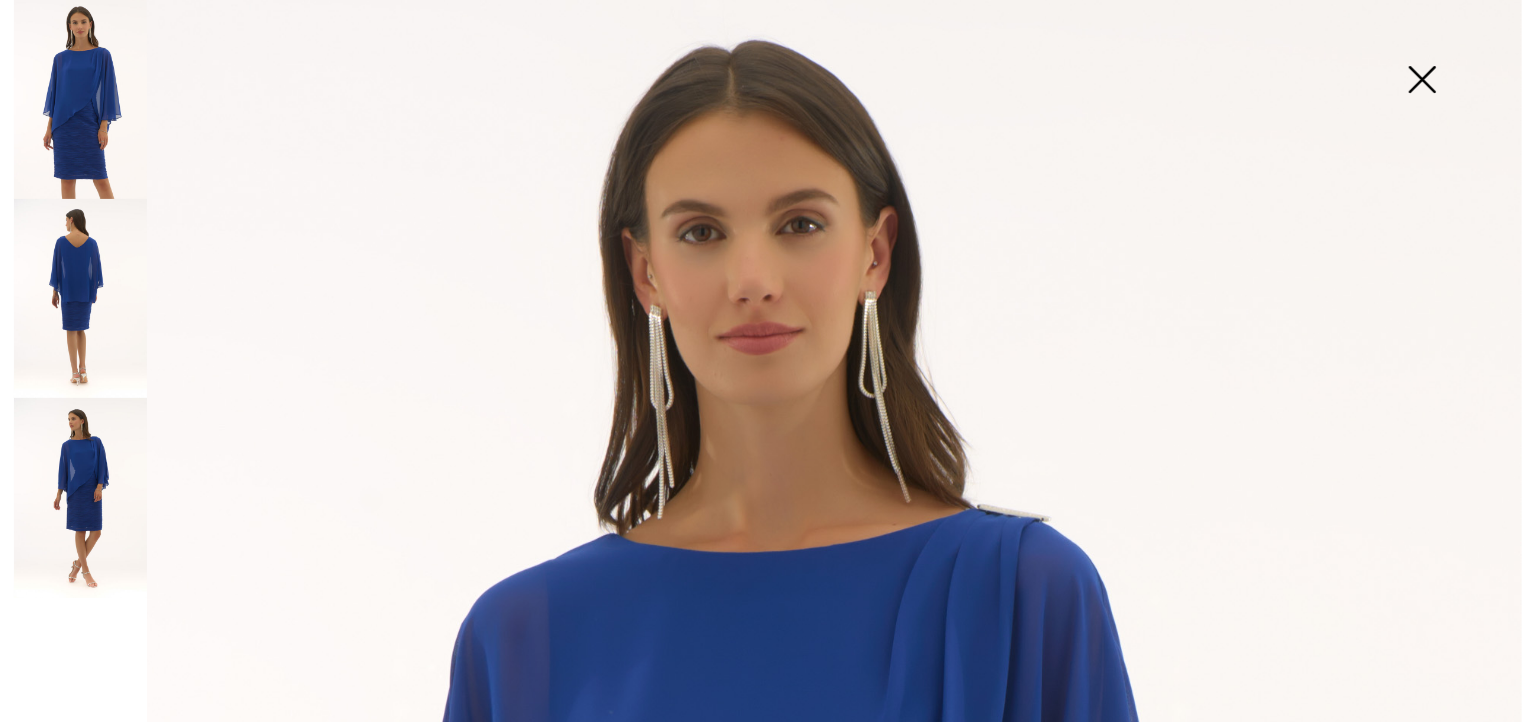 click at bounding box center (1422, 81) 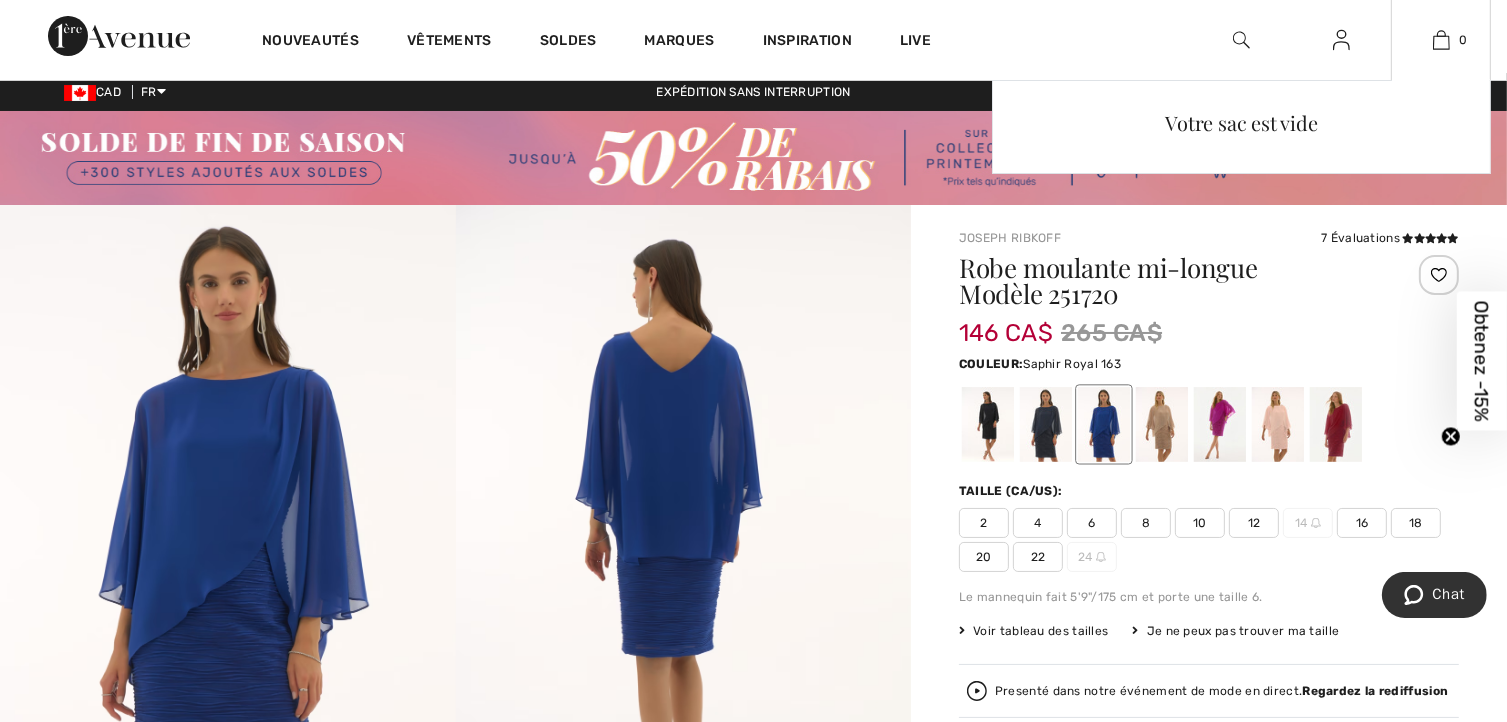 scroll, scrollTop: 0, scrollLeft: 0, axis: both 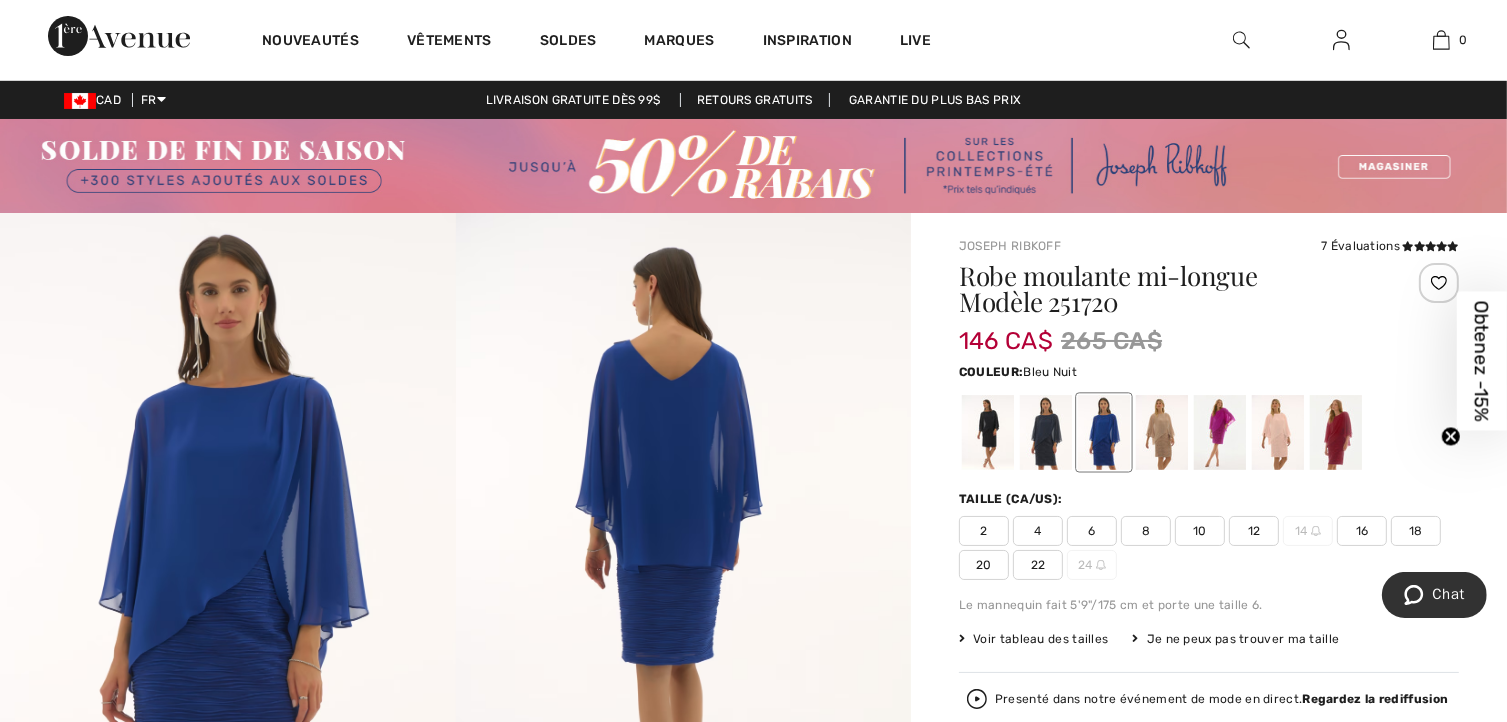 click at bounding box center [1046, 432] 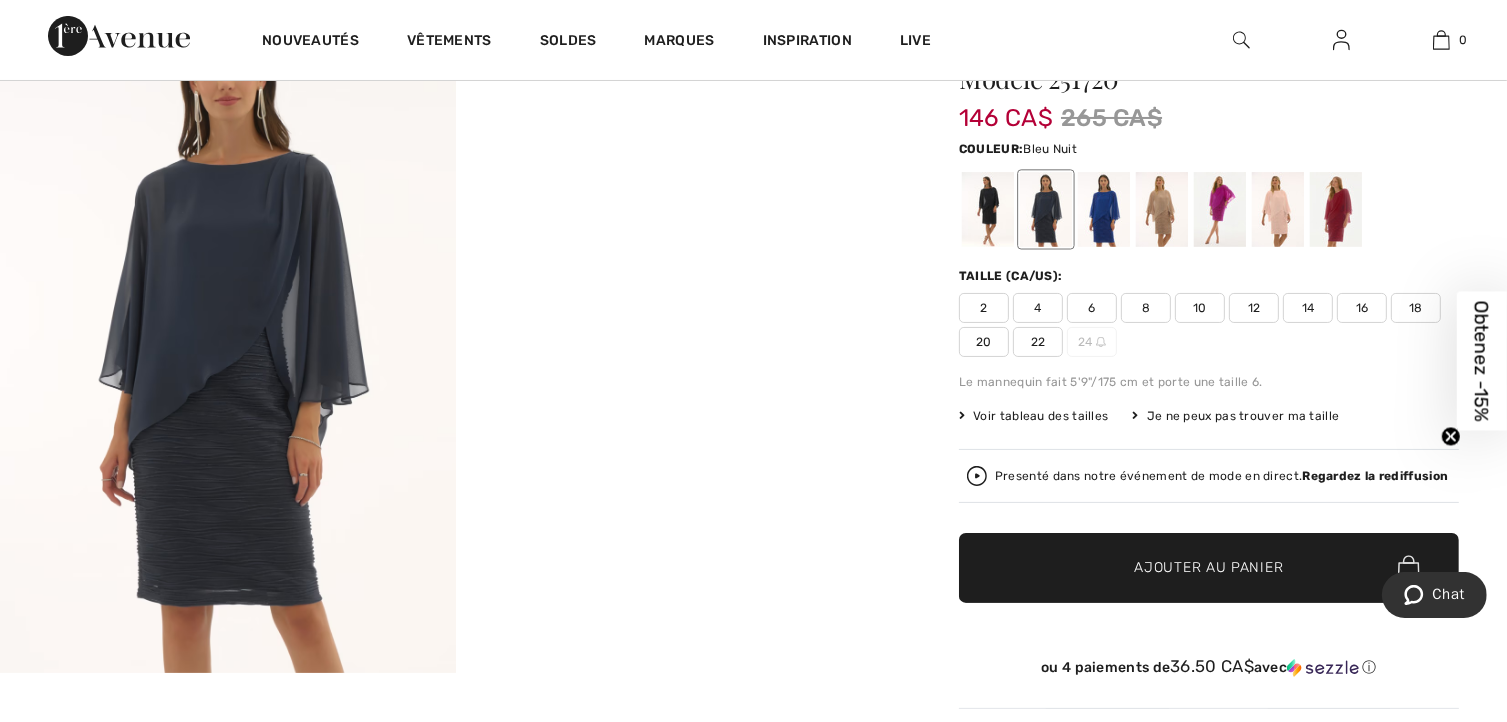 scroll, scrollTop: 220, scrollLeft: 0, axis: vertical 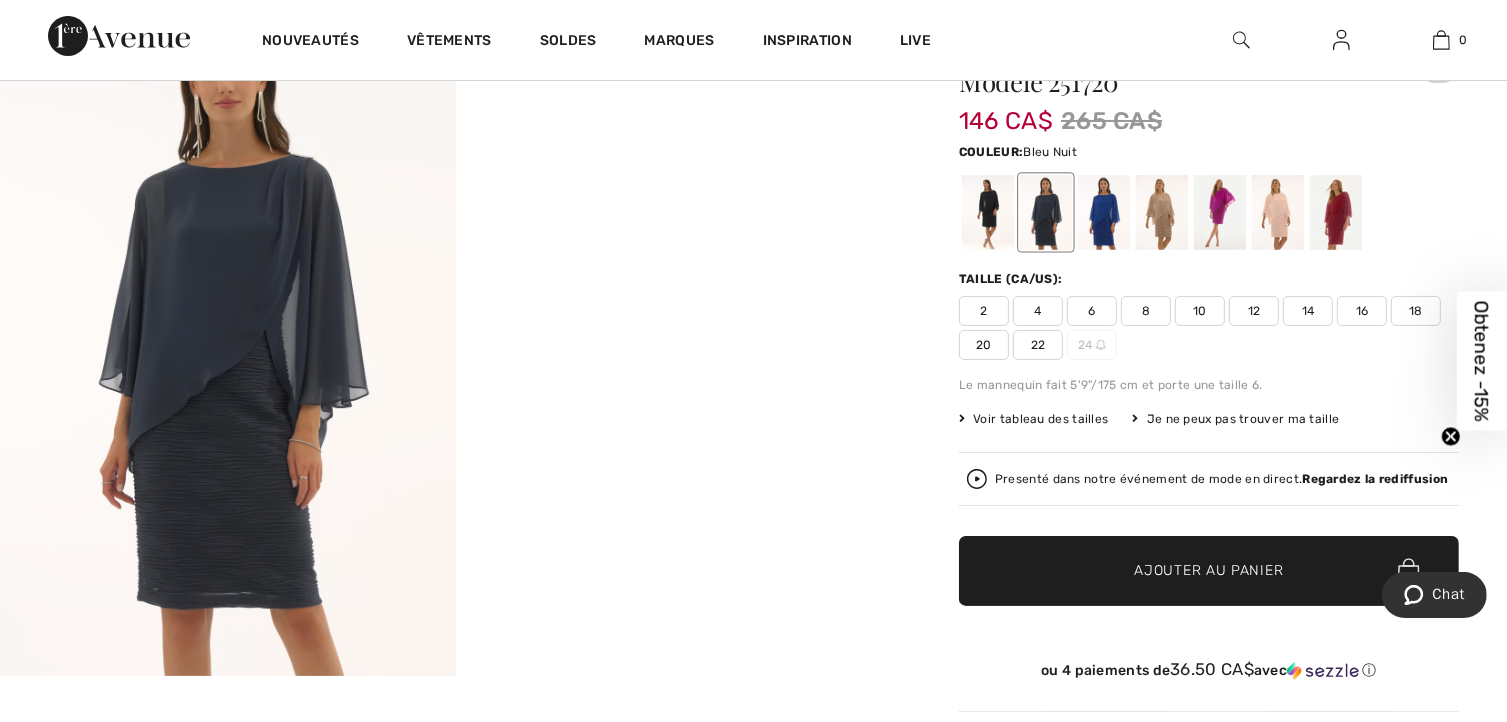 click at bounding box center [228, 334] 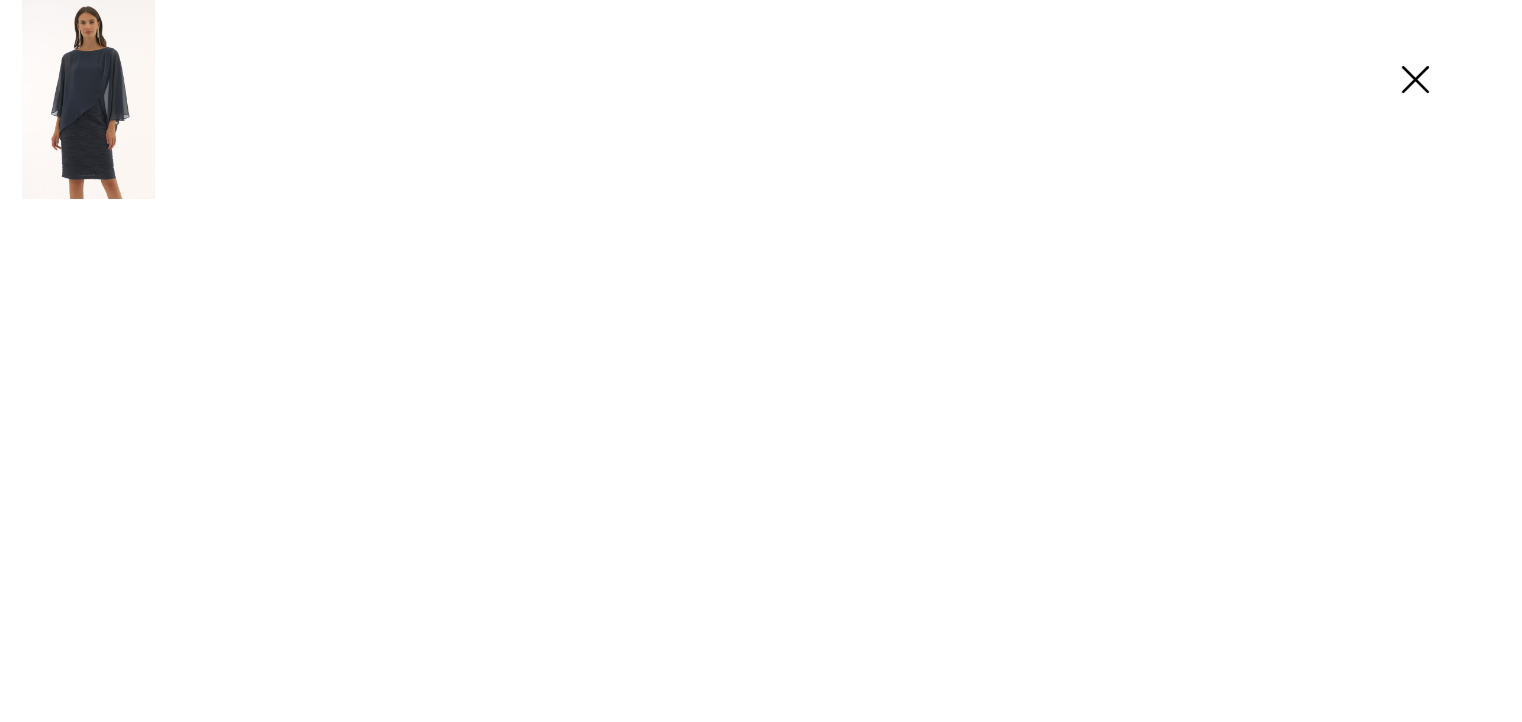 scroll, scrollTop: 221, scrollLeft: 0, axis: vertical 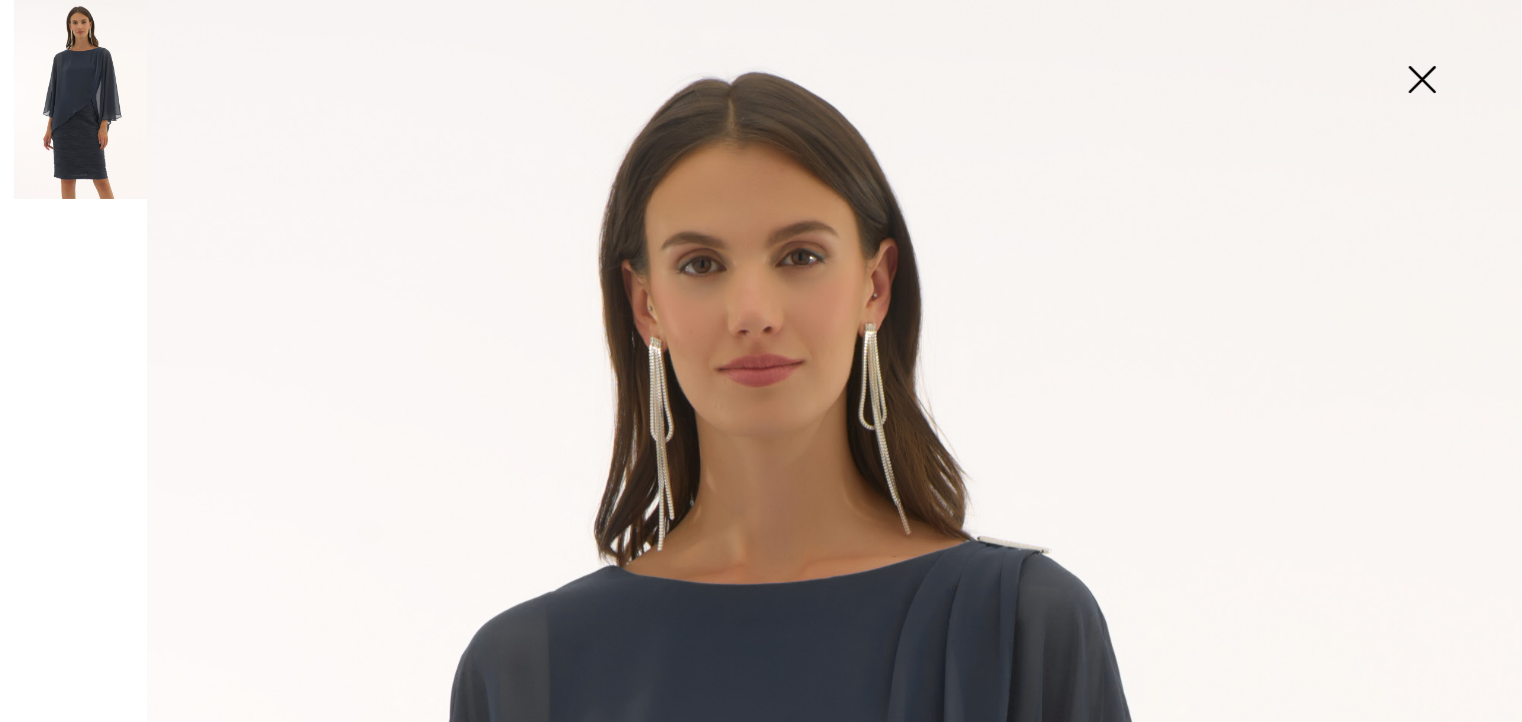 click at bounding box center (1422, 81) 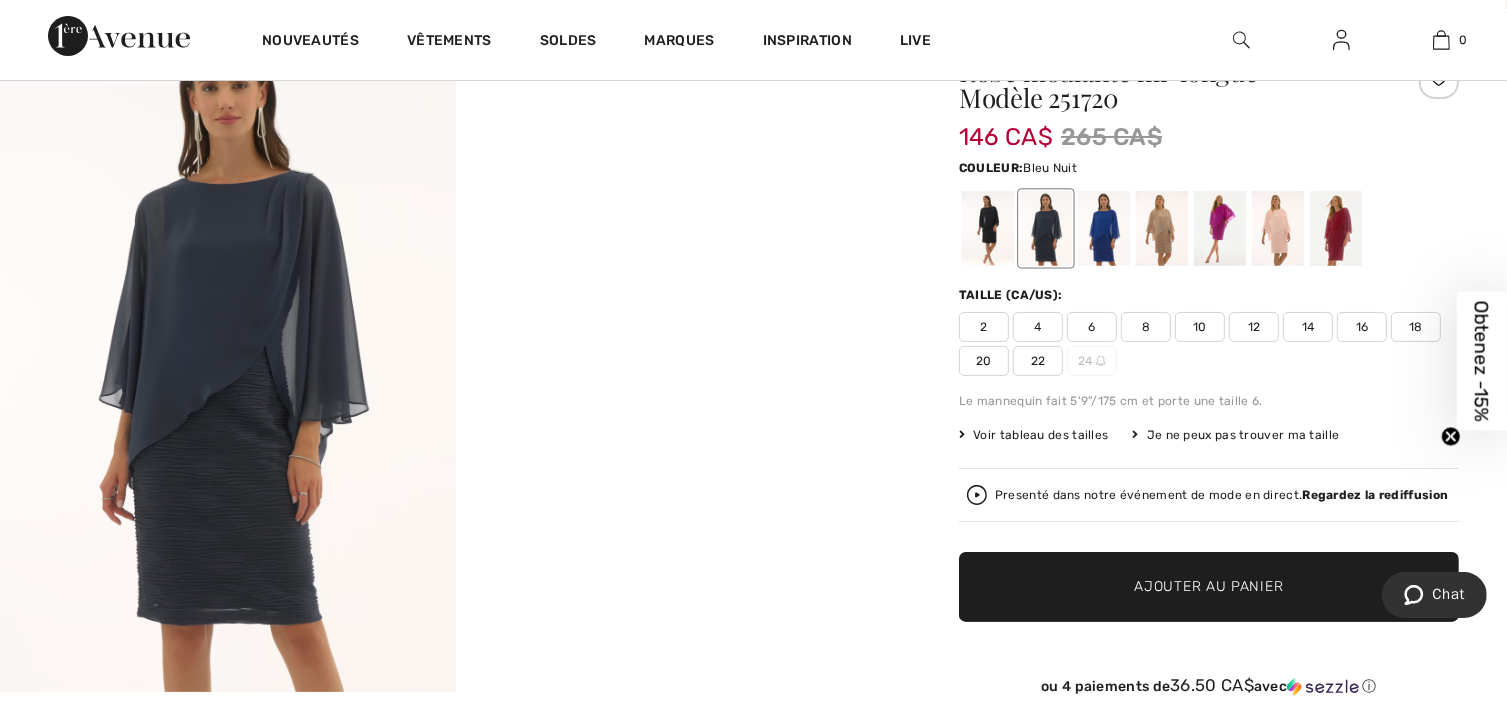 scroll, scrollTop: 0, scrollLeft: 0, axis: both 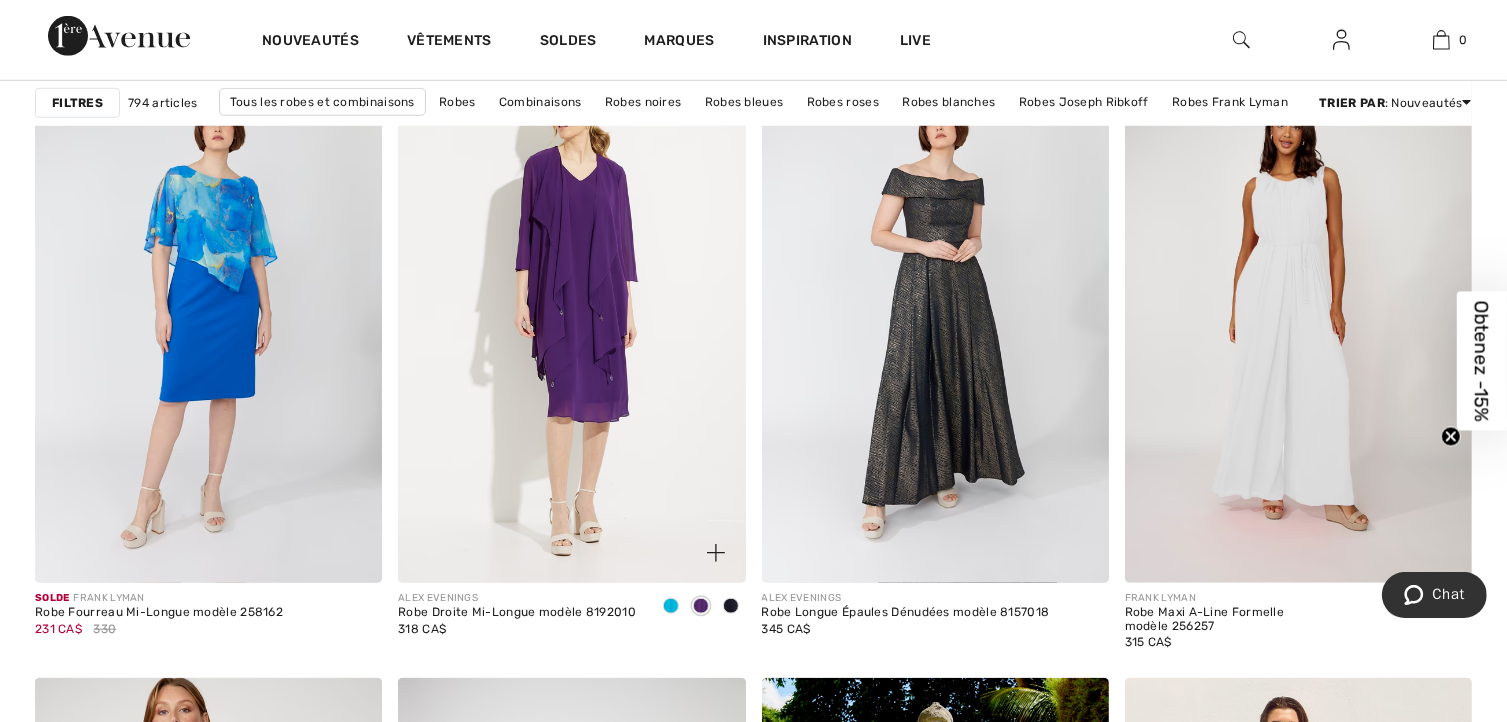 click at bounding box center [731, 606] 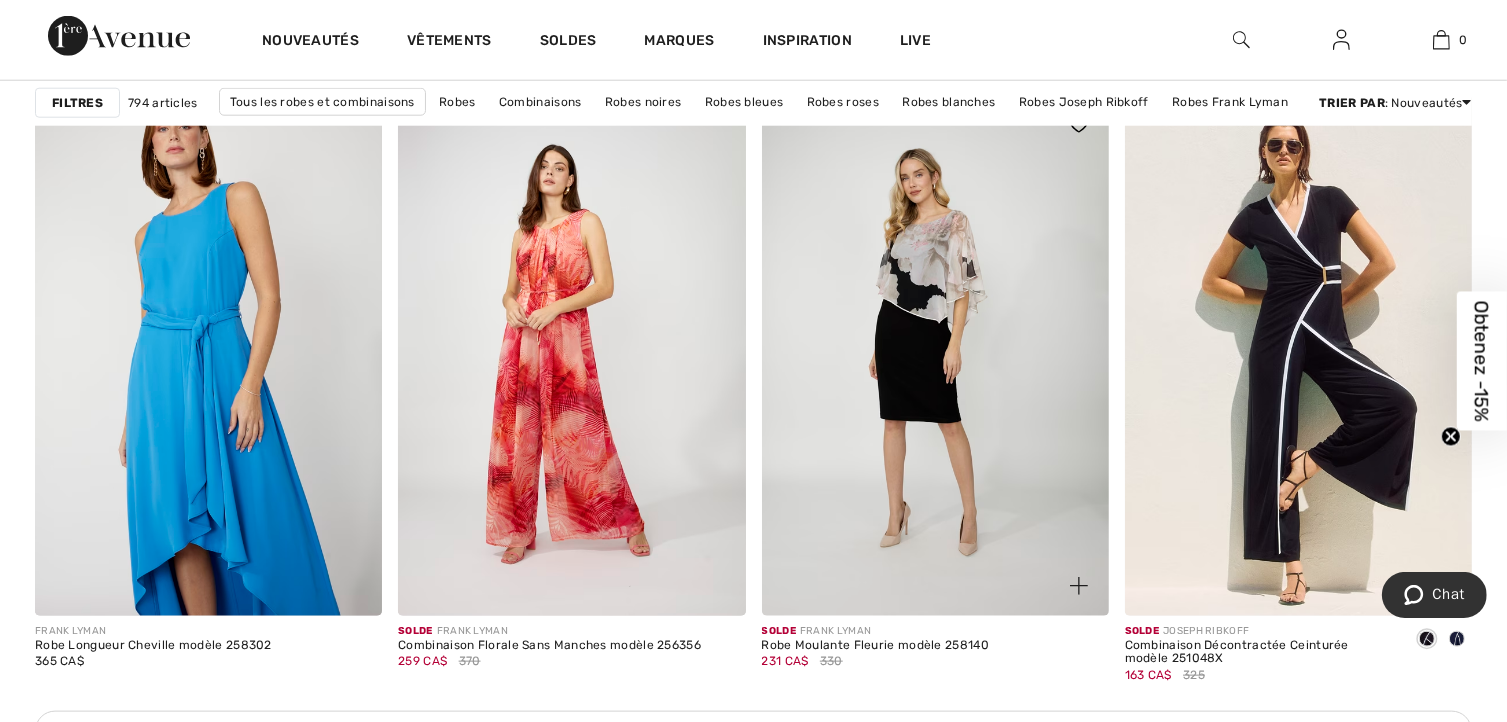 scroll, scrollTop: 2151, scrollLeft: 0, axis: vertical 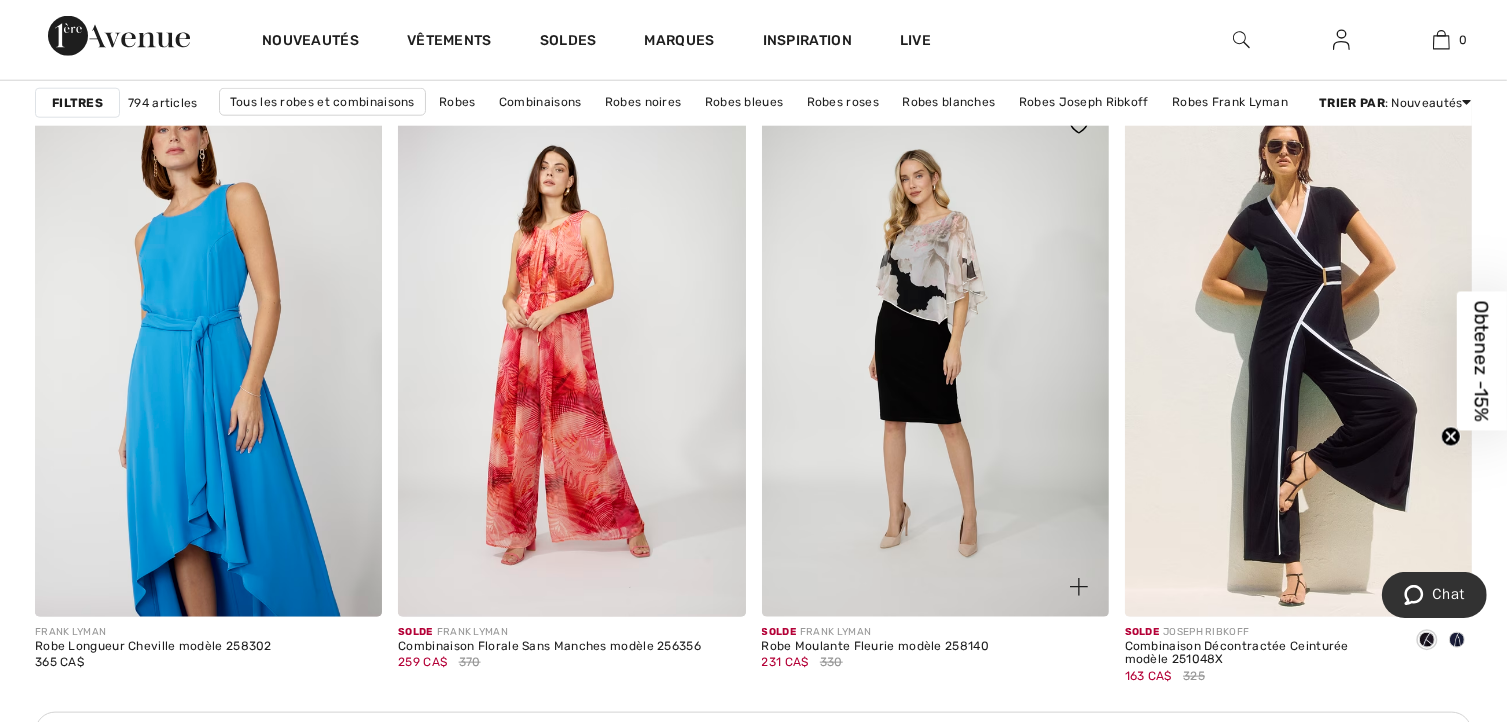 click at bounding box center (935, 356) 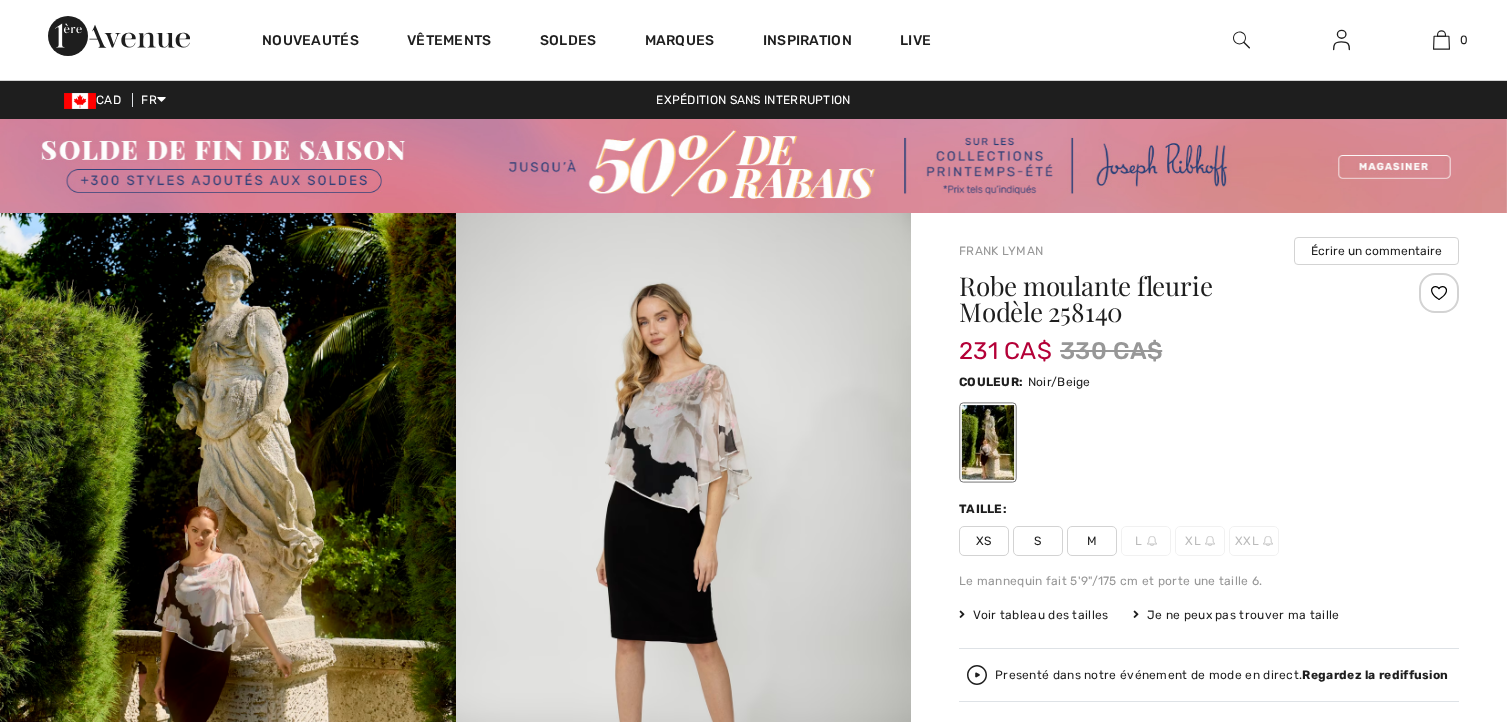 scroll, scrollTop: 0, scrollLeft: 0, axis: both 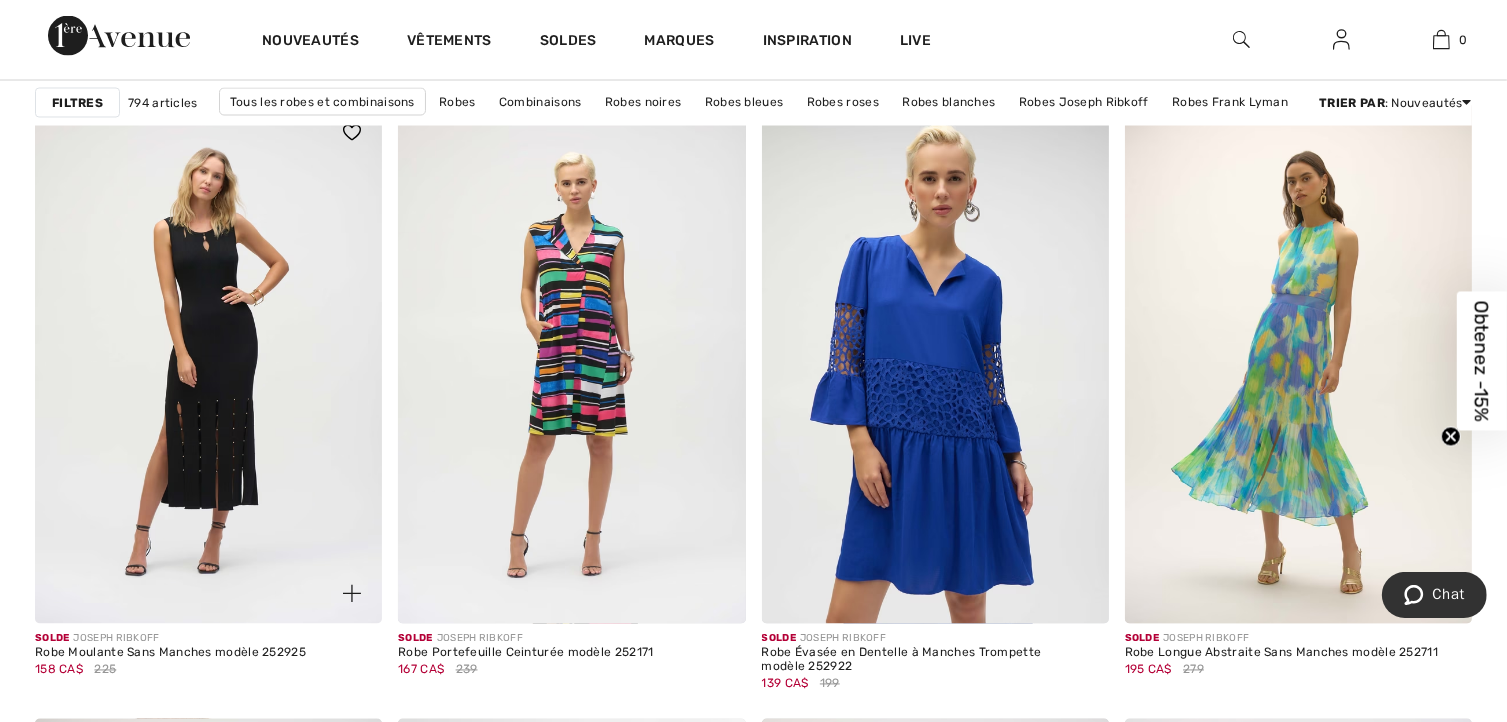 click at bounding box center (208, 363) 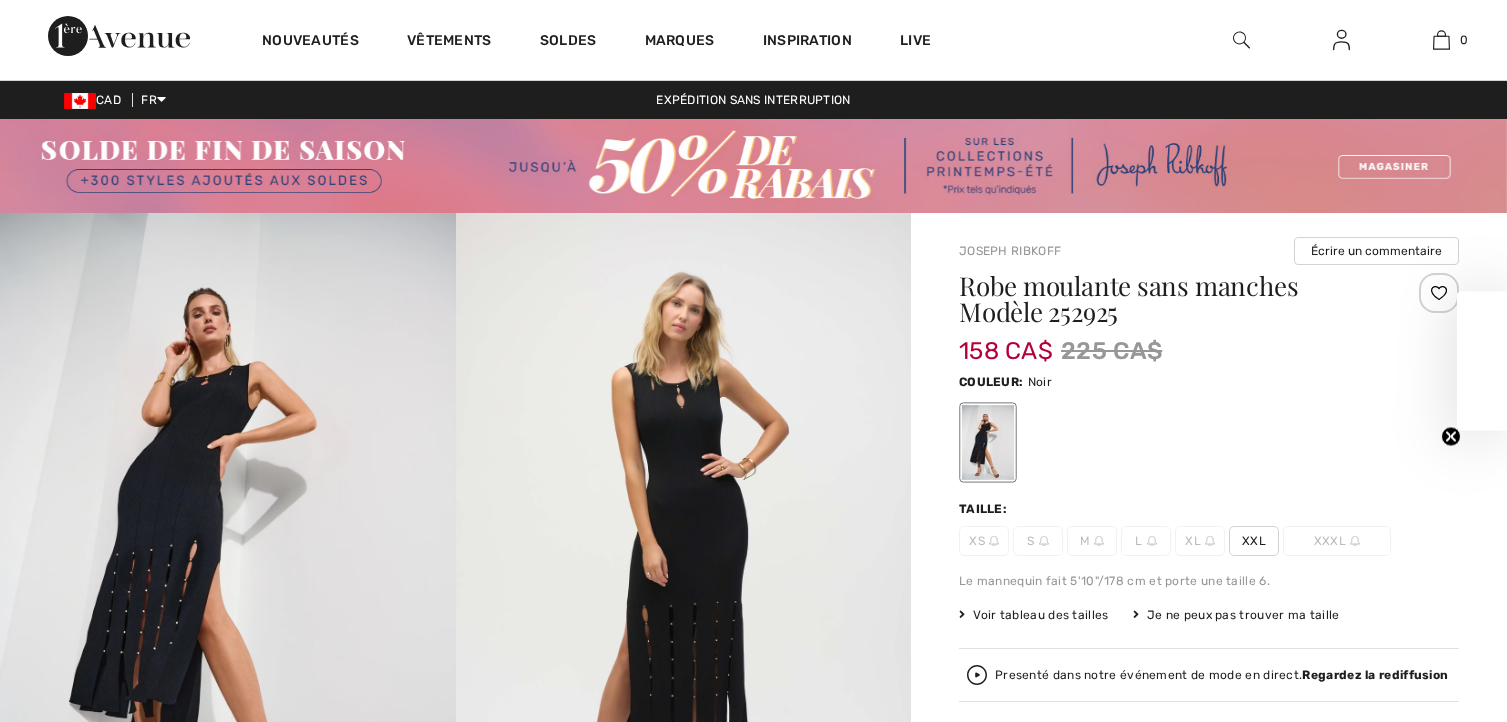 scroll, scrollTop: 0, scrollLeft: 0, axis: both 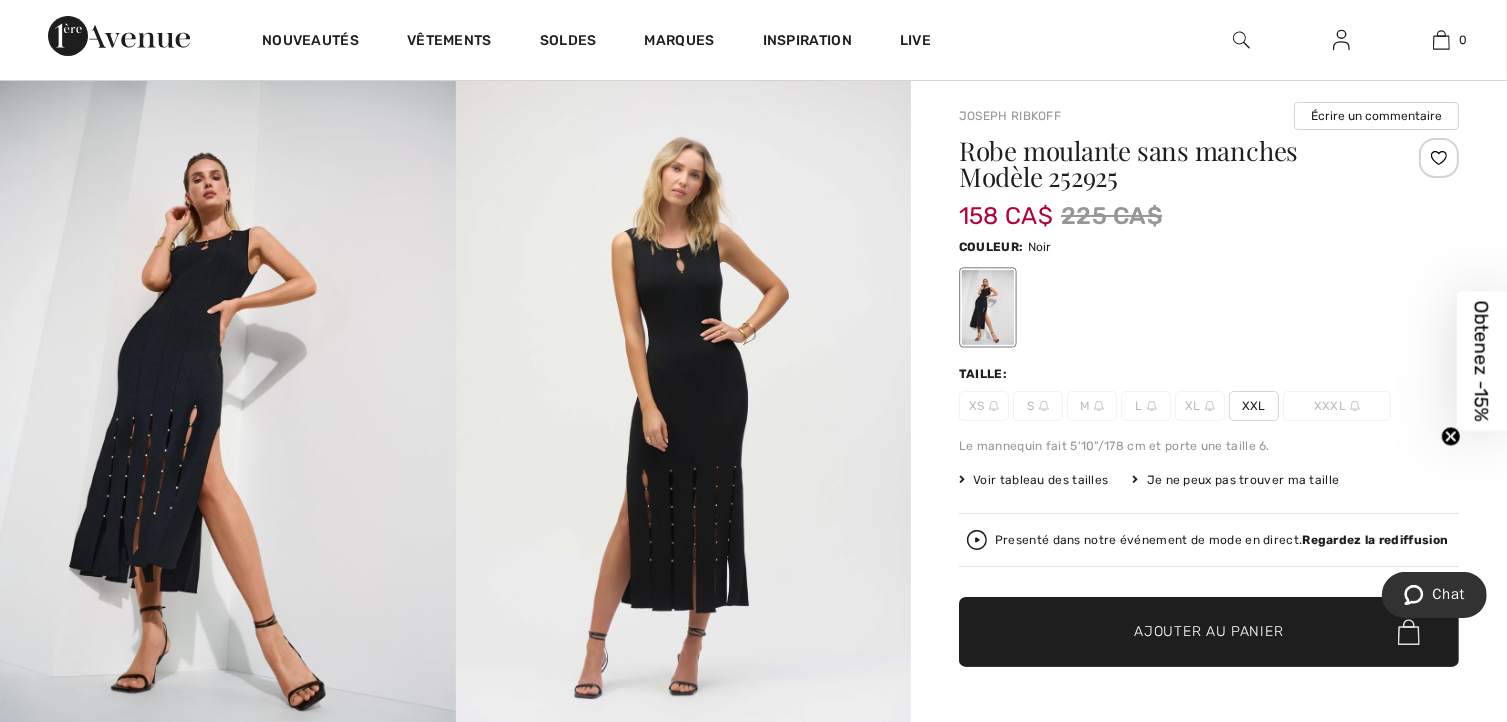 click at bounding box center (684, 419) 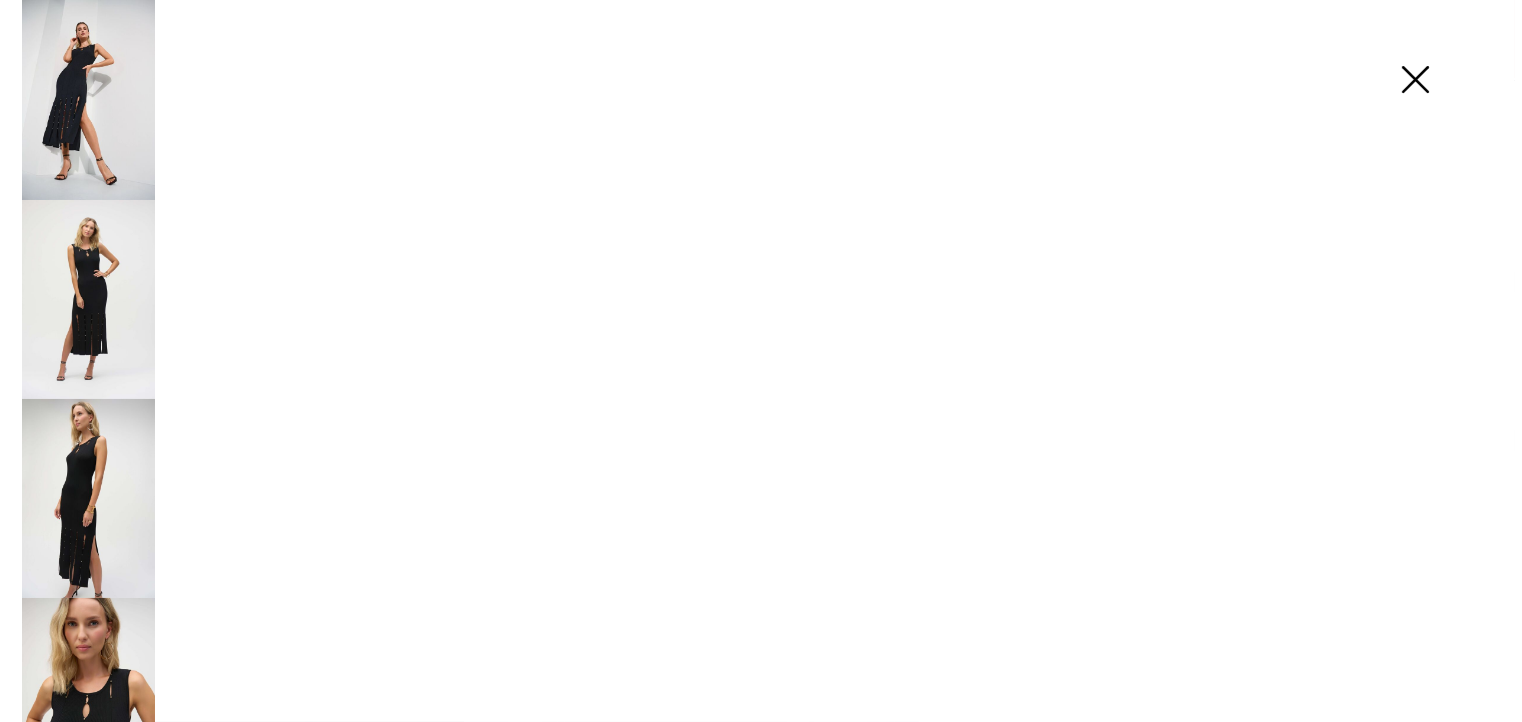 scroll, scrollTop: 136, scrollLeft: 0, axis: vertical 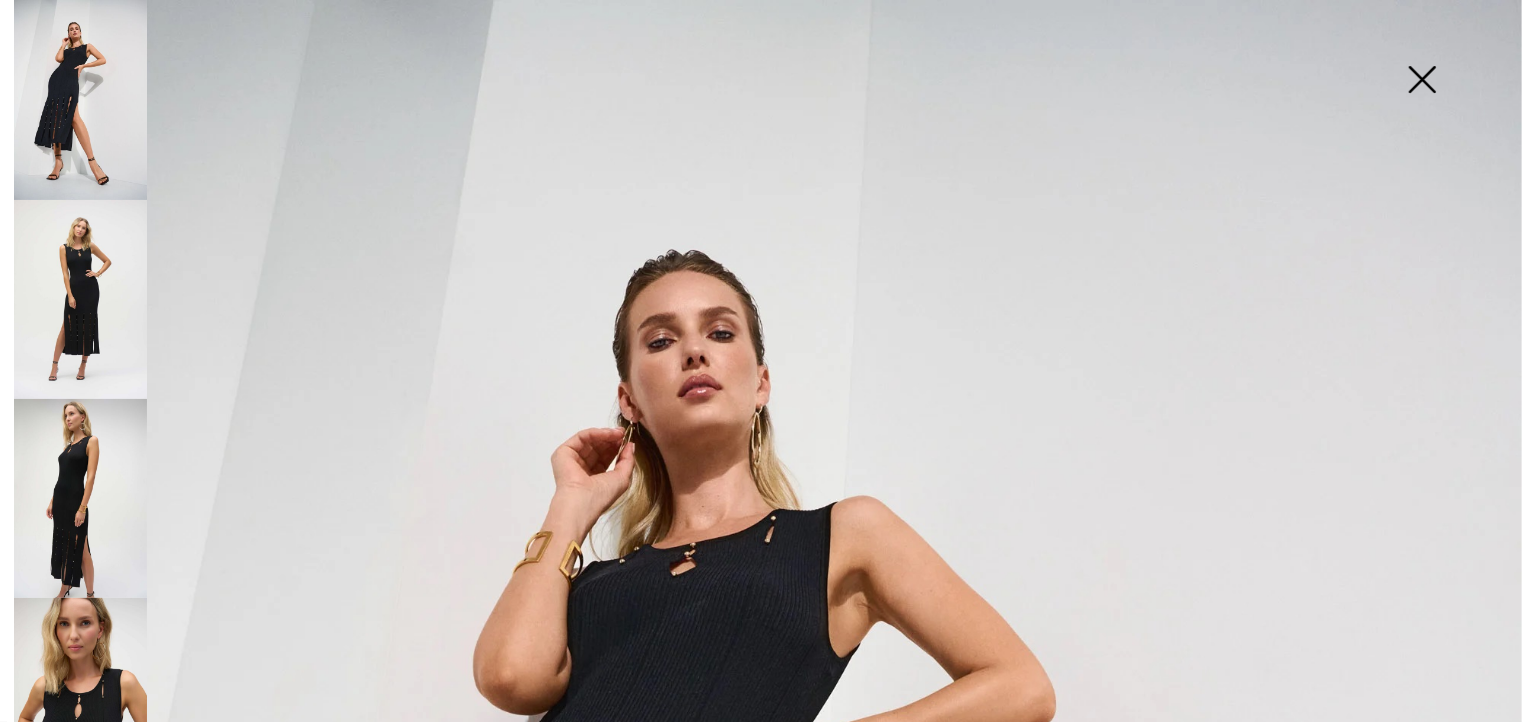 click at bounding box center [1422, 81] 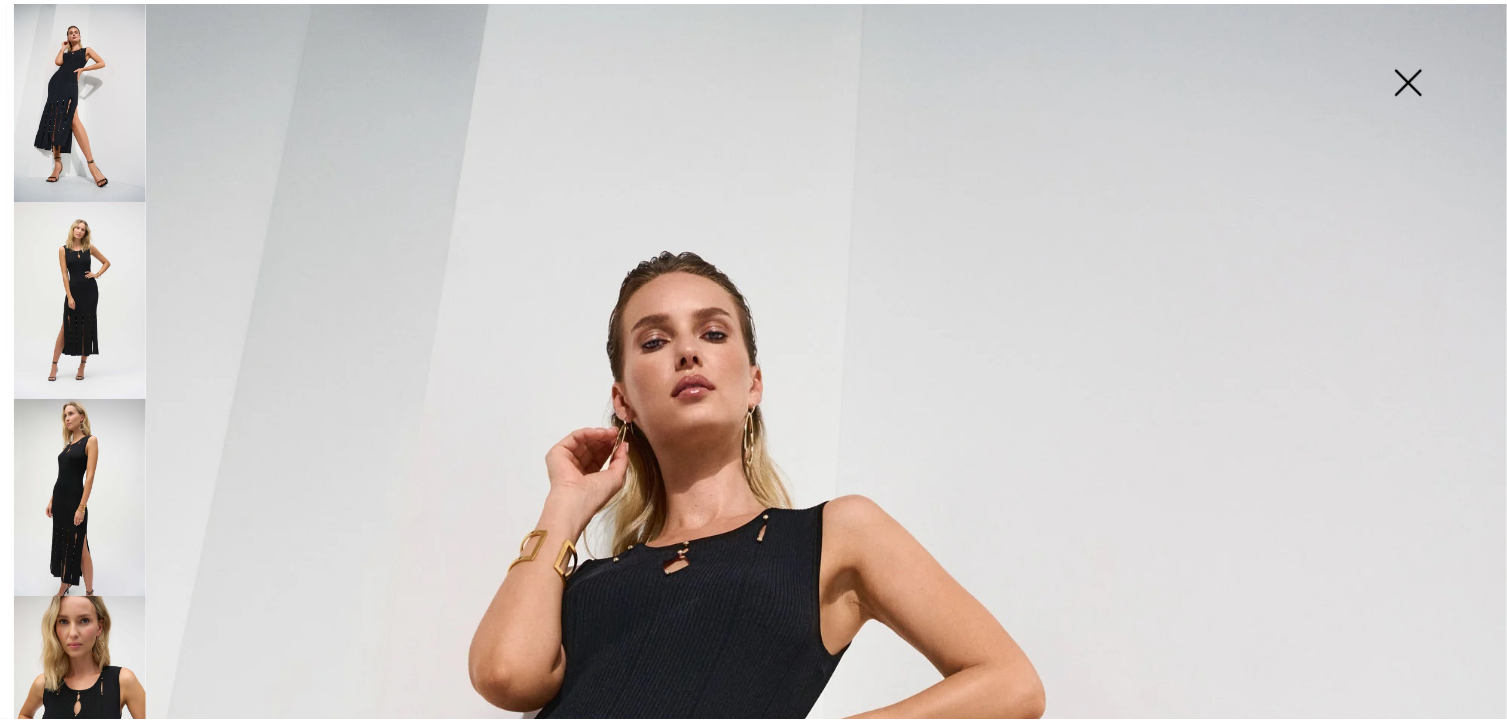 scroll, scrollTop: 135, scrollLeft: 0, axis: vertical 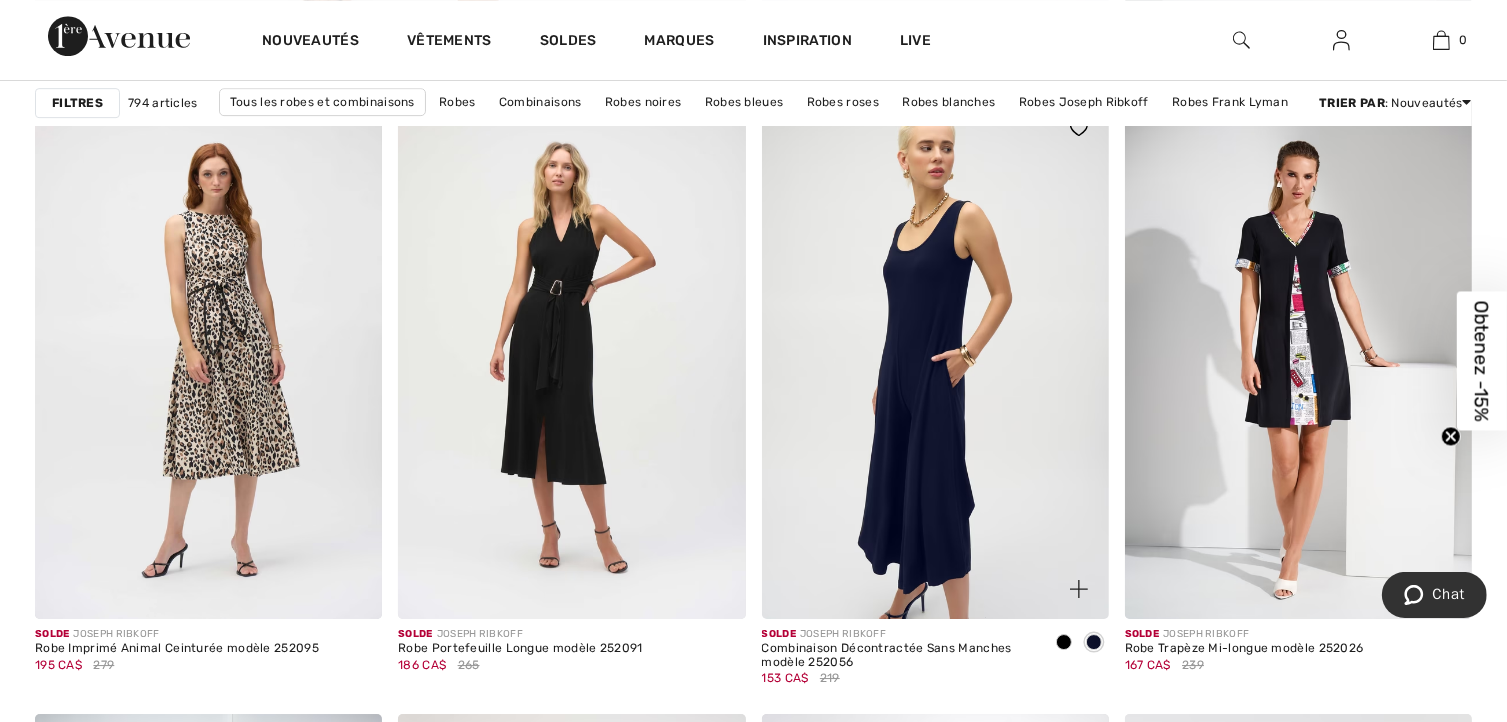 click at bounding box center [935, 358] 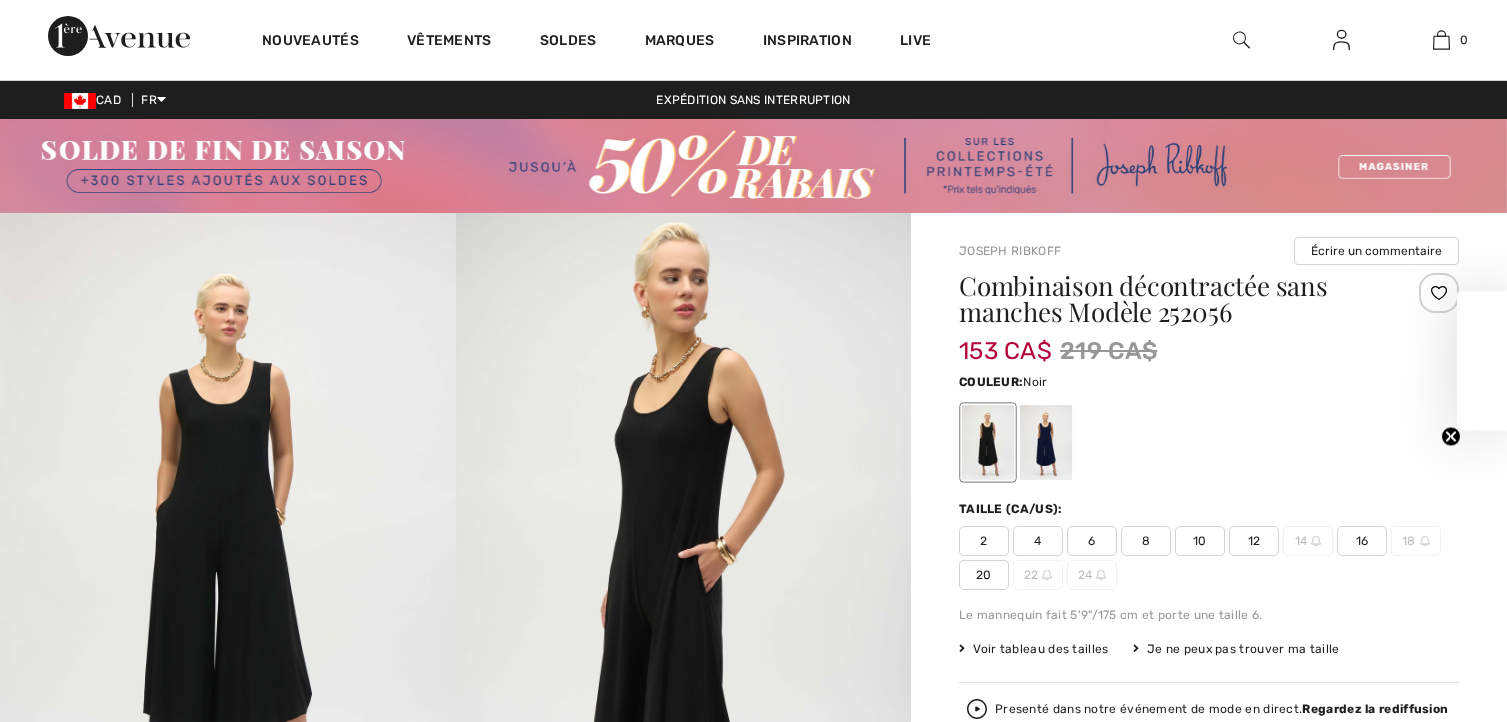 scroll, scrollTop: 0, scrollLeft: 0, axis: both 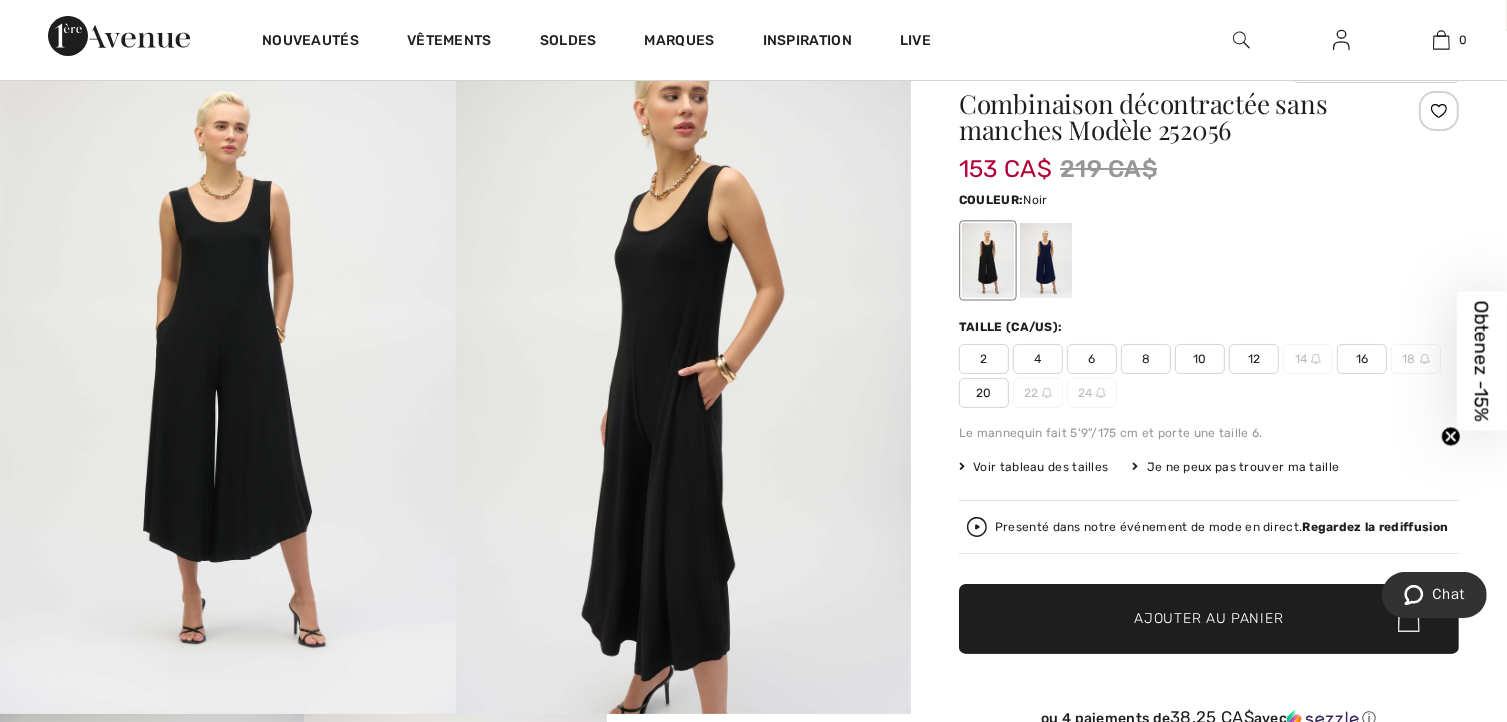 click at bounding box center [228, 372] 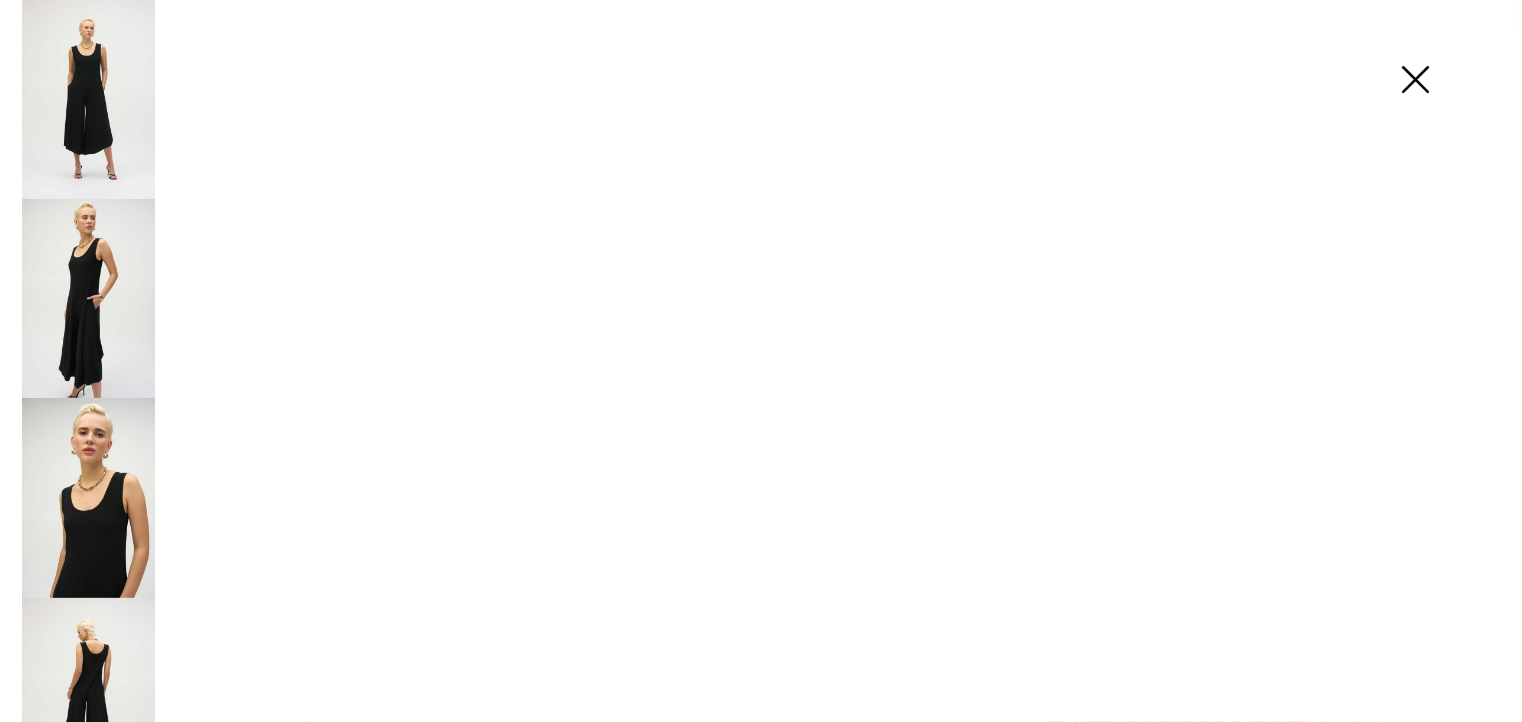 scroll, scrollTop: 183, scrollLeft: 0, axis: vertical 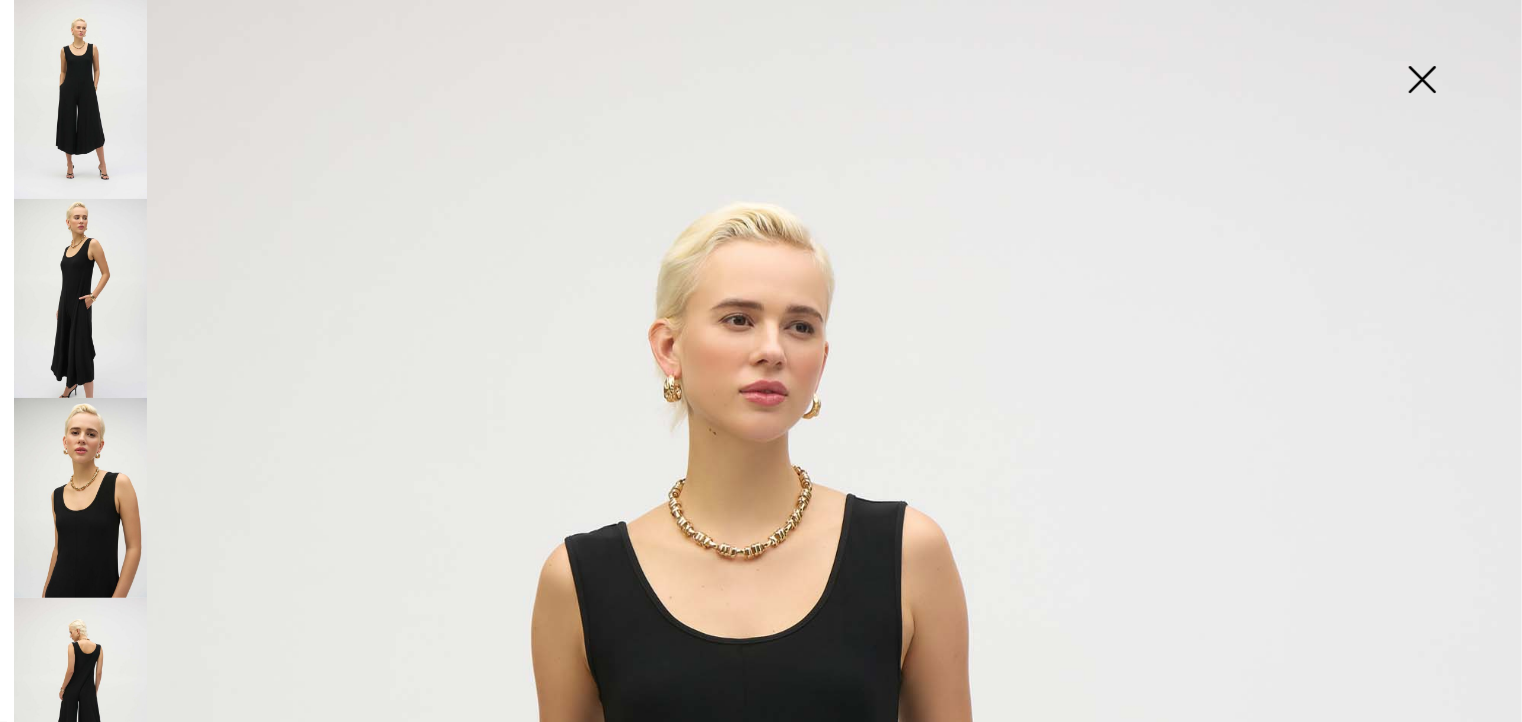 click at bounding box center (1422, 81) 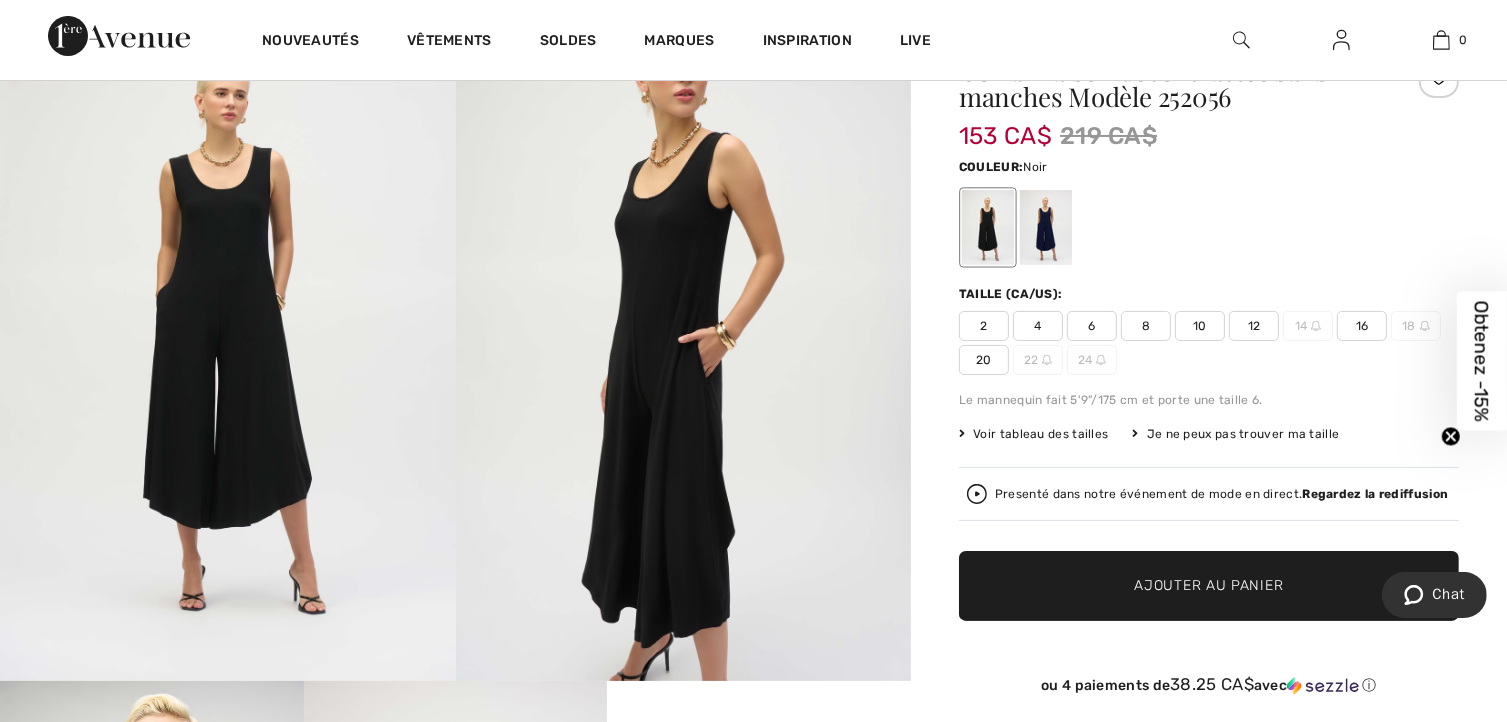 scroll, scrollTop: 216, scrollLeft: 0, axis: vertical 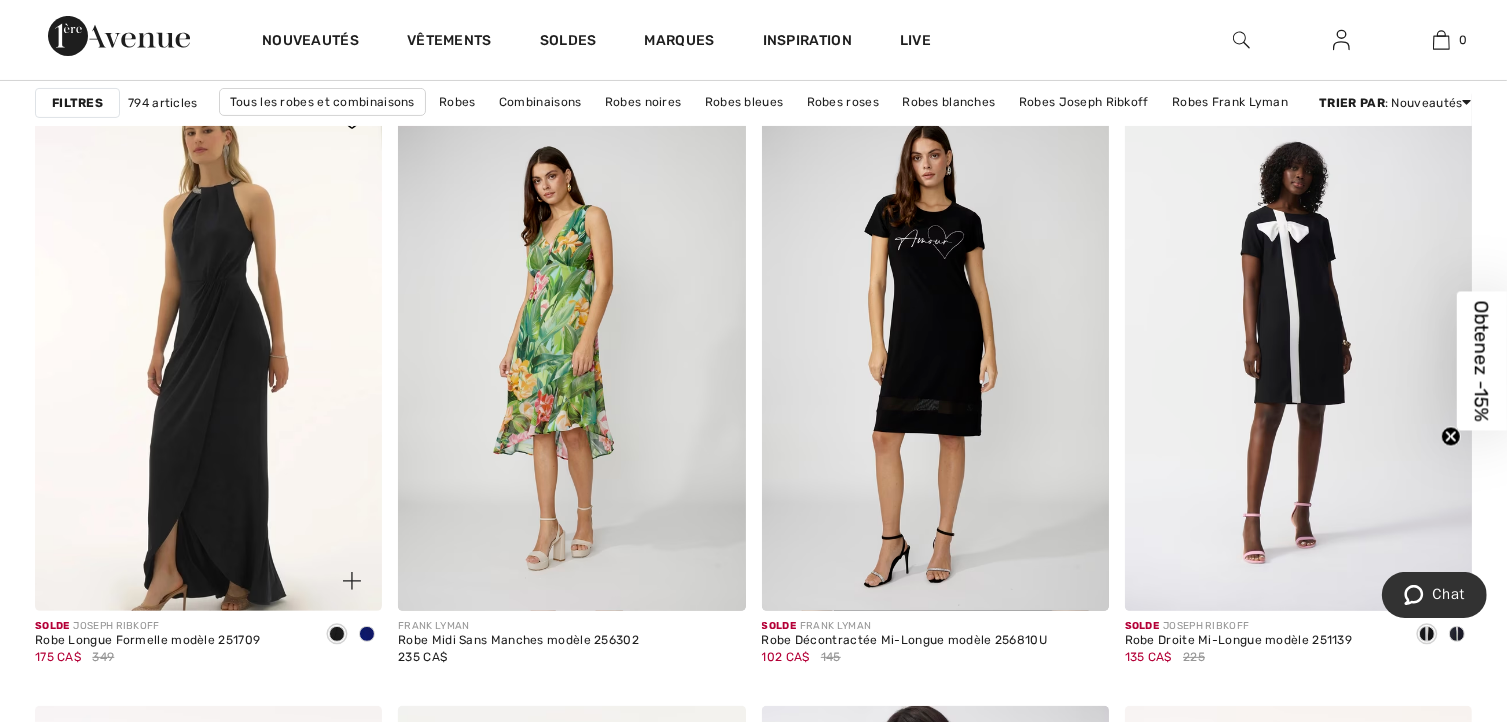 click at bounding box center [367, 634] 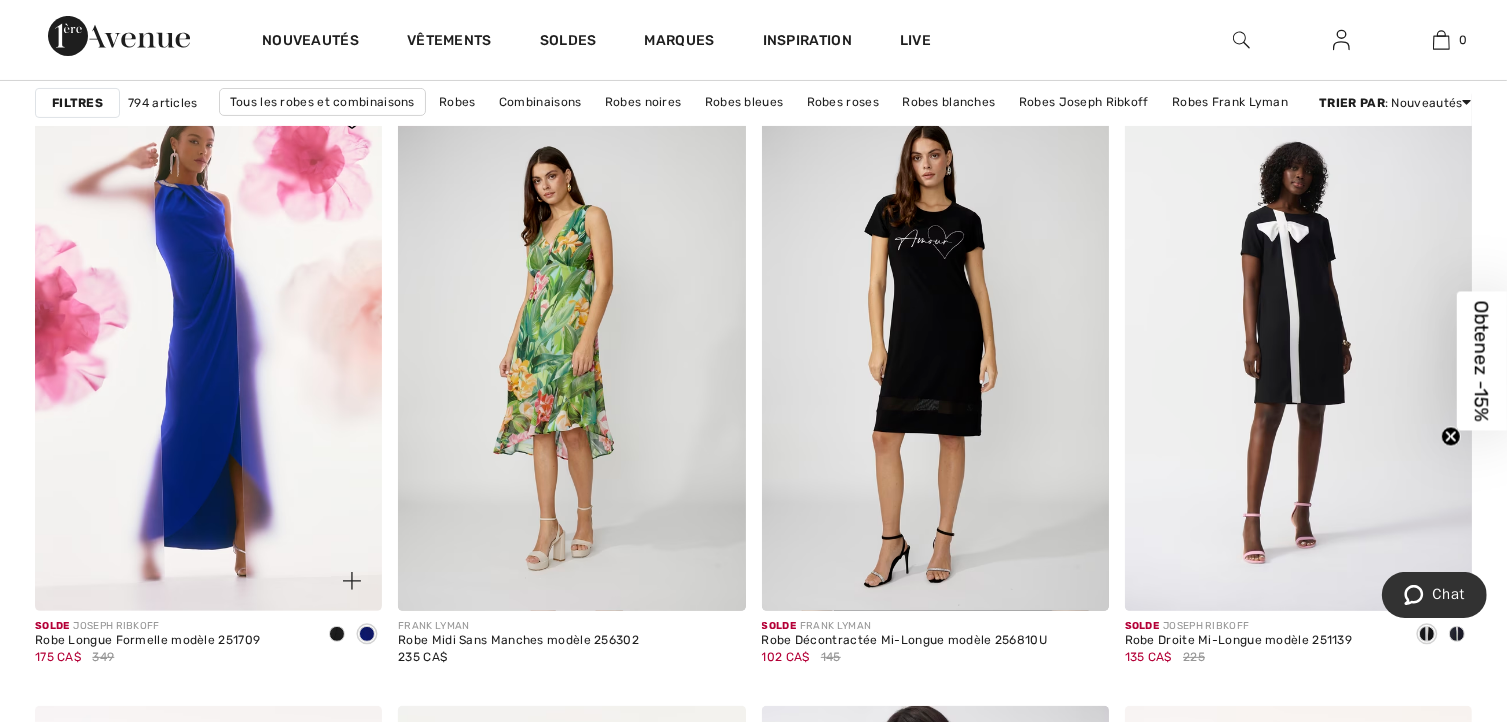 click at bounding box center (208, 351) 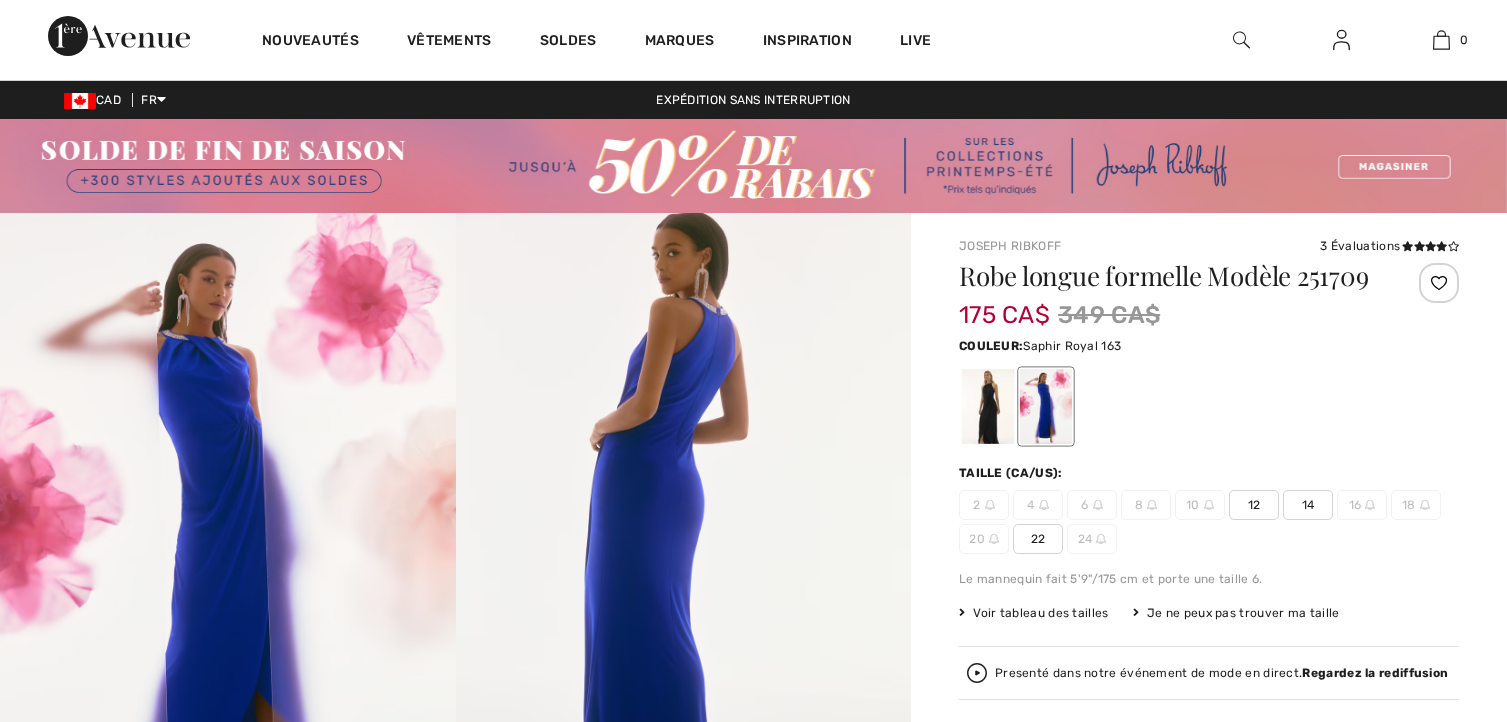 scroll, scrollTop: 0, scrollLeft: 0, axis: both 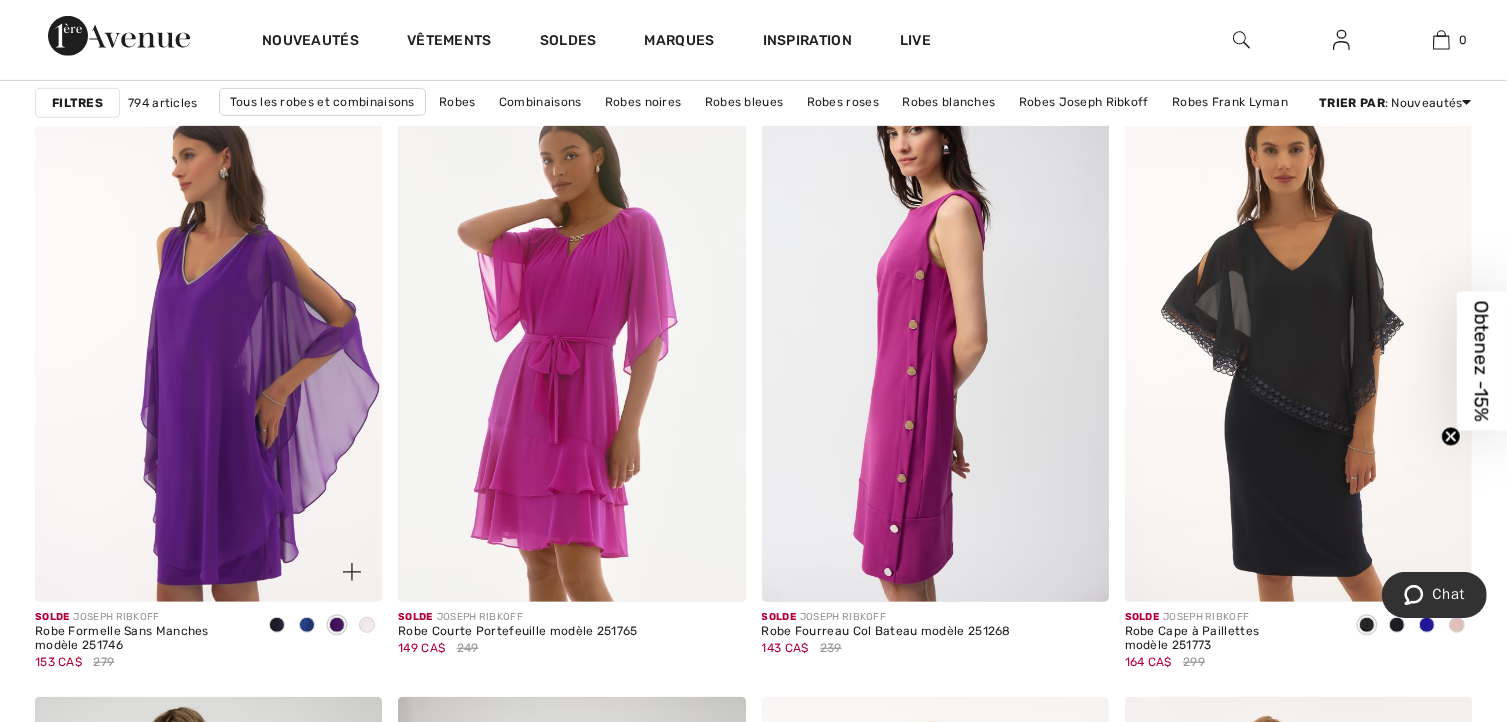 click at bounding box center (307, 625) 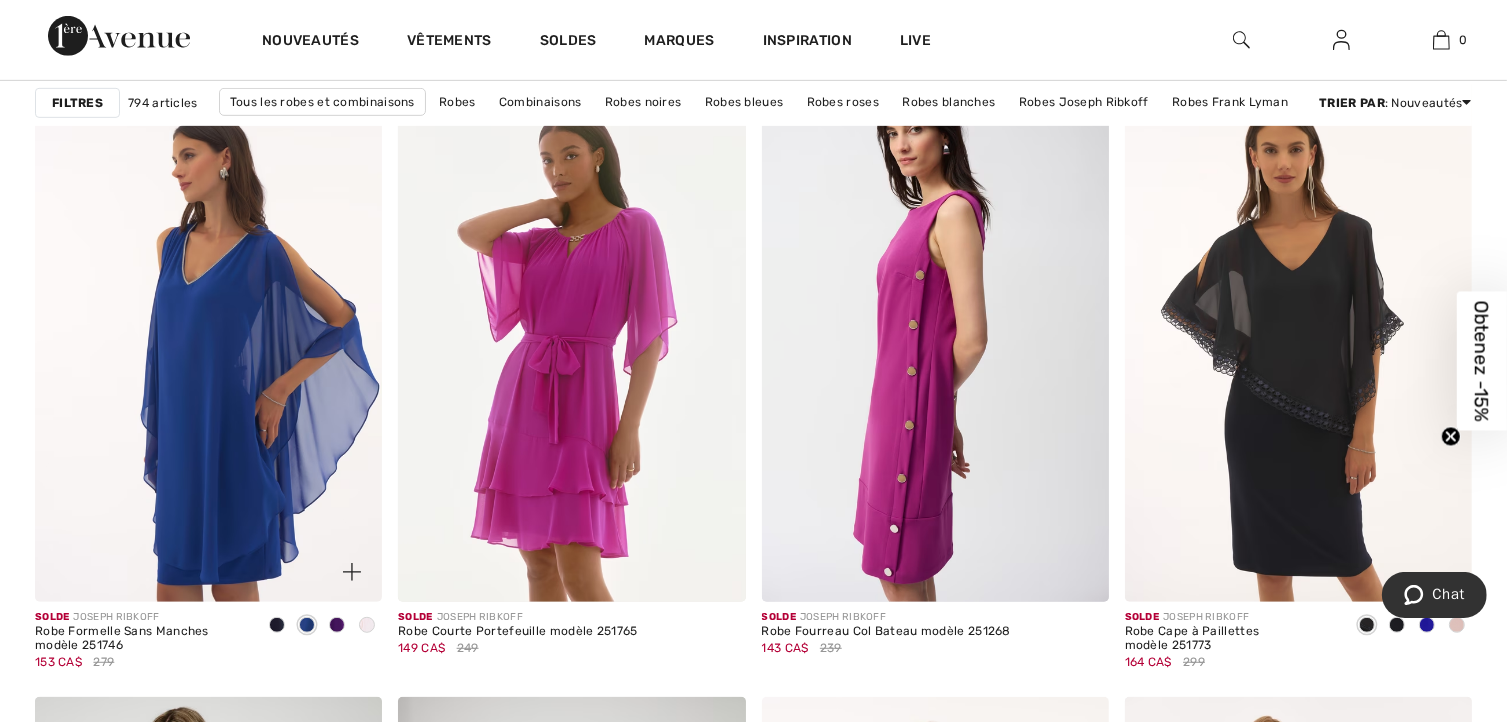 click at bounding box center [277, 625] 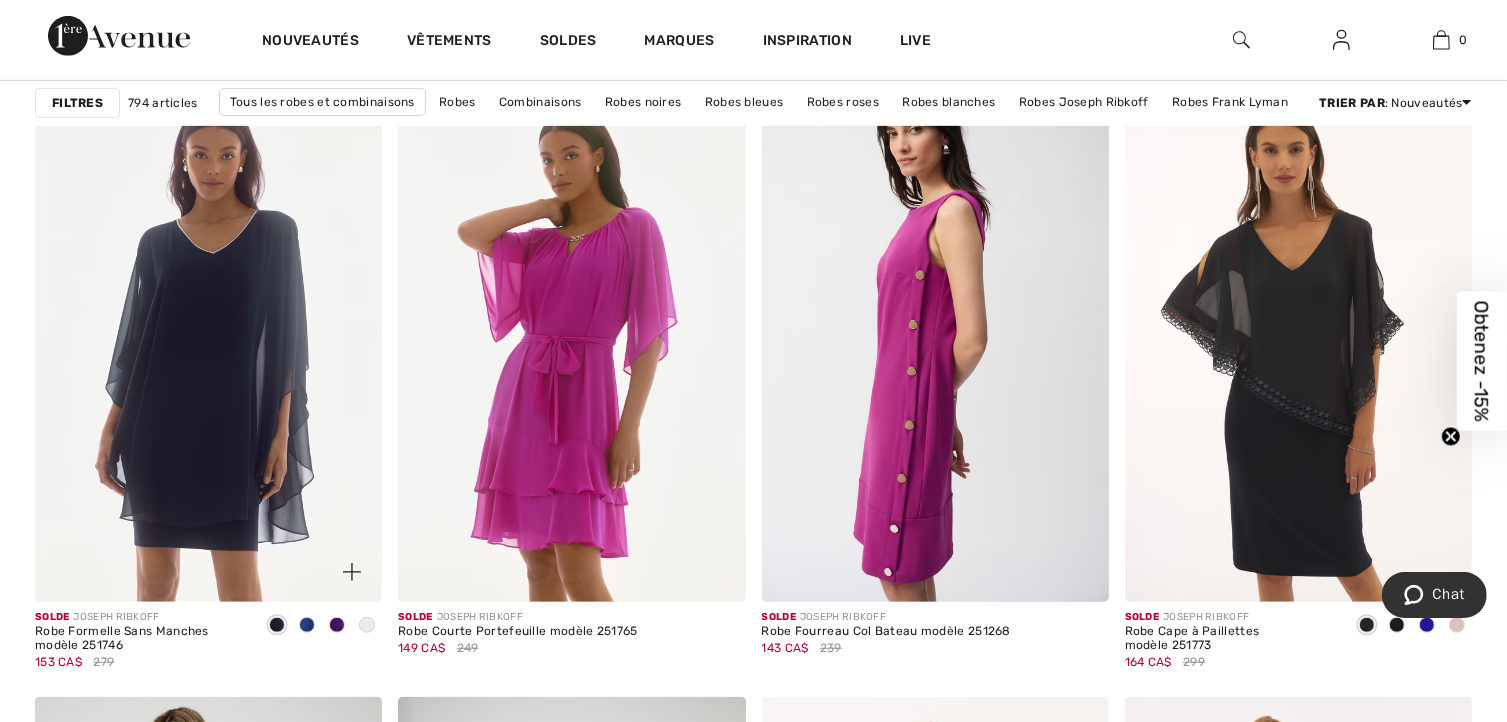 click at bounding box center (307, 625) 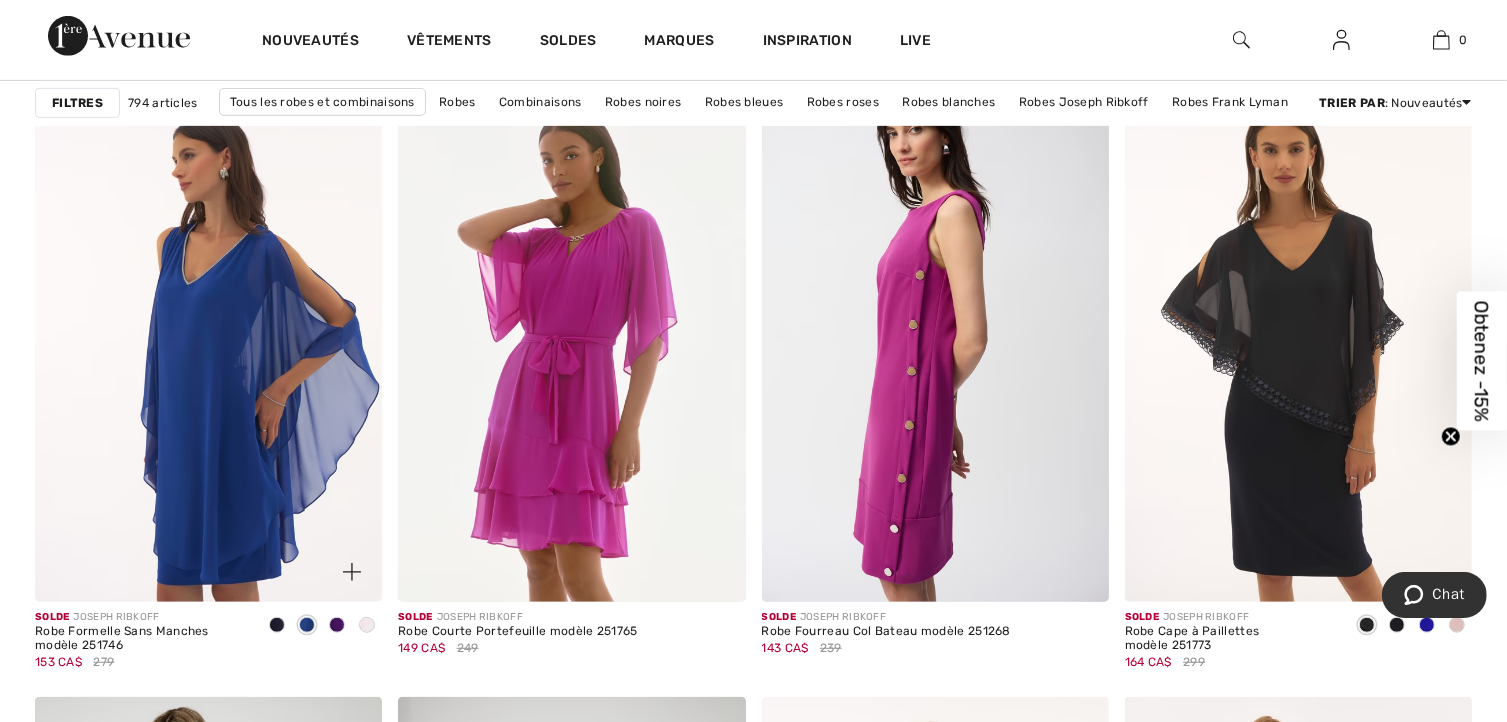 click at bounding box center (208, 341) 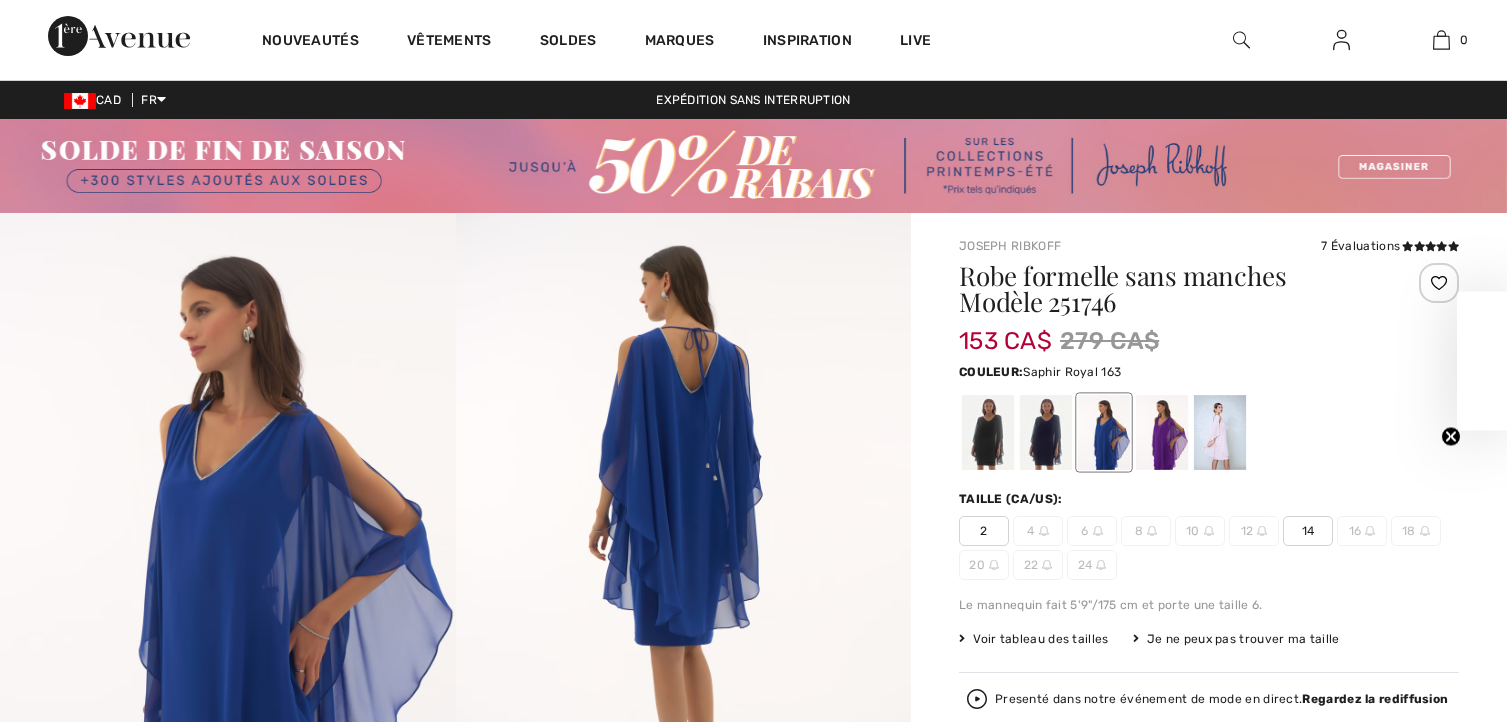 scroll, scrollTop: 0, scrollLeft: 0, axis: both 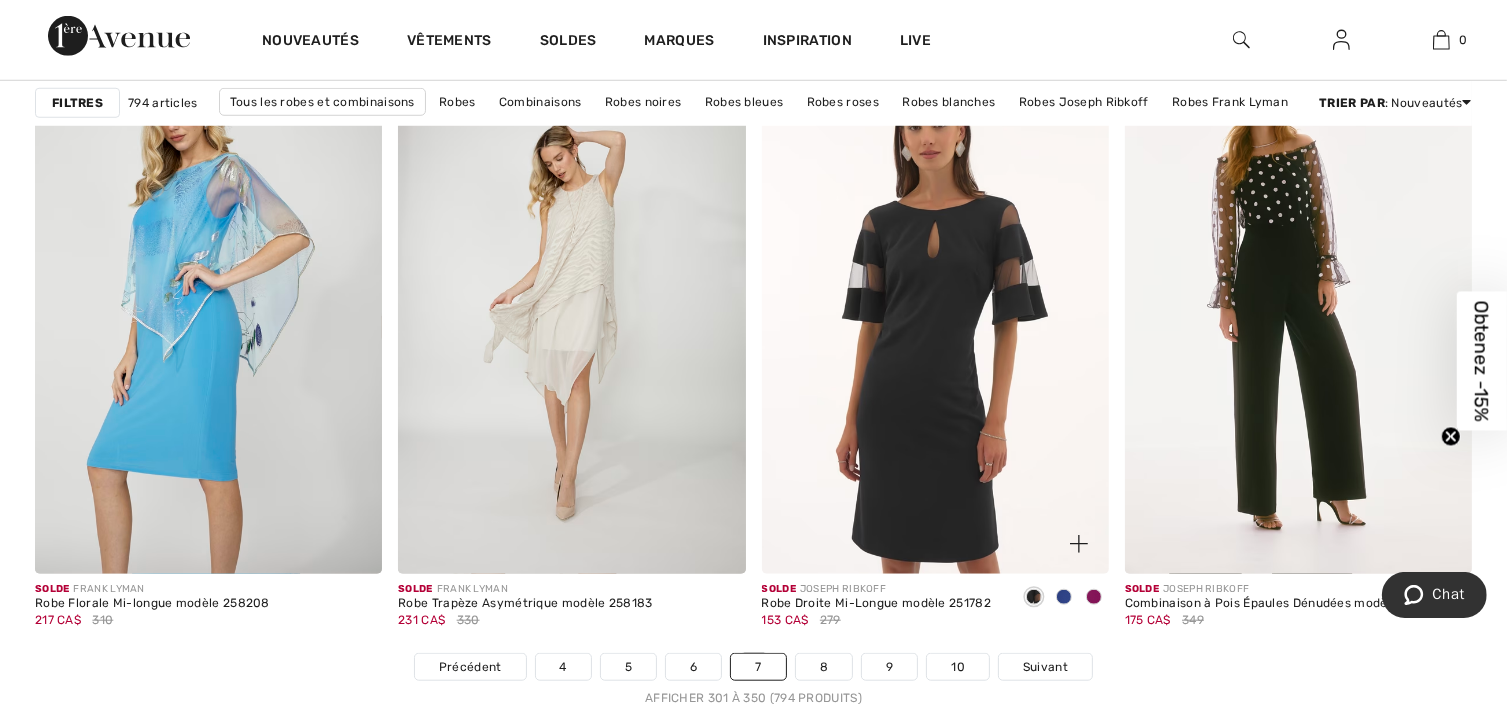 click at bounding box center (1064, 597) 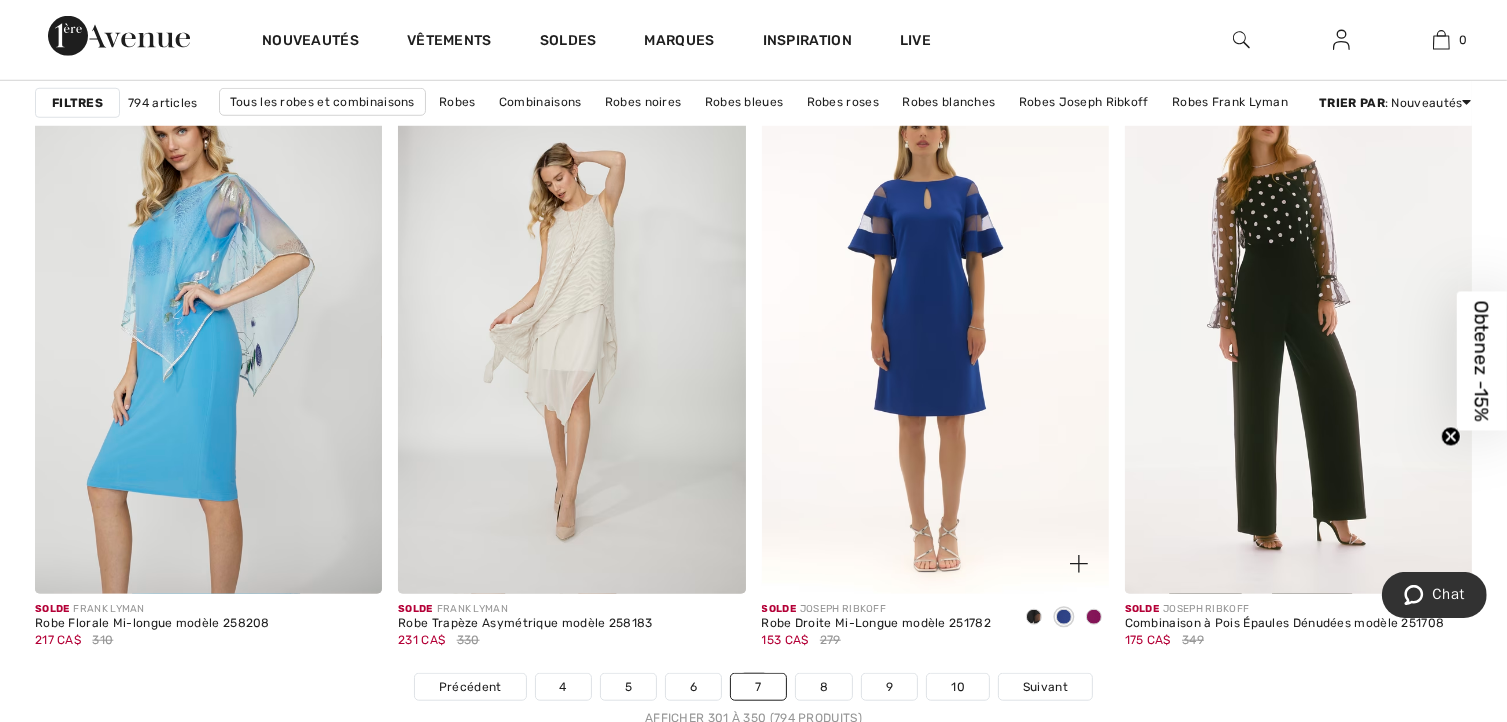 scroll, scrollTop: 9148, scrollLeft: 0, axis: vertical 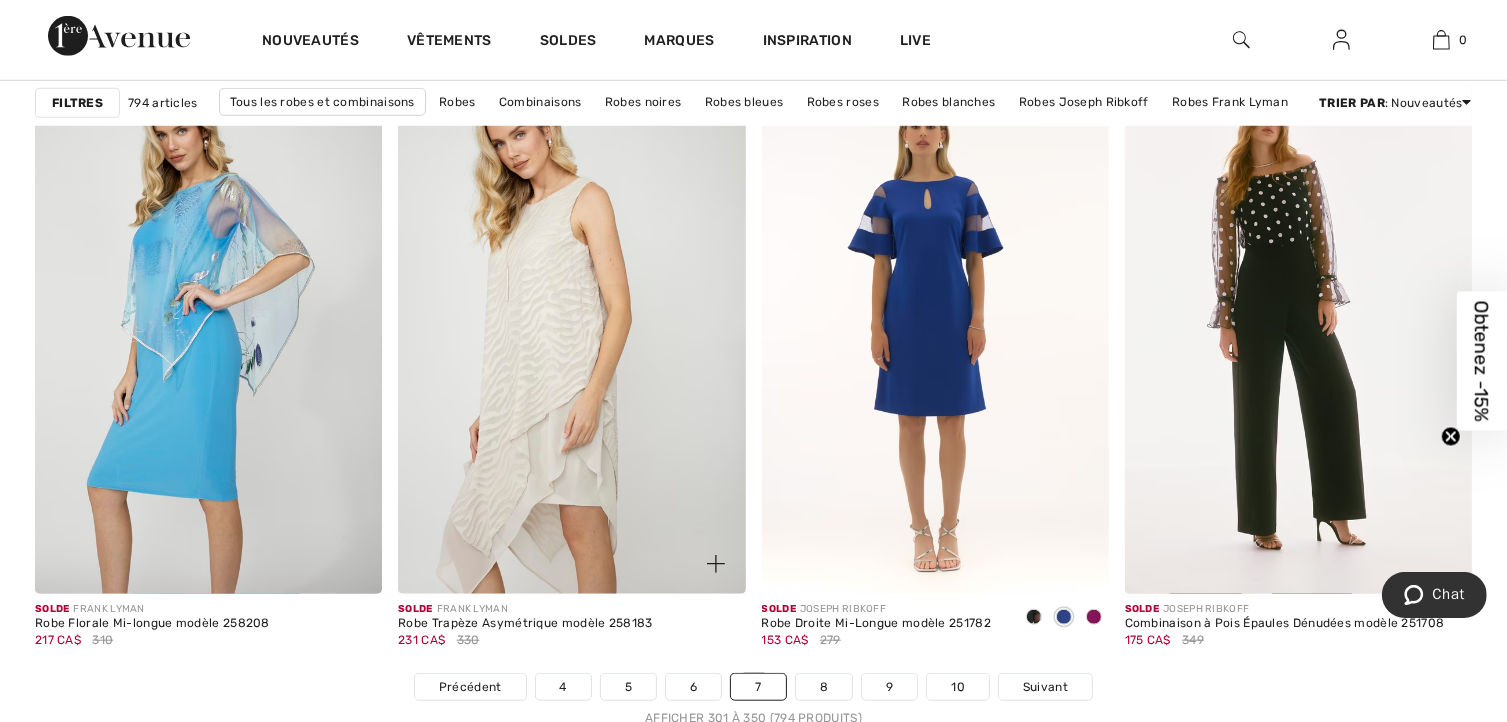 click at bounding box center [571, 333] 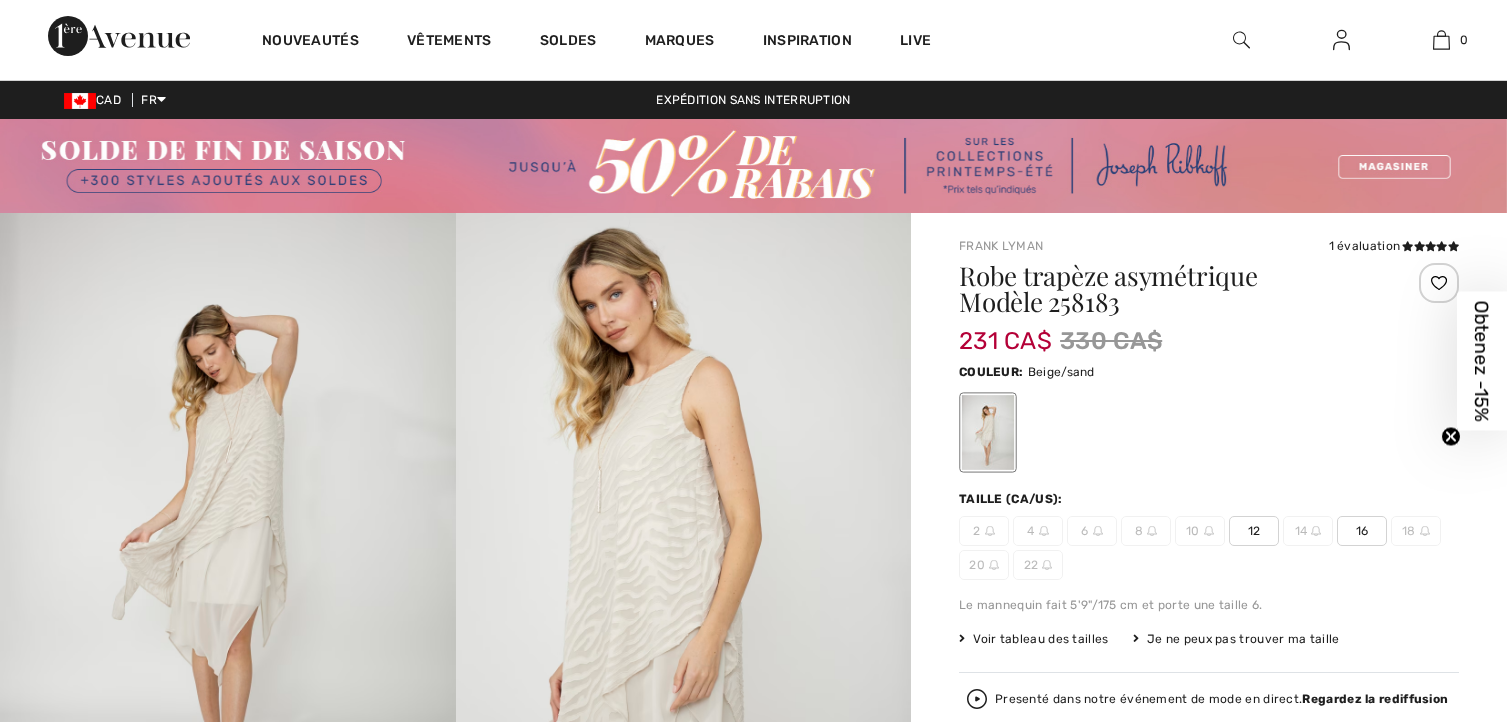 scroll, scrollTop: 0, scrollLeft: 0, axis: both 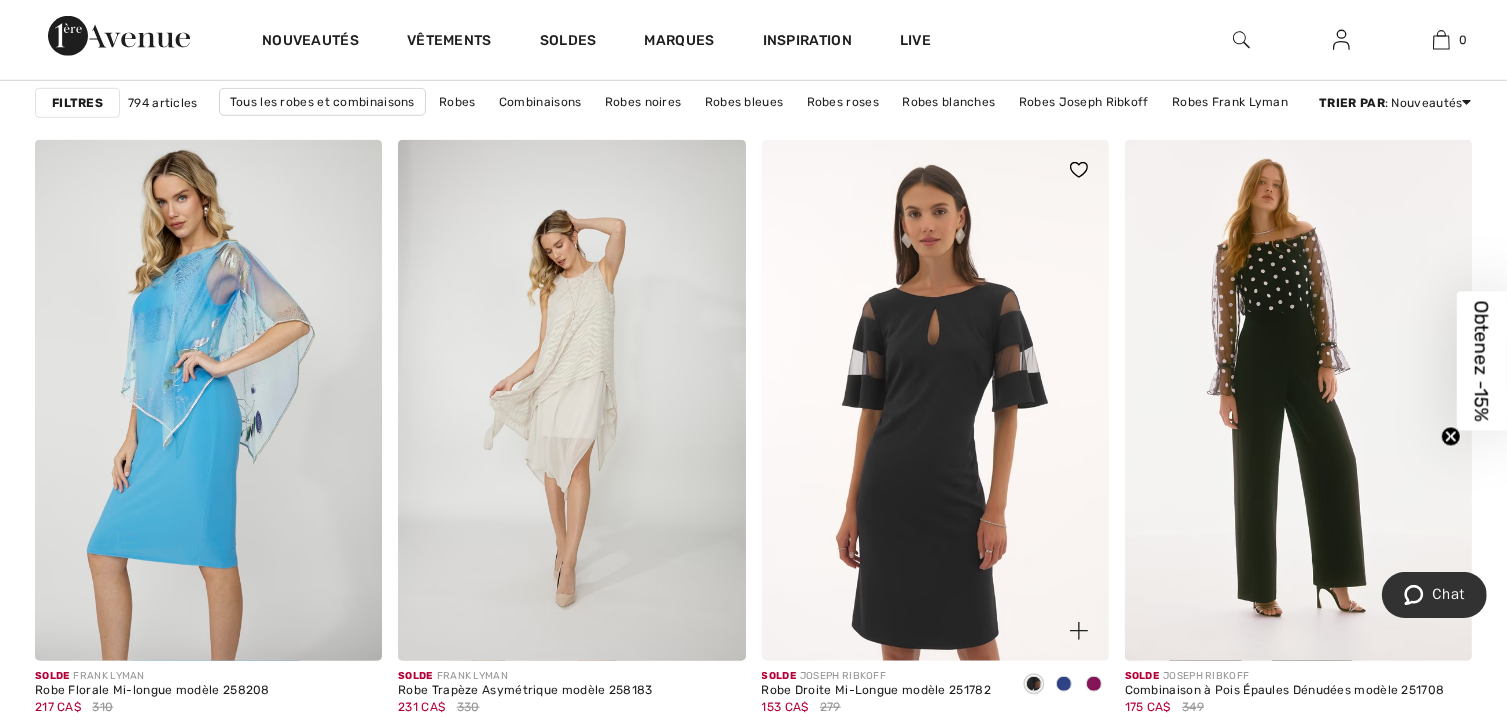 click at bounding box center (935, 400) 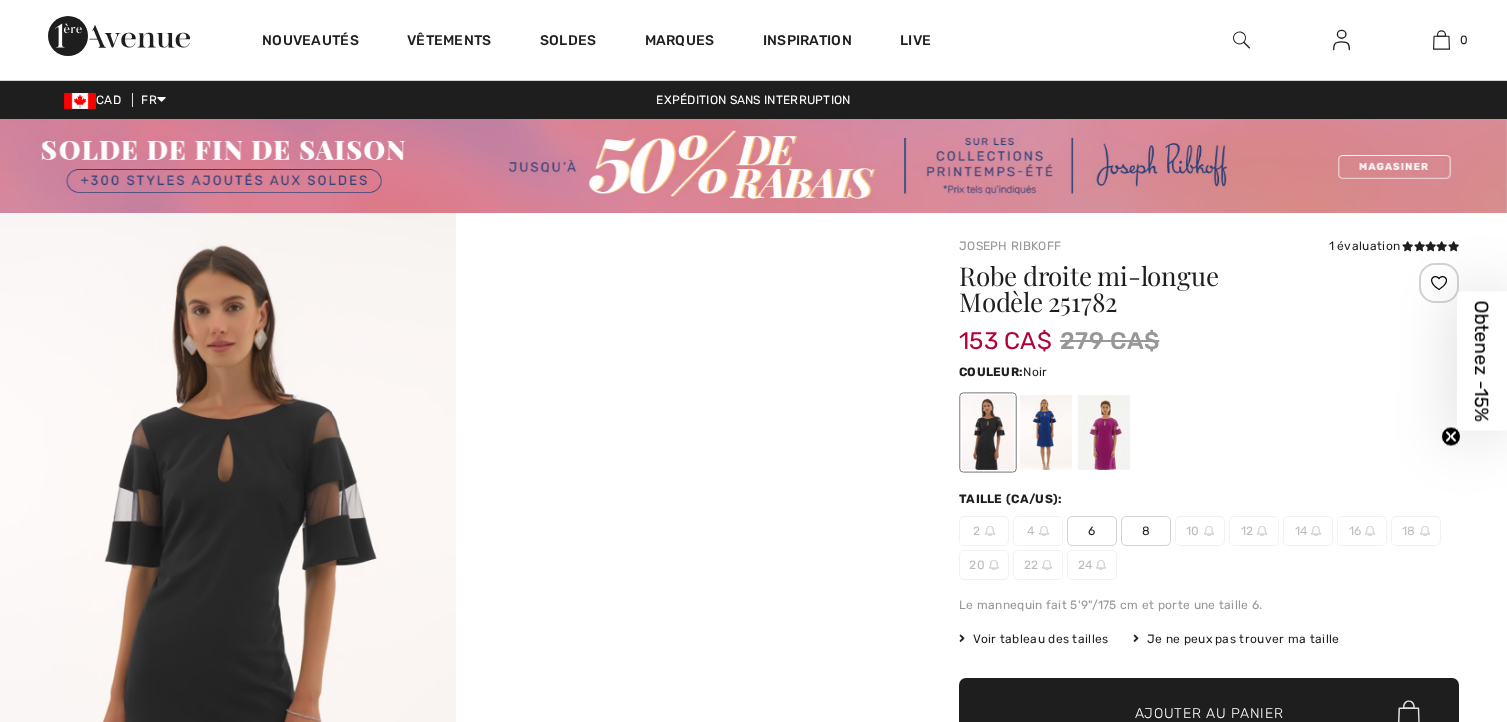 scroll, scrollTop: 0, scrollLeft: 0, axis: both 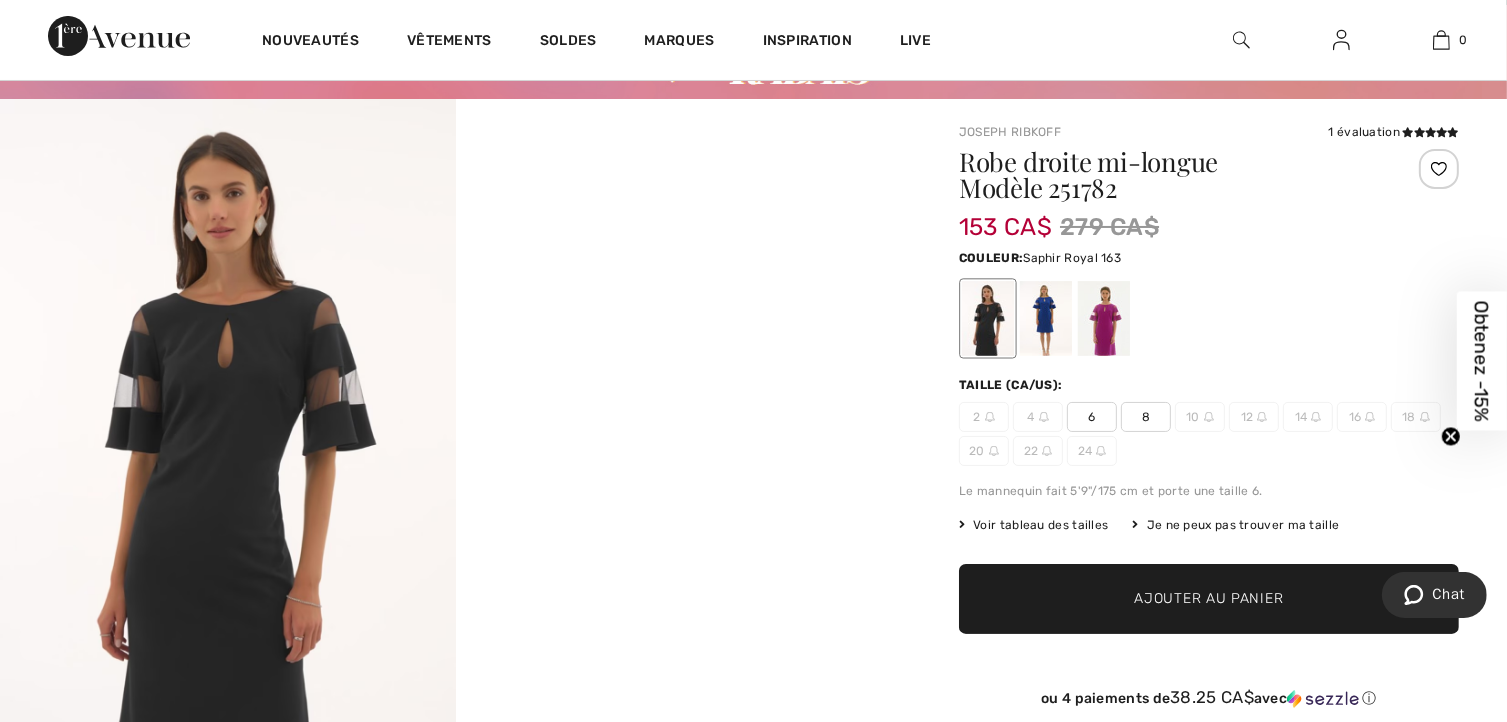 click at bounding box center (1046, 318) 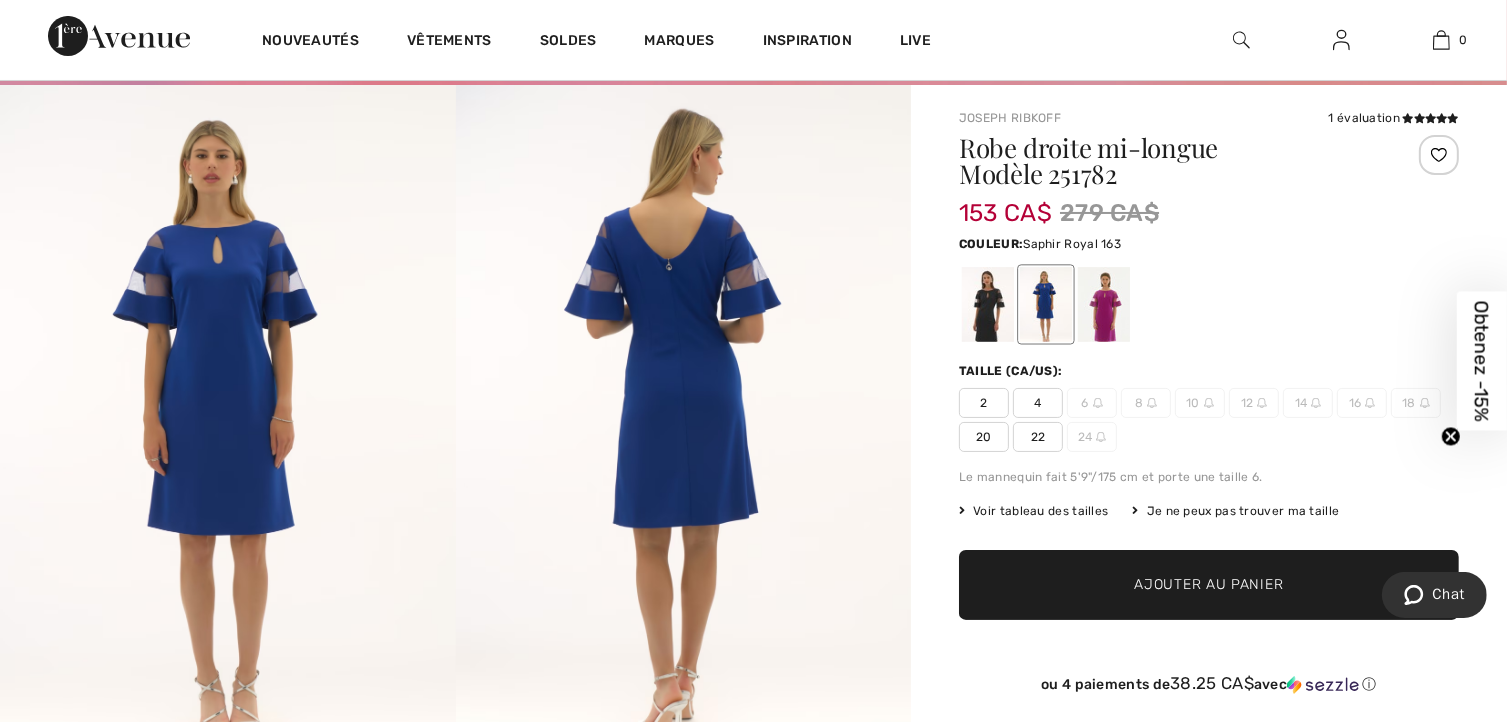 scroll, scrollTop: 128, scrollLeft: 0, axis: vertical 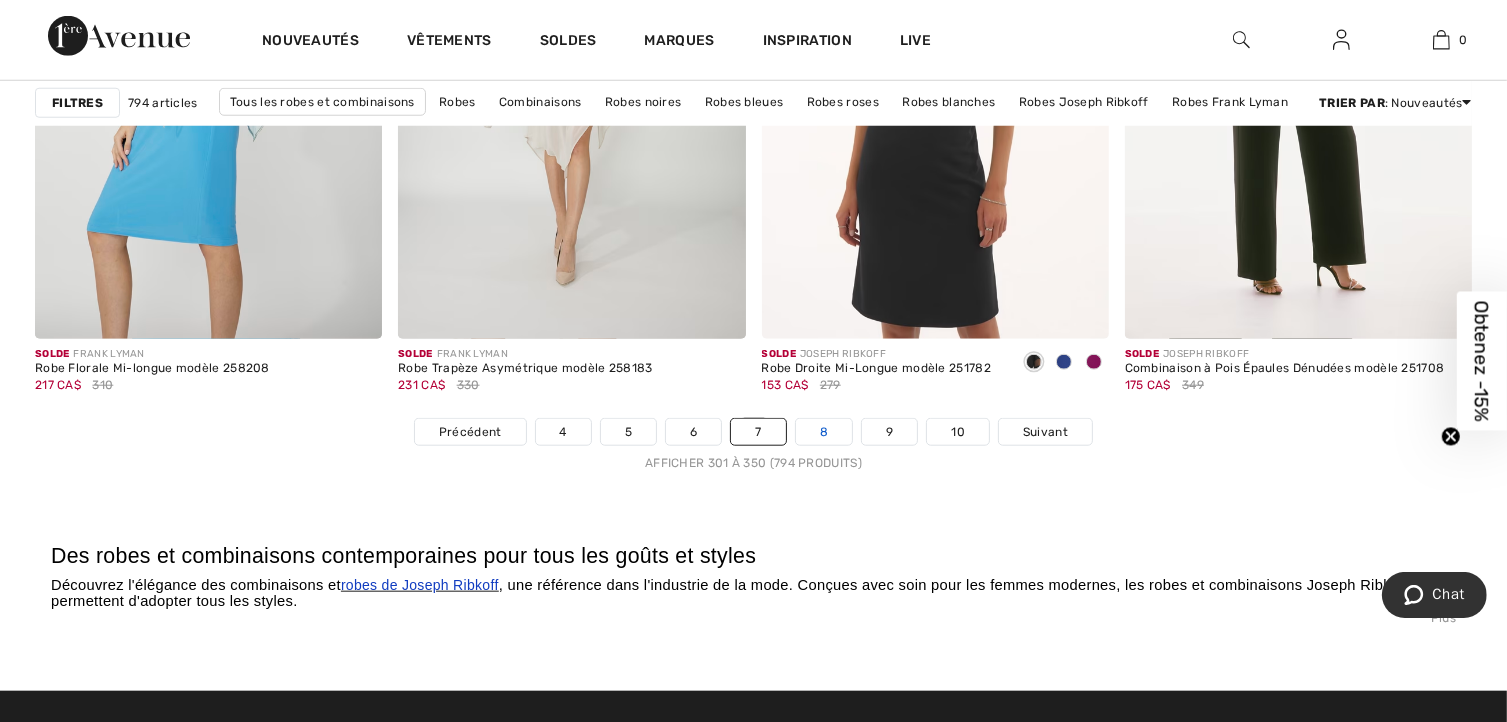 click on "8" at bounding box center (824, 432) 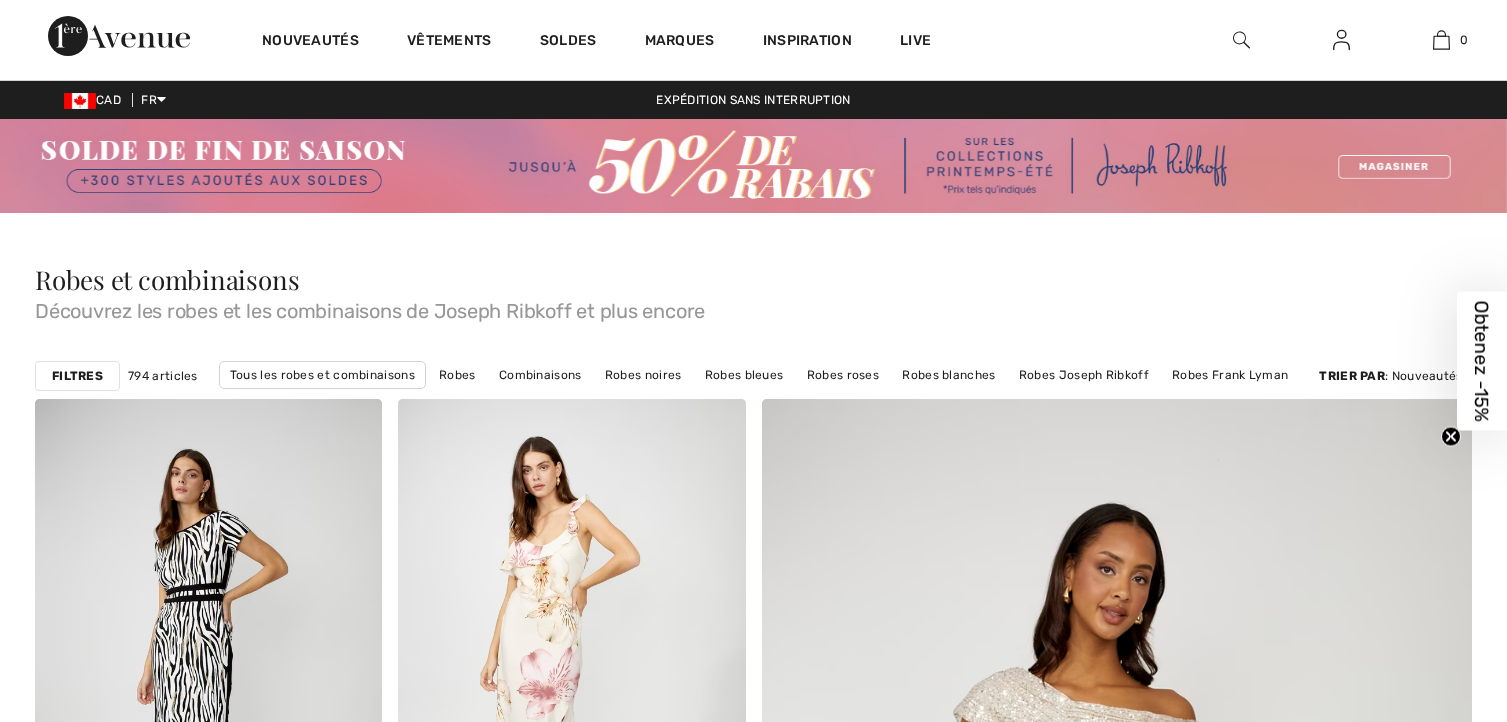 scroll, scrollTop: 143, scrollLeft: 0, axis: vertical 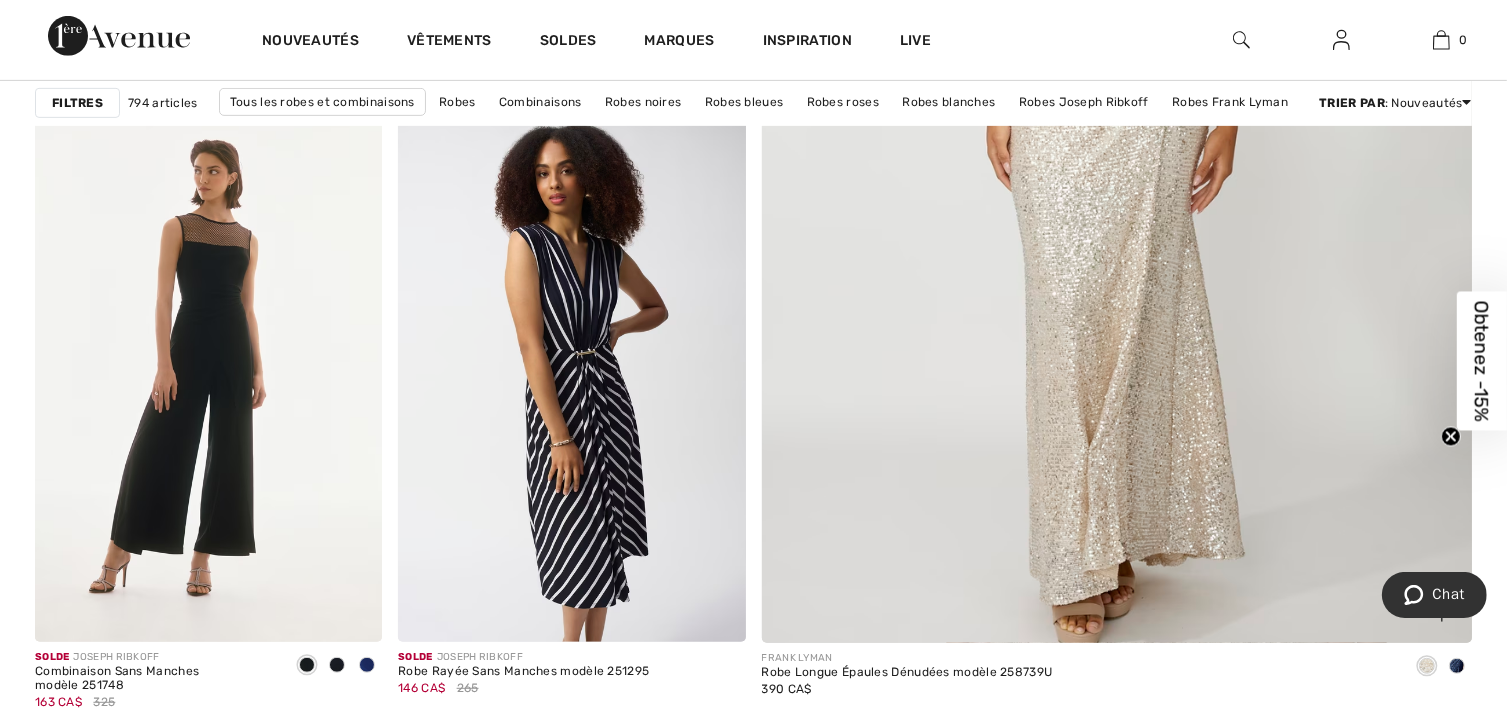 click at bounding box center (1457, 666) 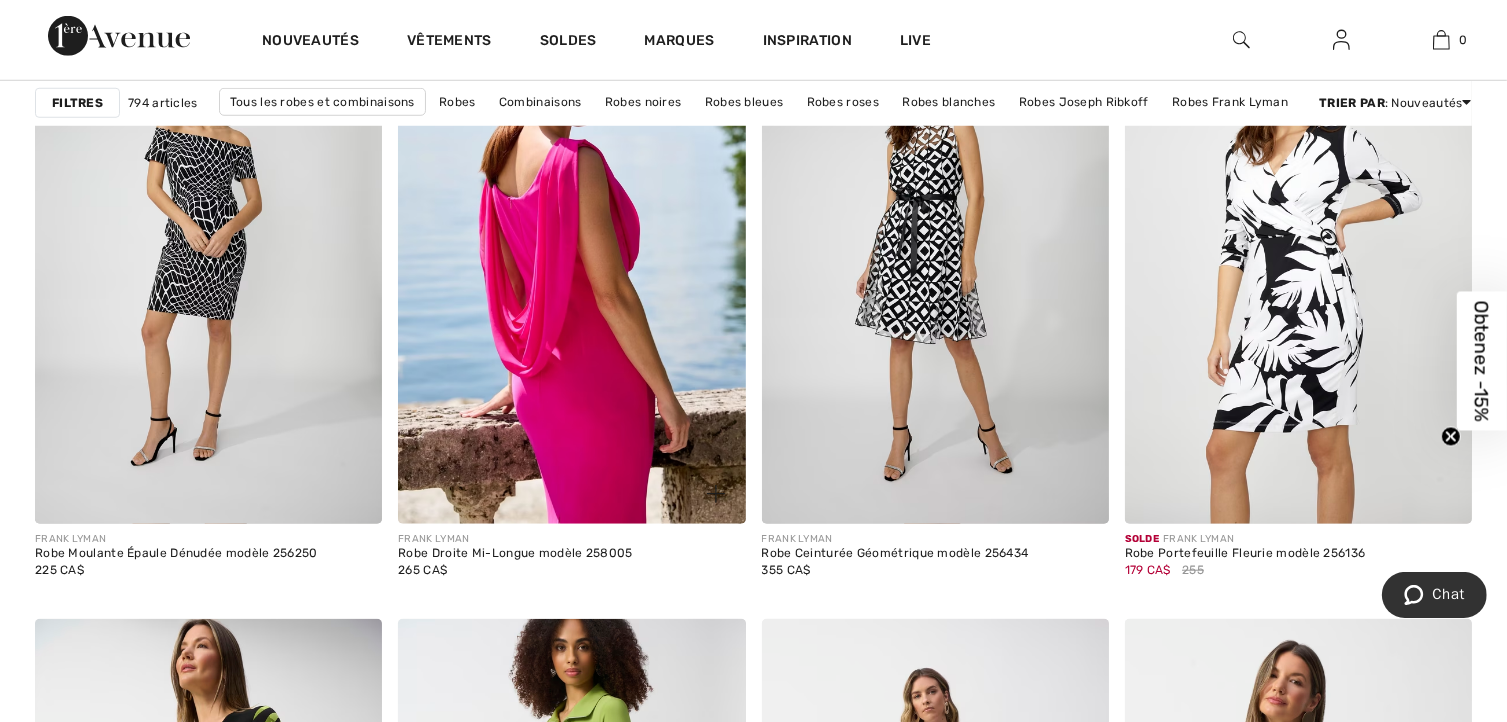 scroll, scrollTop: 1630, scrollLeft: 0, axis: vertical 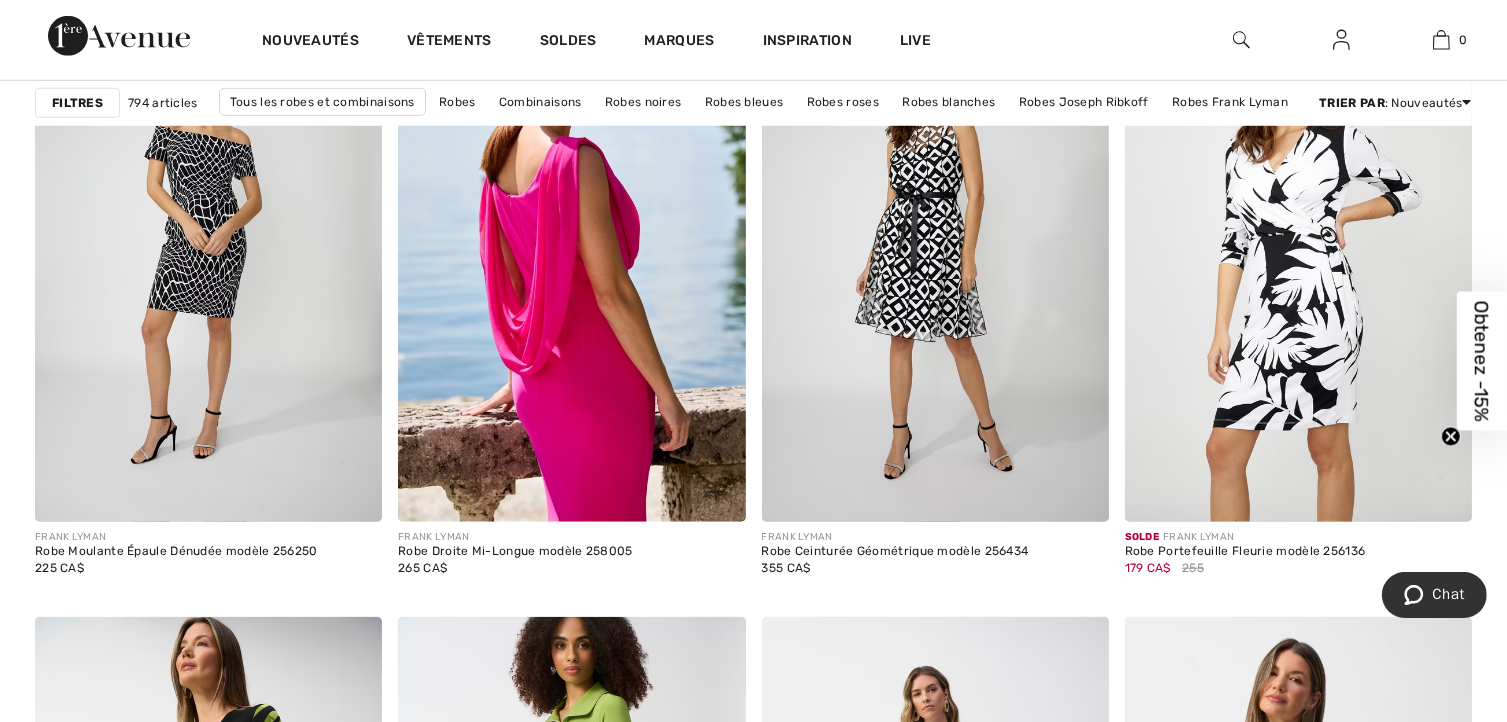 click at bounding box center (571, 261) 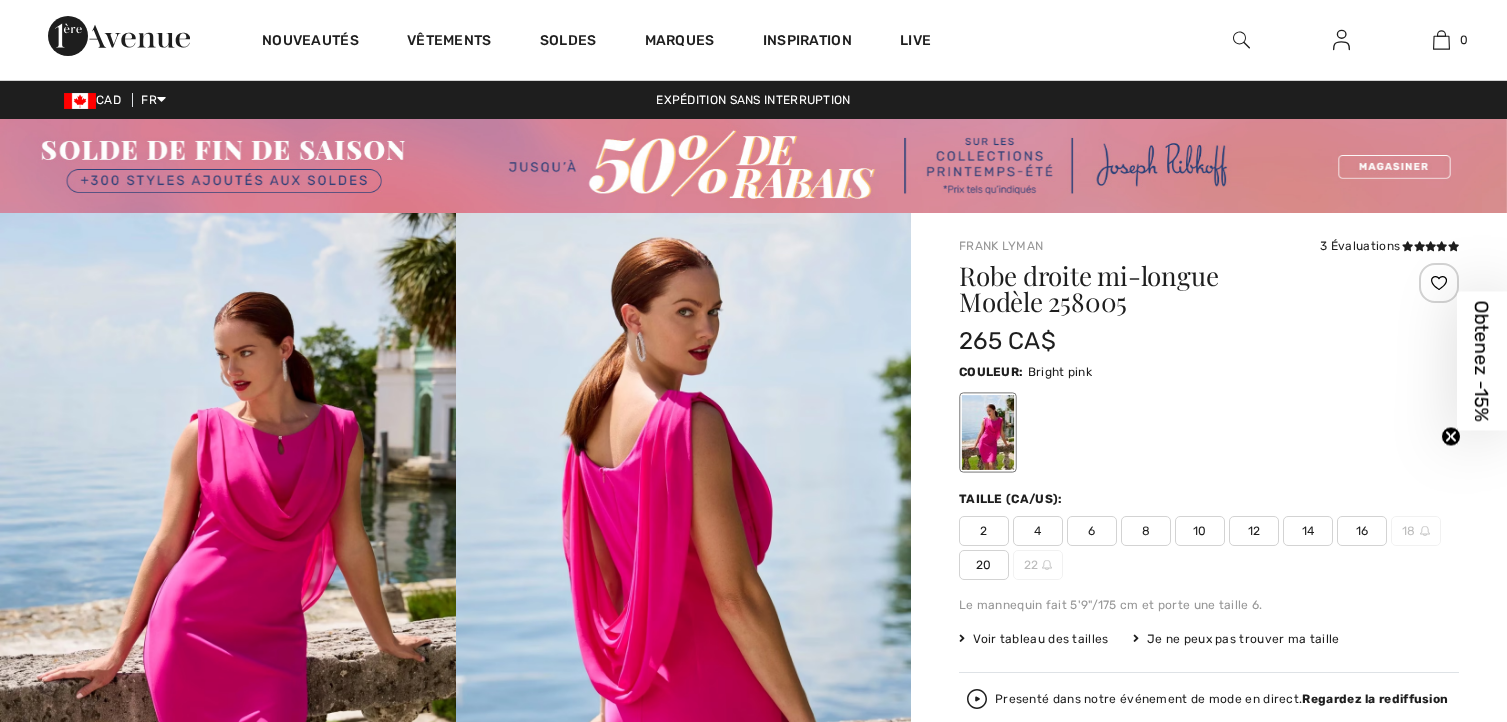 scroll, scrollTop: 0, scrollLeft: 0, axis: both 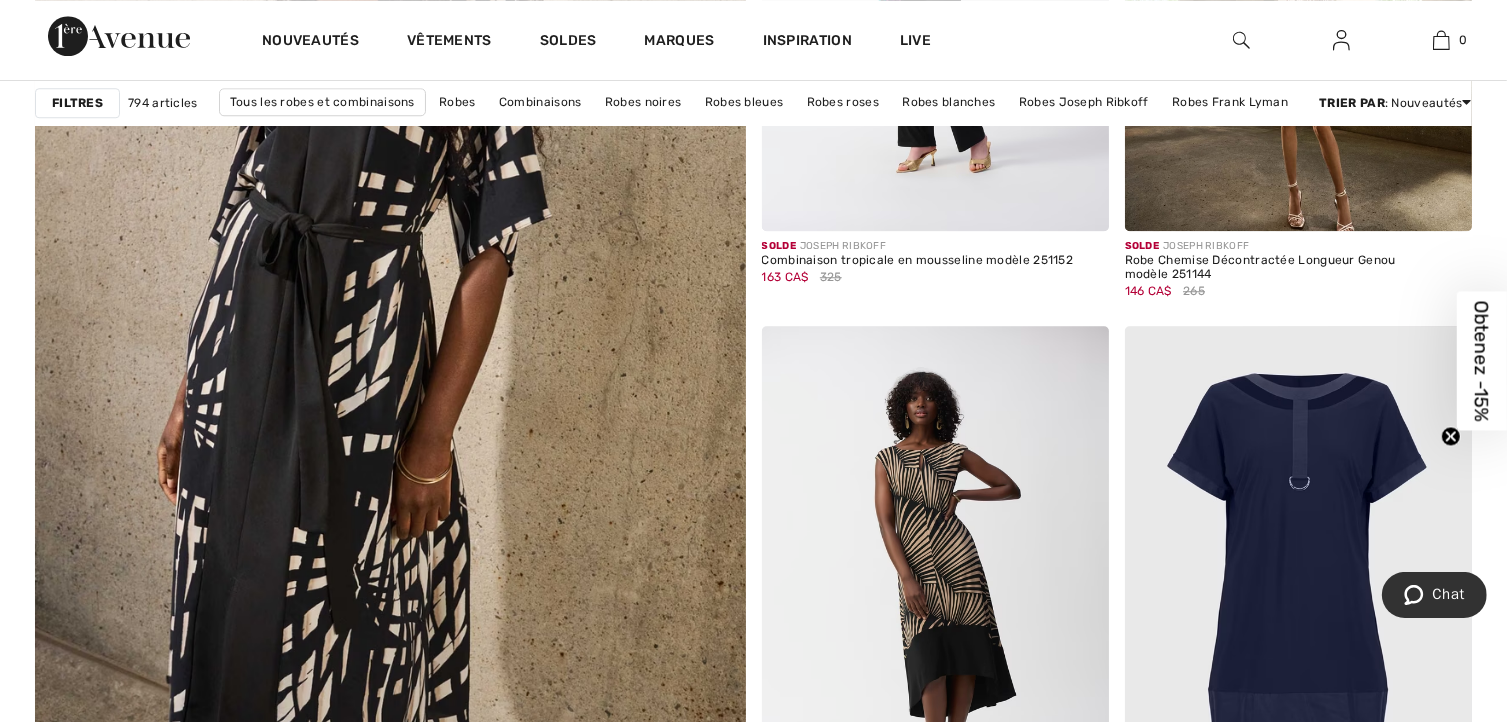 click at bounding box center [390, 349] 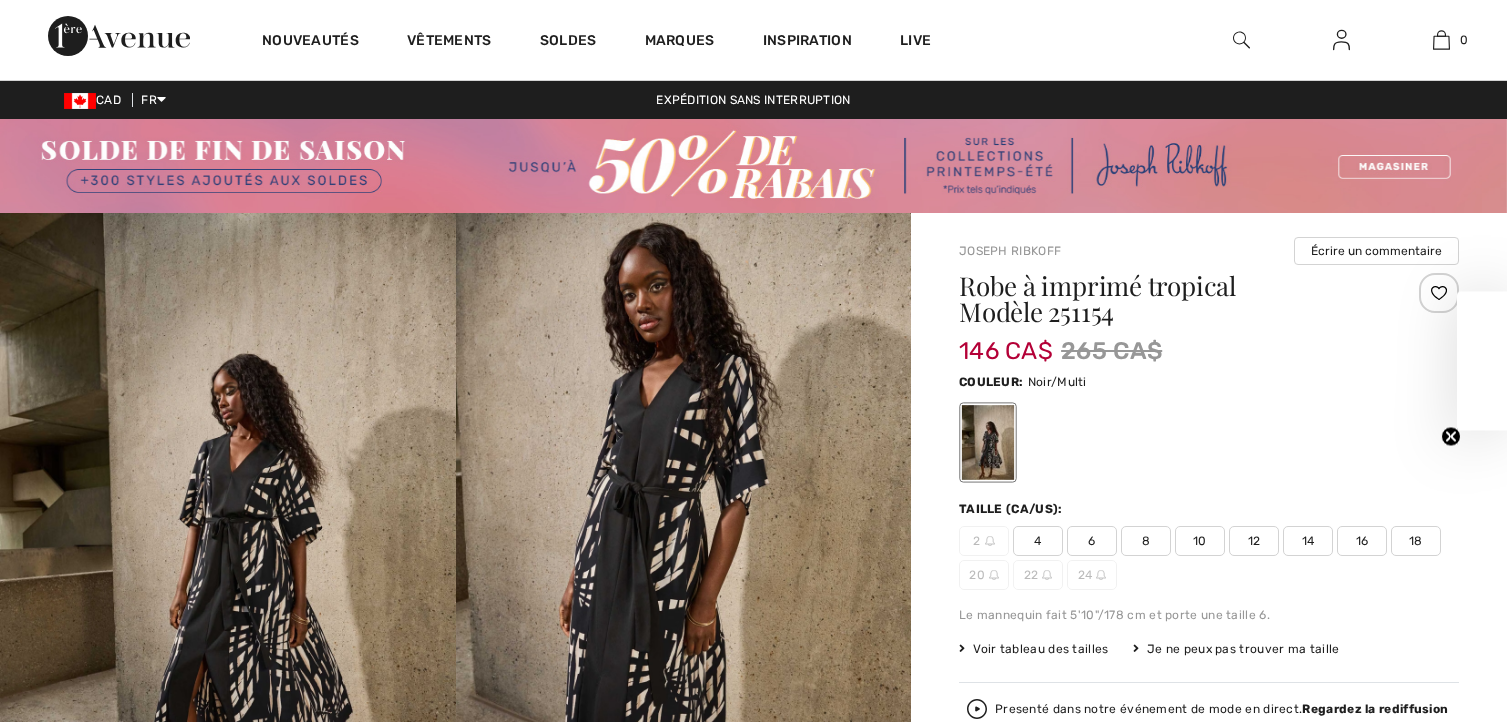 scroll, scrollTop: 0, scrollLeft: 0, axis: both 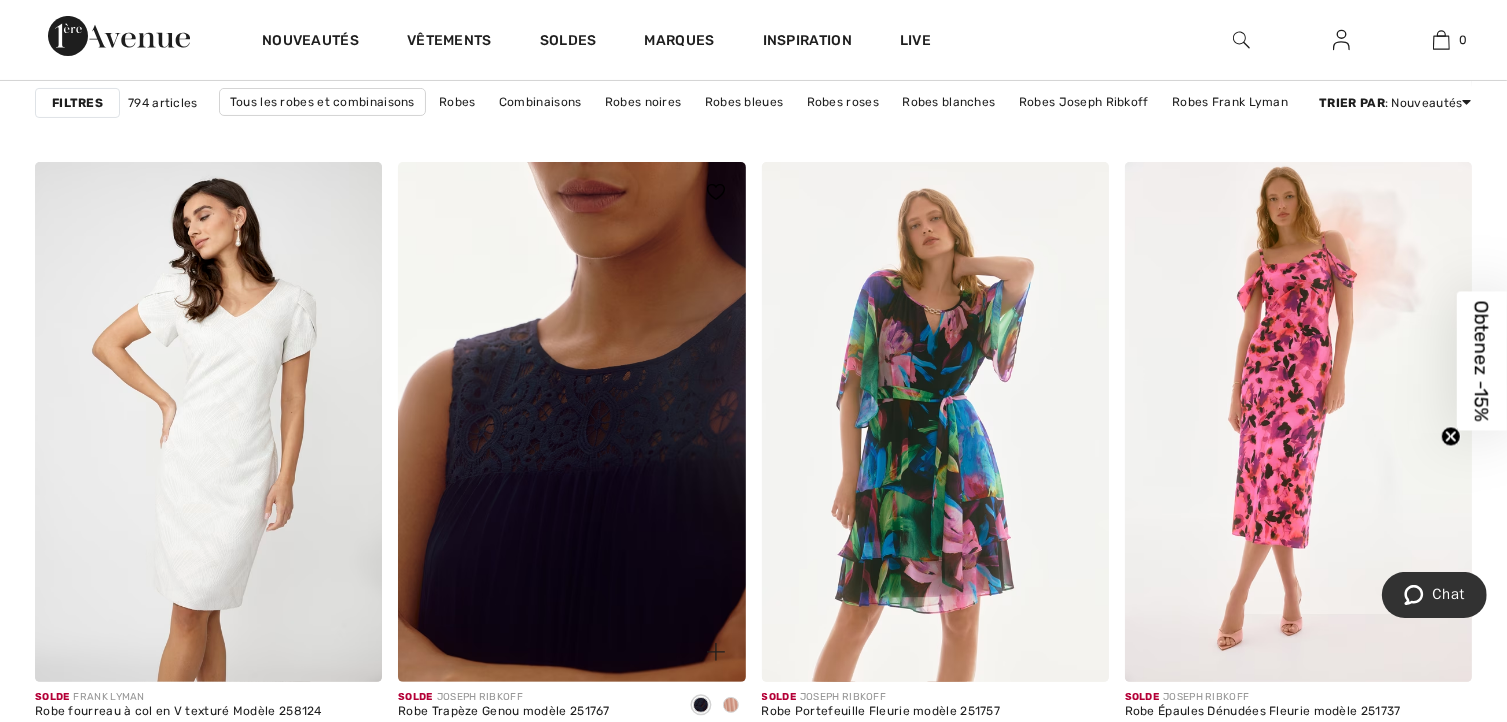 click at bounding box center [571, 422] 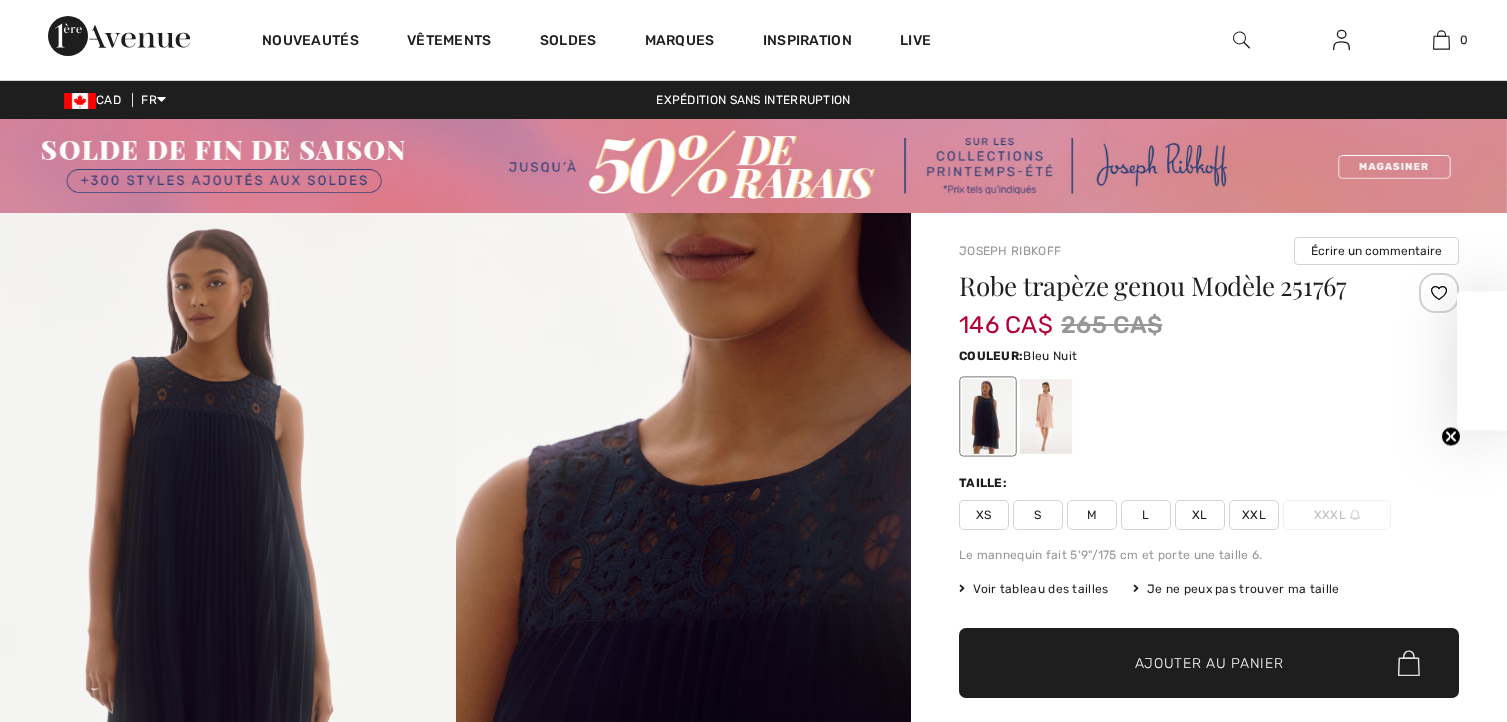 scroll, scrollTop: 0, scrollLeft: 0, axis: both 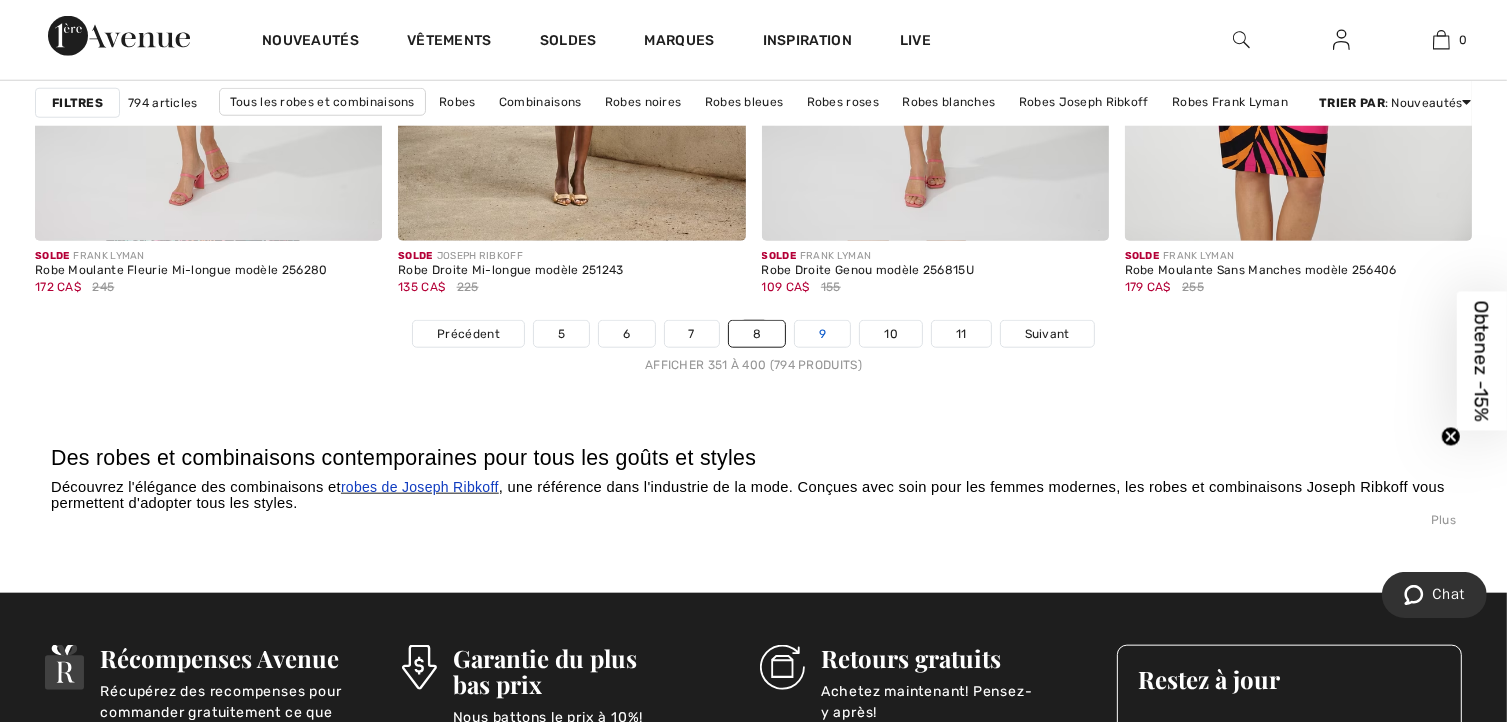 click on "9" at bounding box center [822, 334] 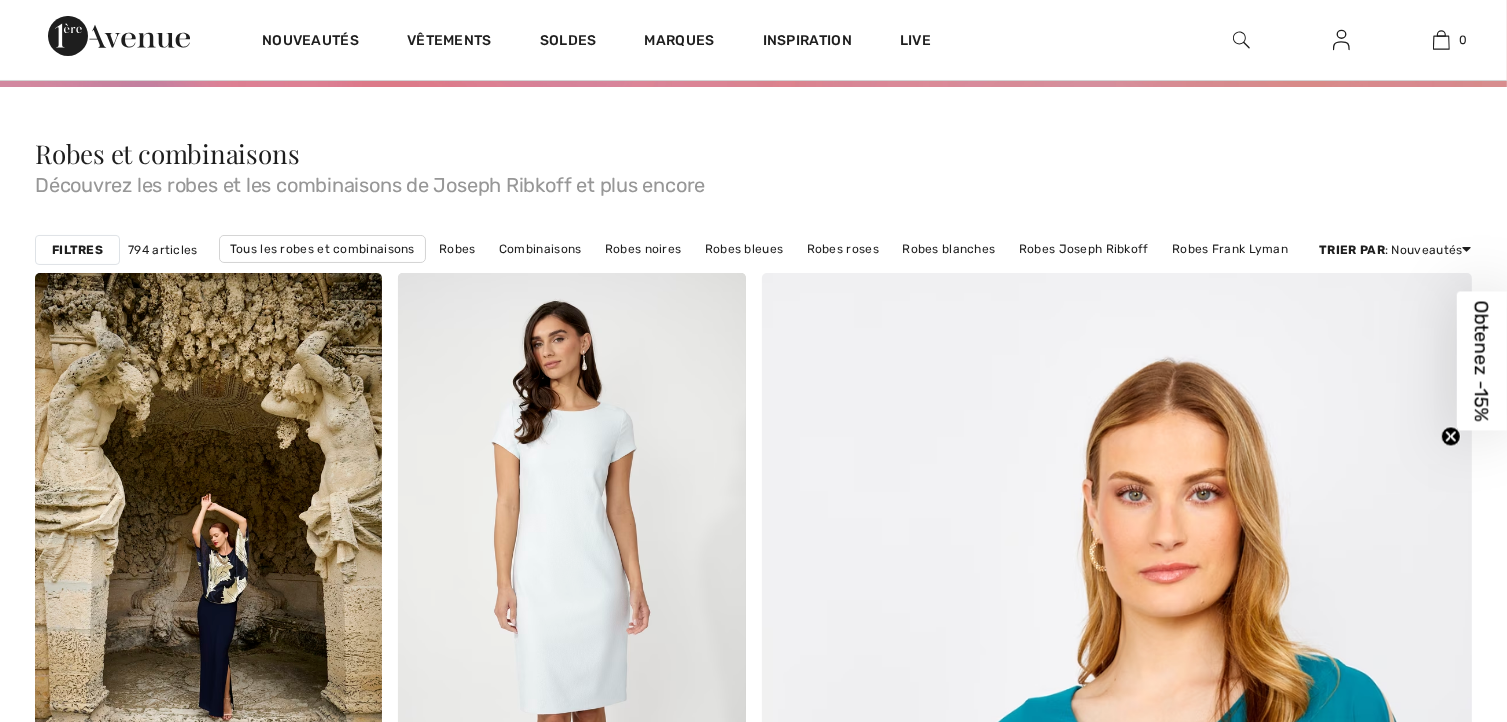 scroll, scrollTop: 0, scrollLeft: 0, axis: both 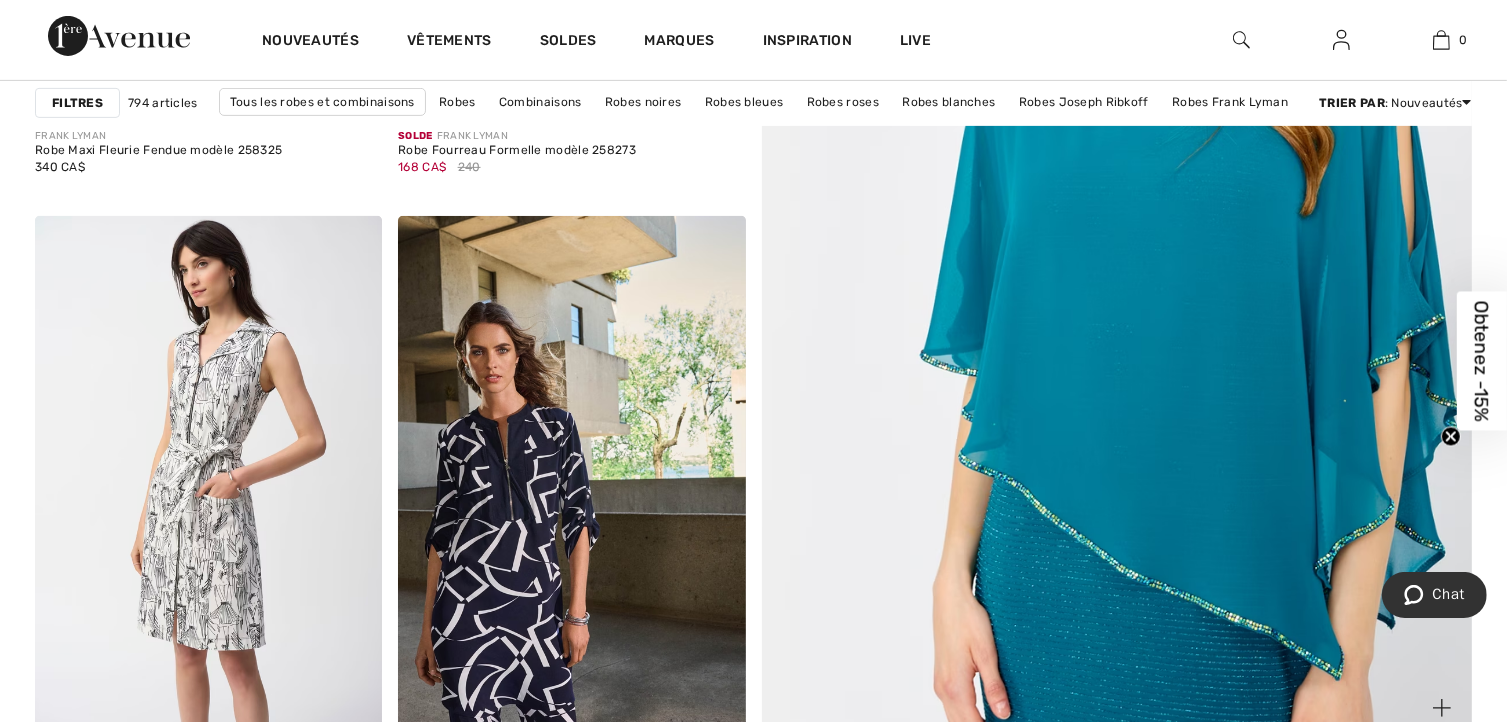 click at bounding box center (1116, 239) 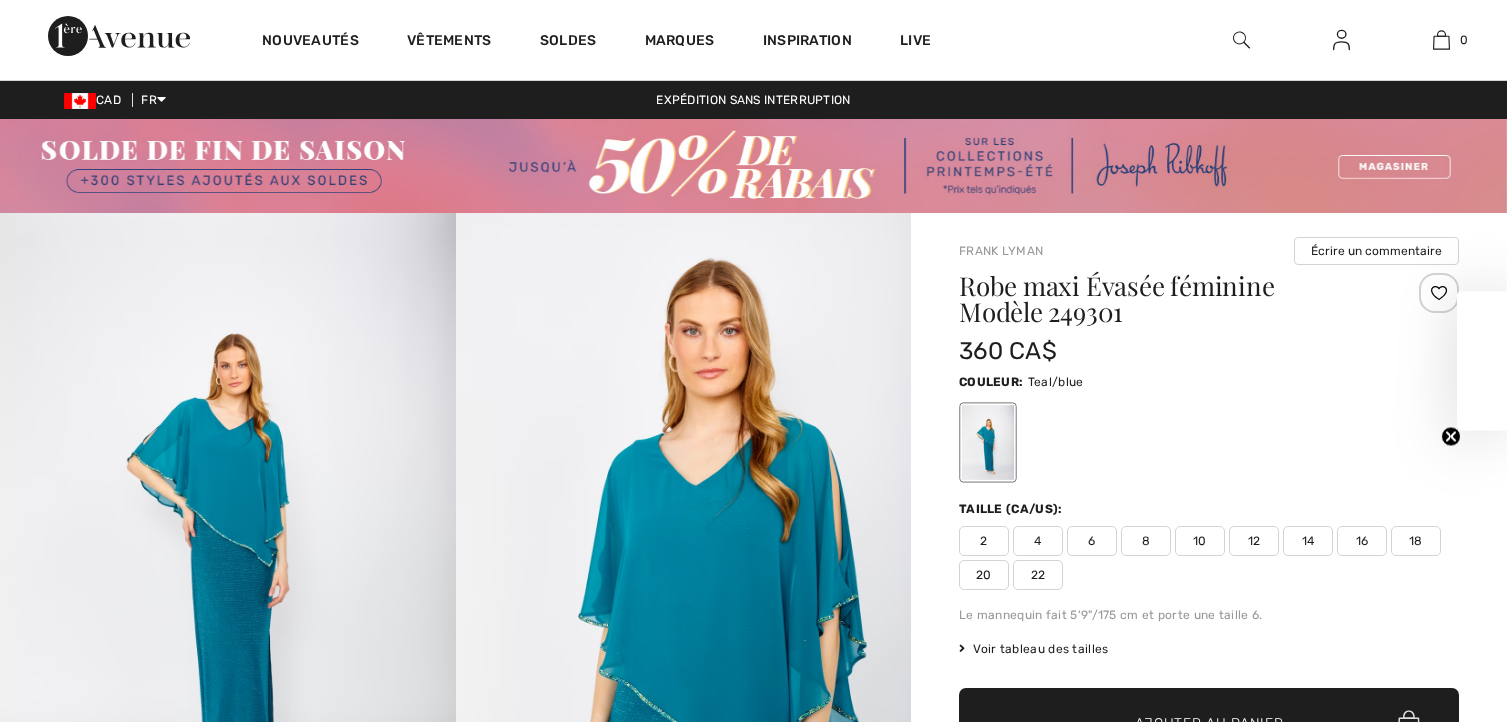 scroll, scrollTop: 312, scrollLeft: 0, axis: vertical 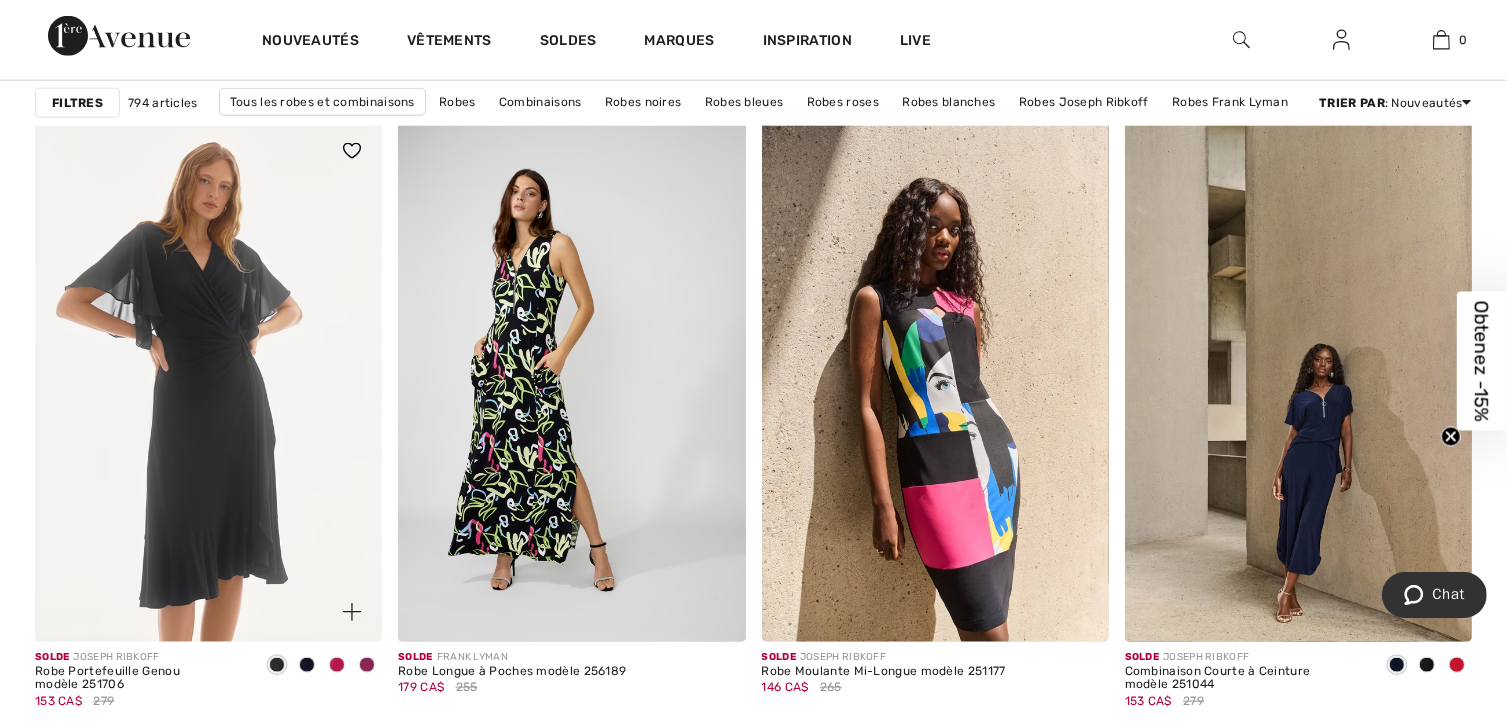 click at bounding box center (307, 666) 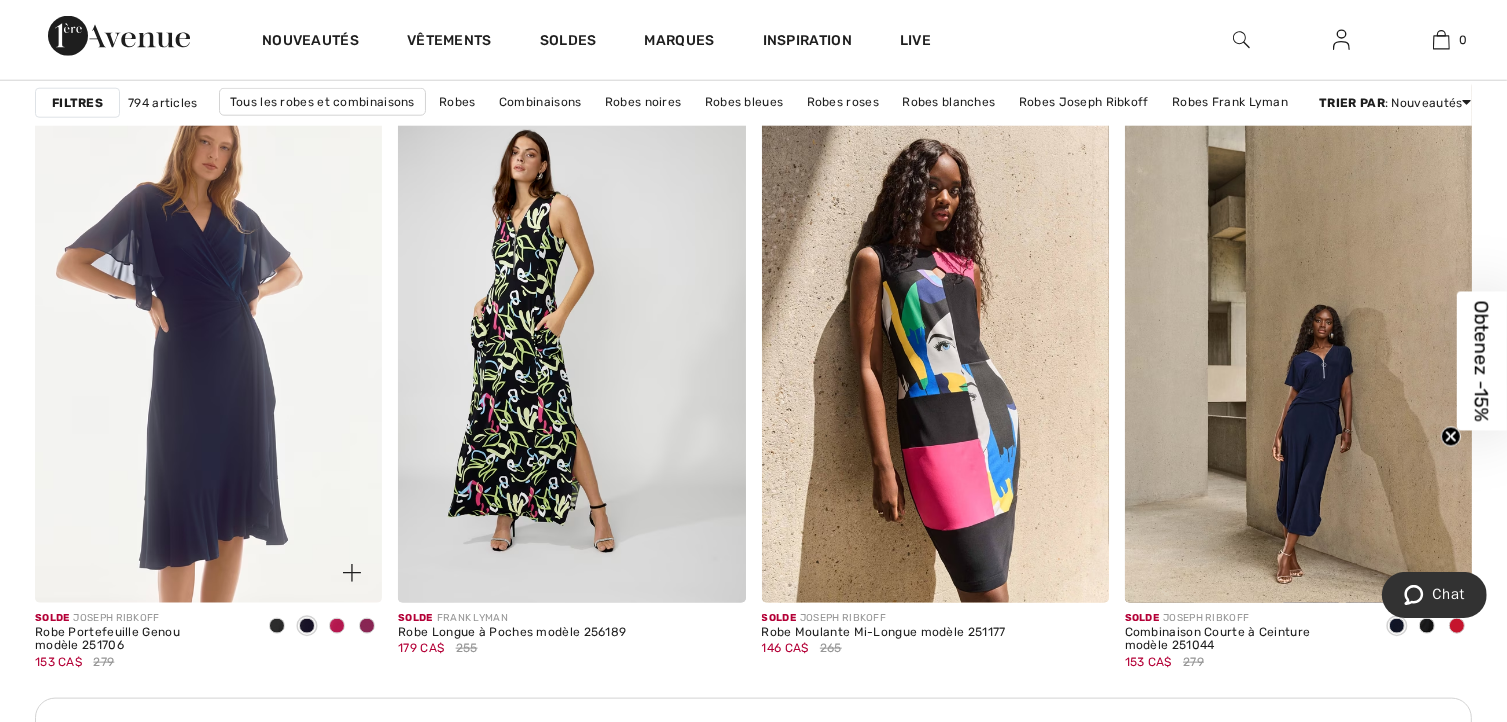 scroll, scrollTop: 2164, scrollLeft: 0, axis: vertical 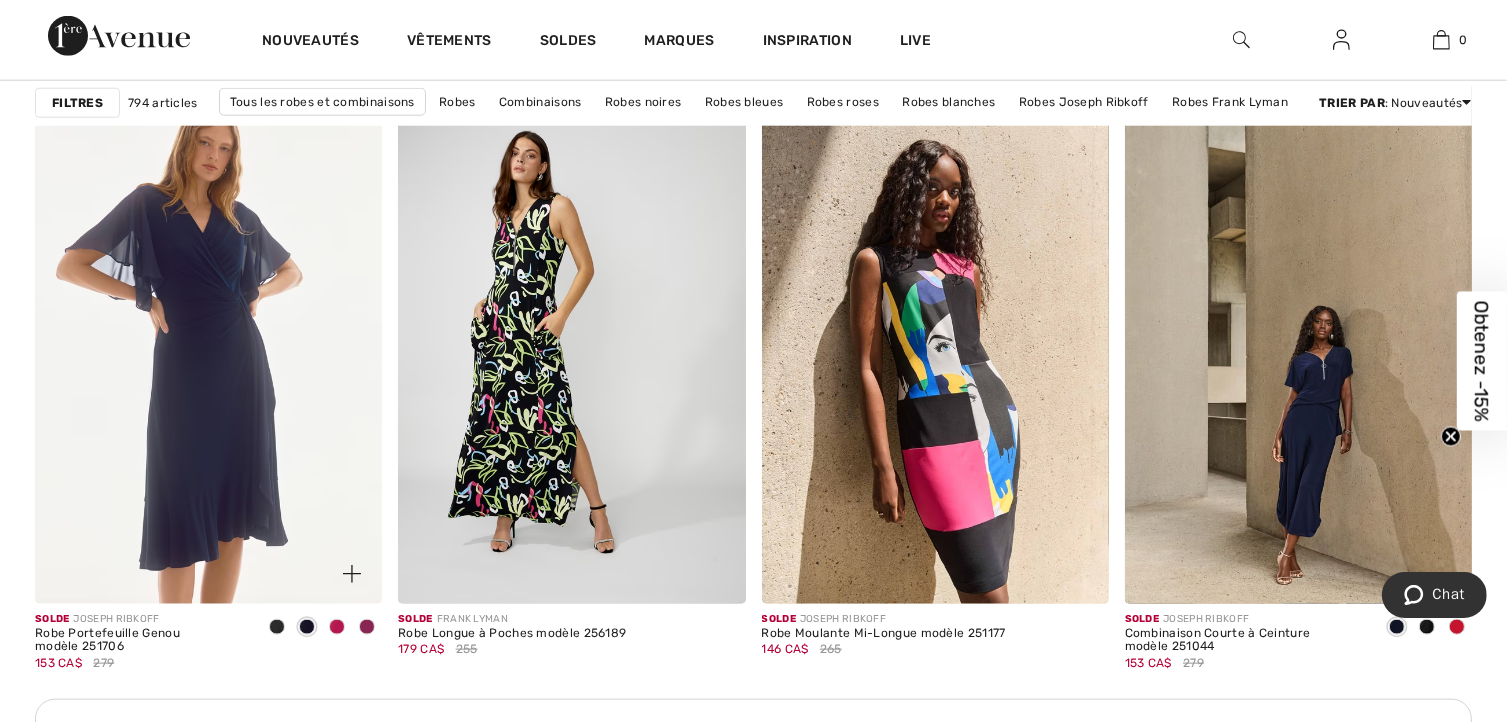 click at bounding box center [208, 343] 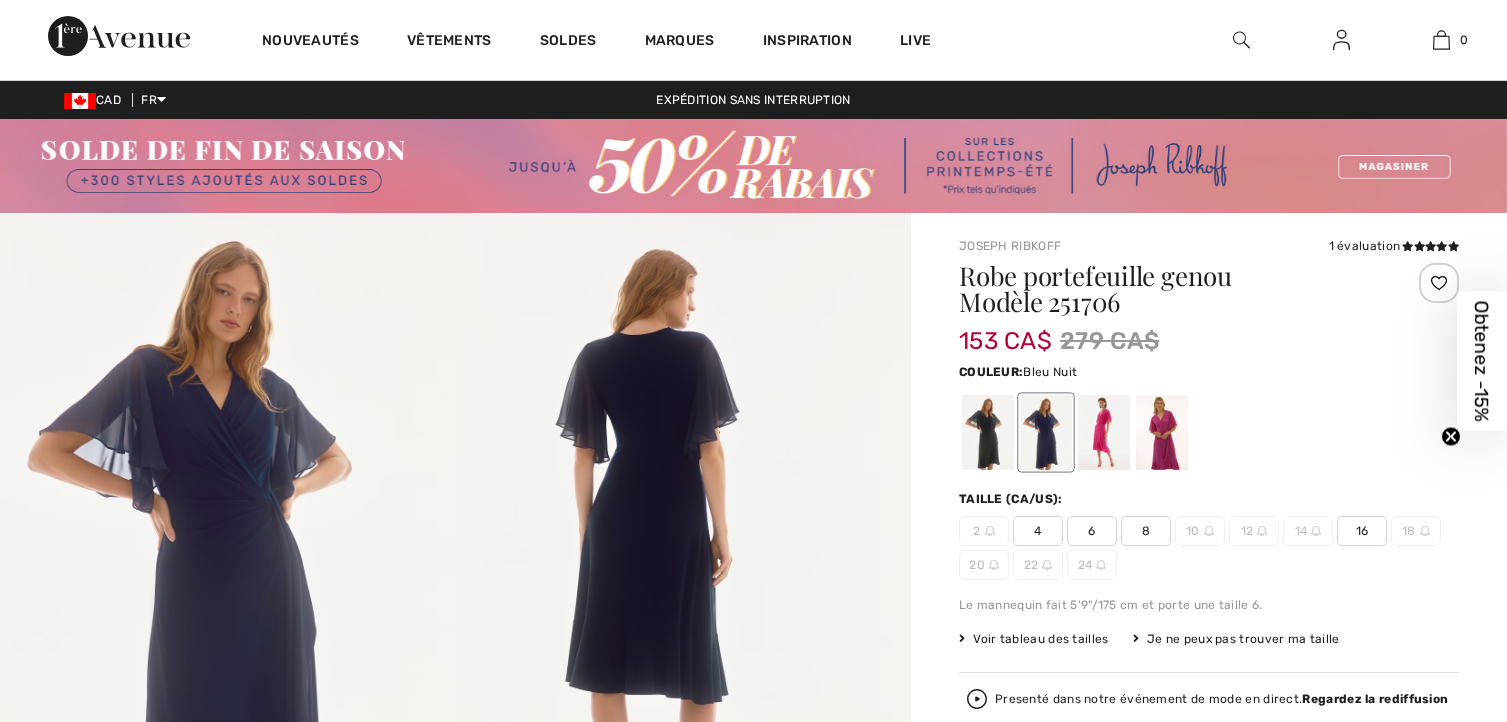 scroll, scrollTop: 0, scrollLeft: 0, axis: both 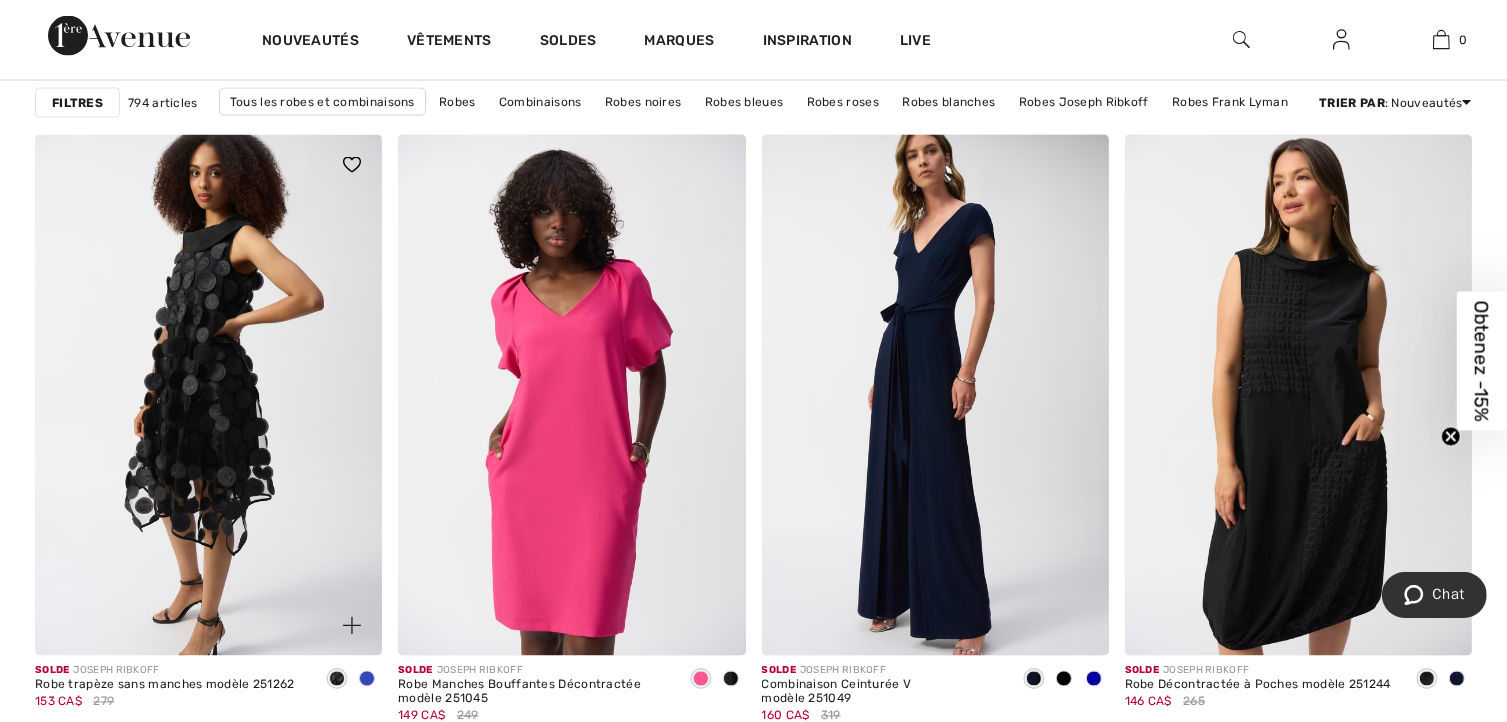 click at bounding box center (208, 395) 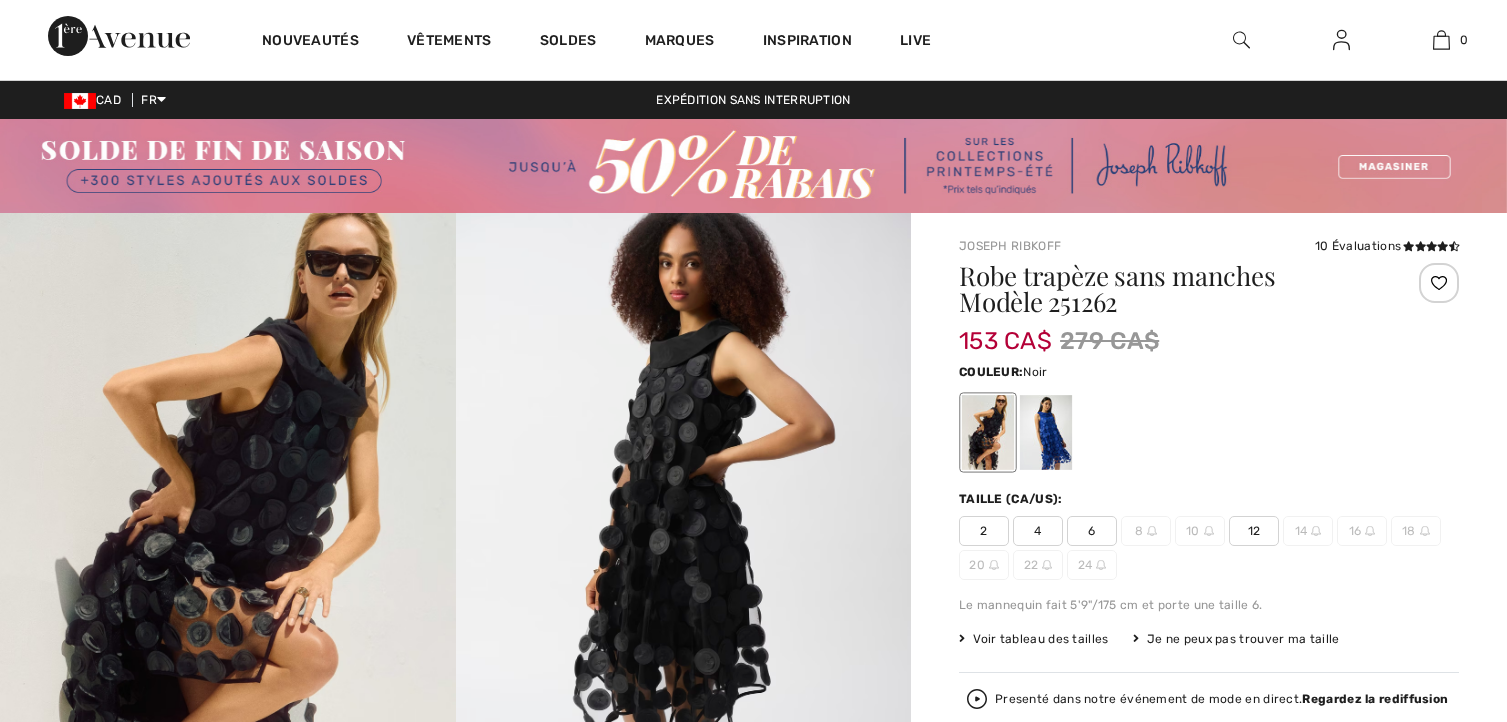 scroll, scrollTop: 0, scrollLeft: 0, axis: both 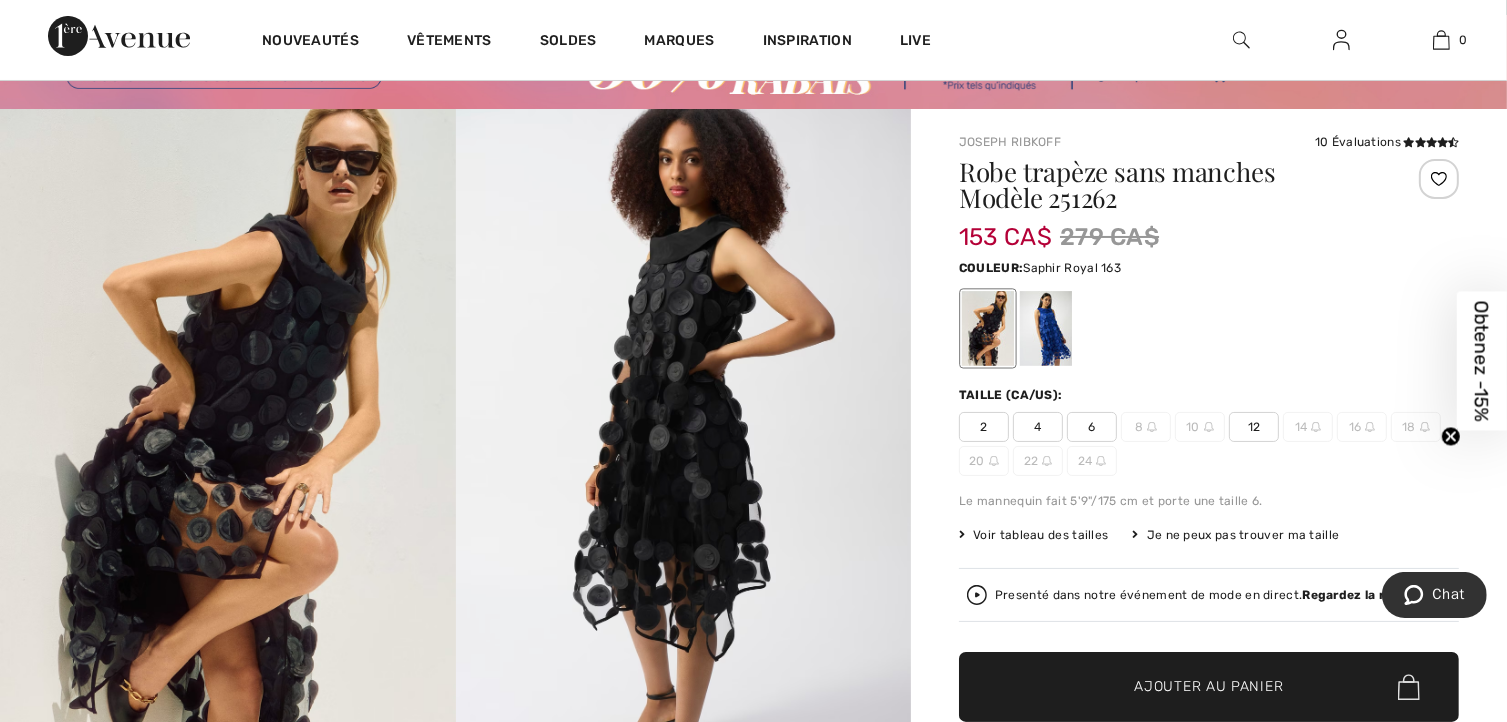 click at bounding box center [1046, 328] 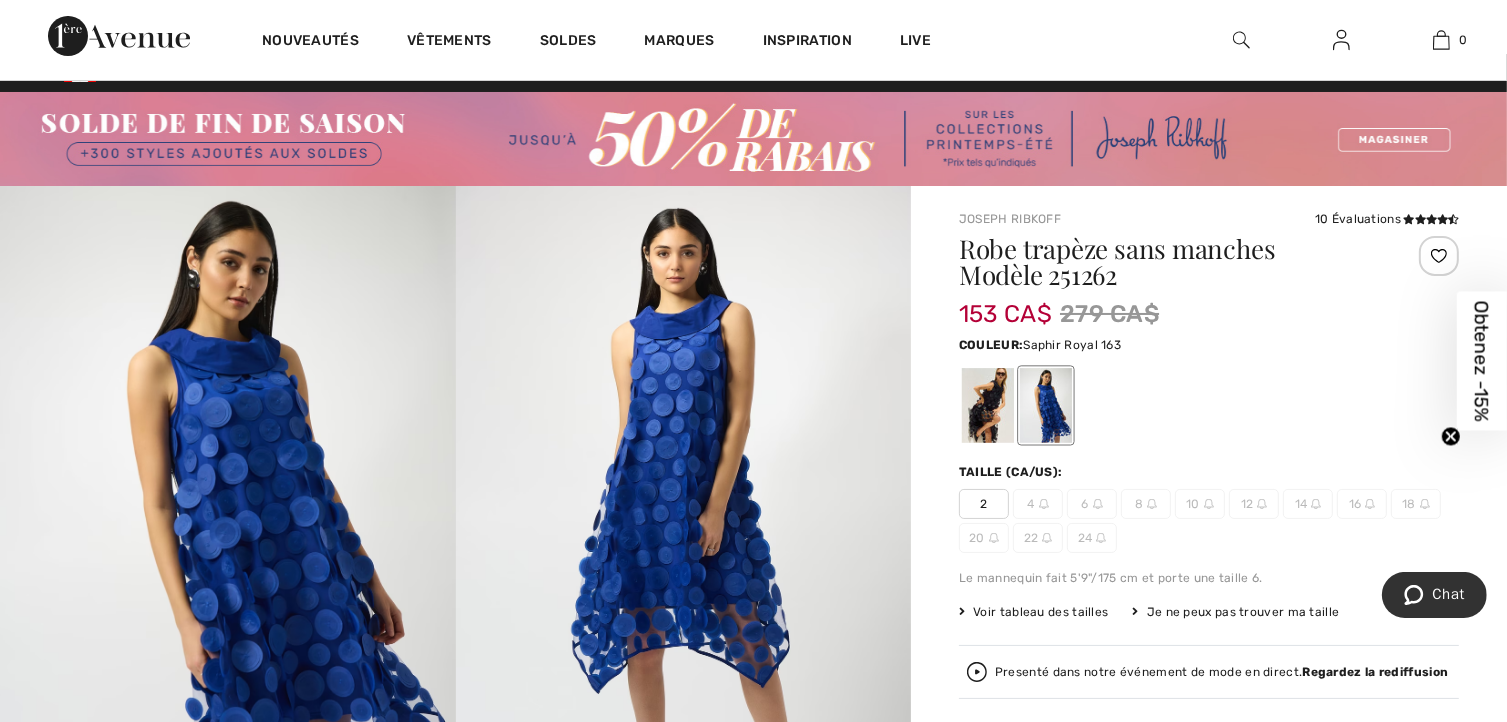 scroll, scrollTop: 26, scrollLeft: 0, axis: vertical 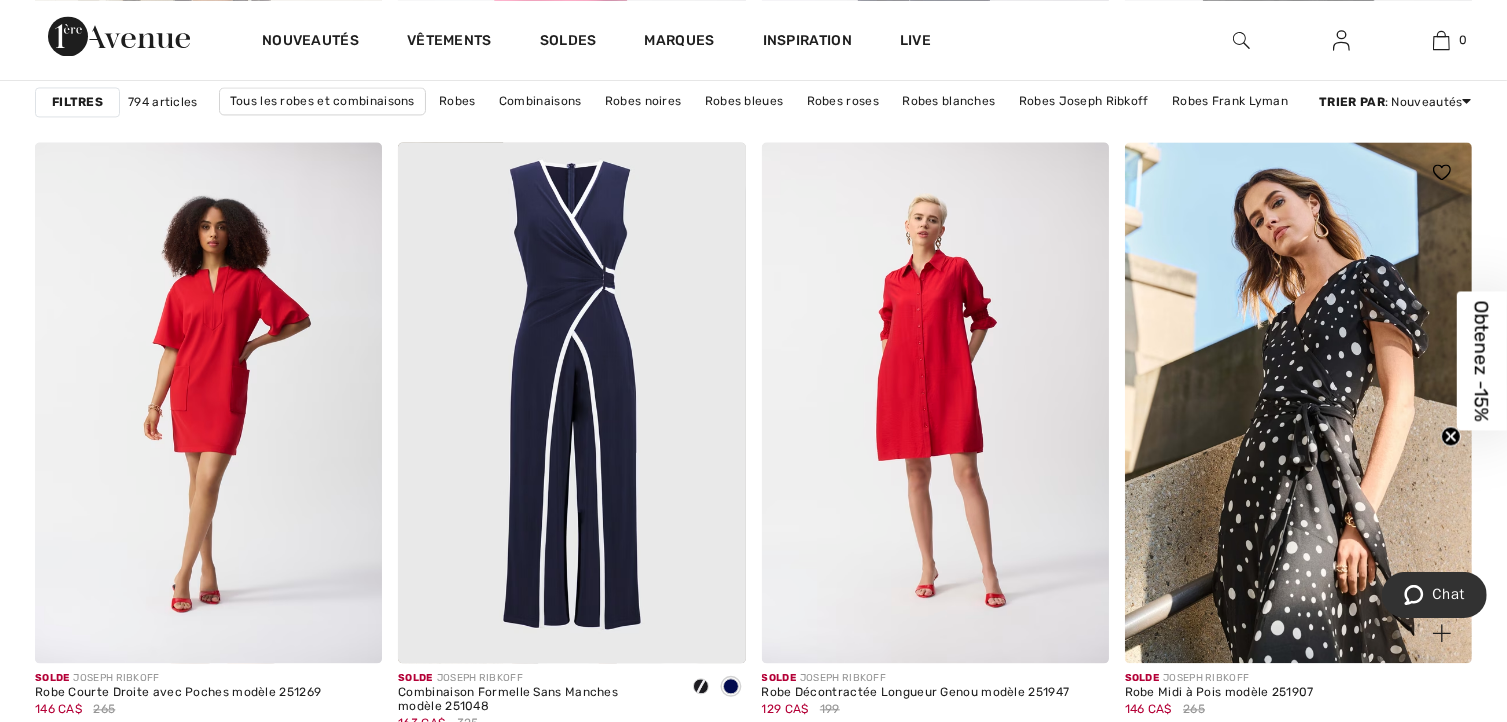click at bounding box center [1298, 402] 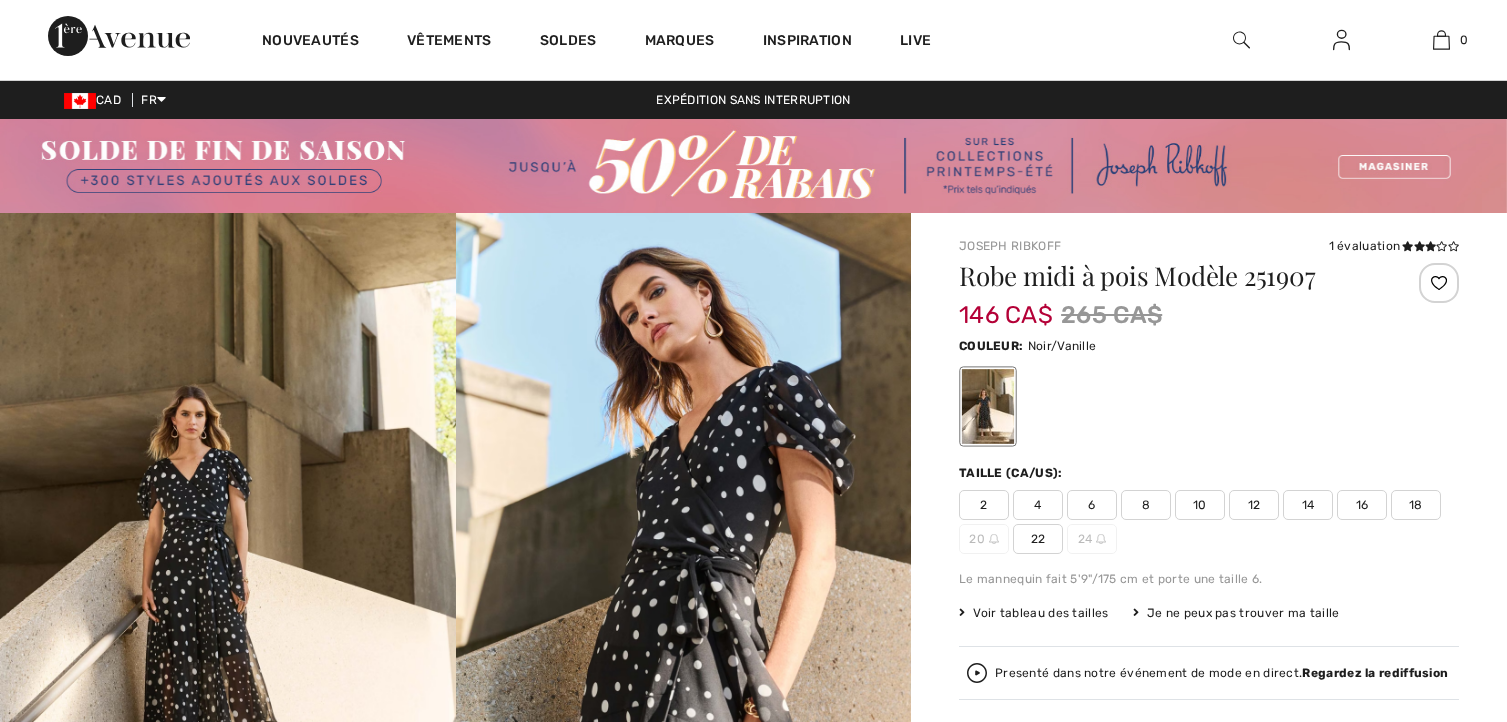 scroll, scrollTop: 0, scrollLeft: 0, axis: both 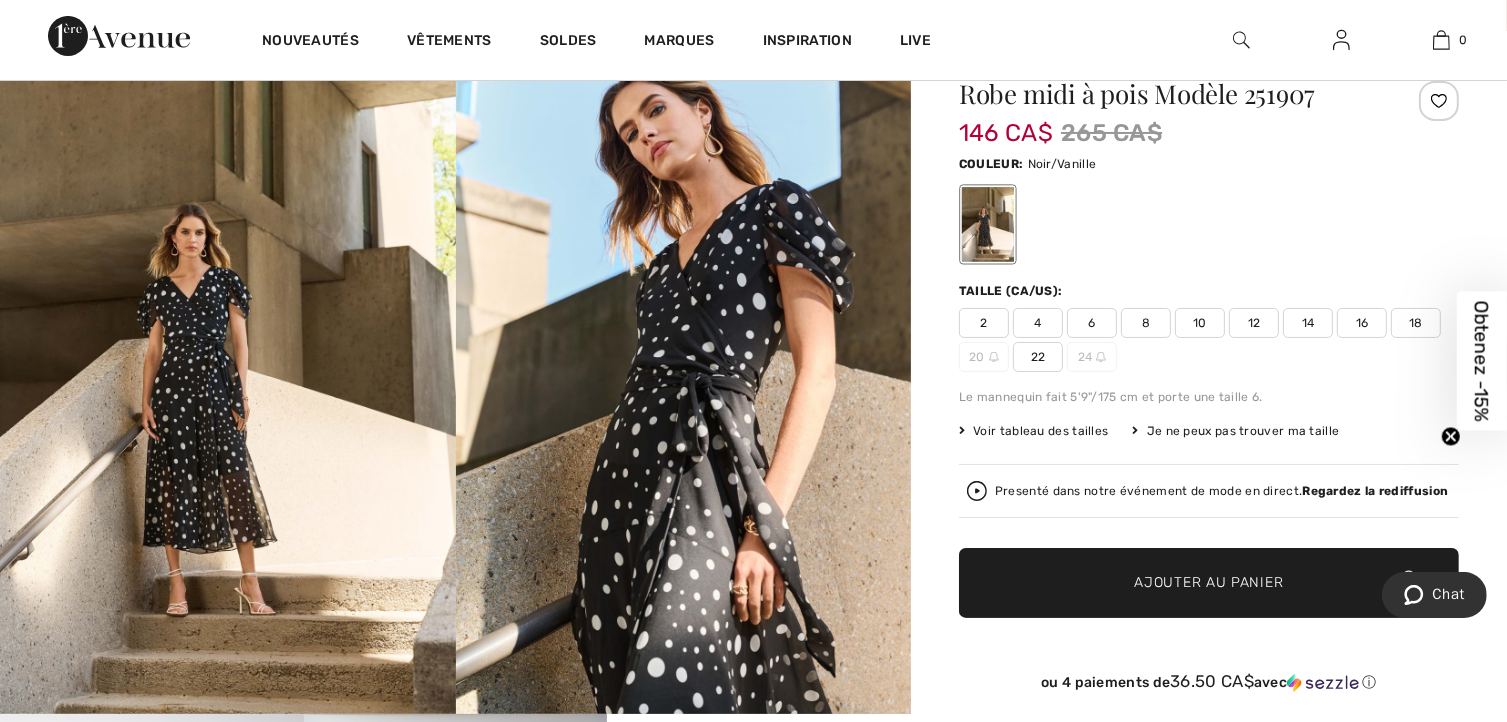 click at bounding box center (228, 372) 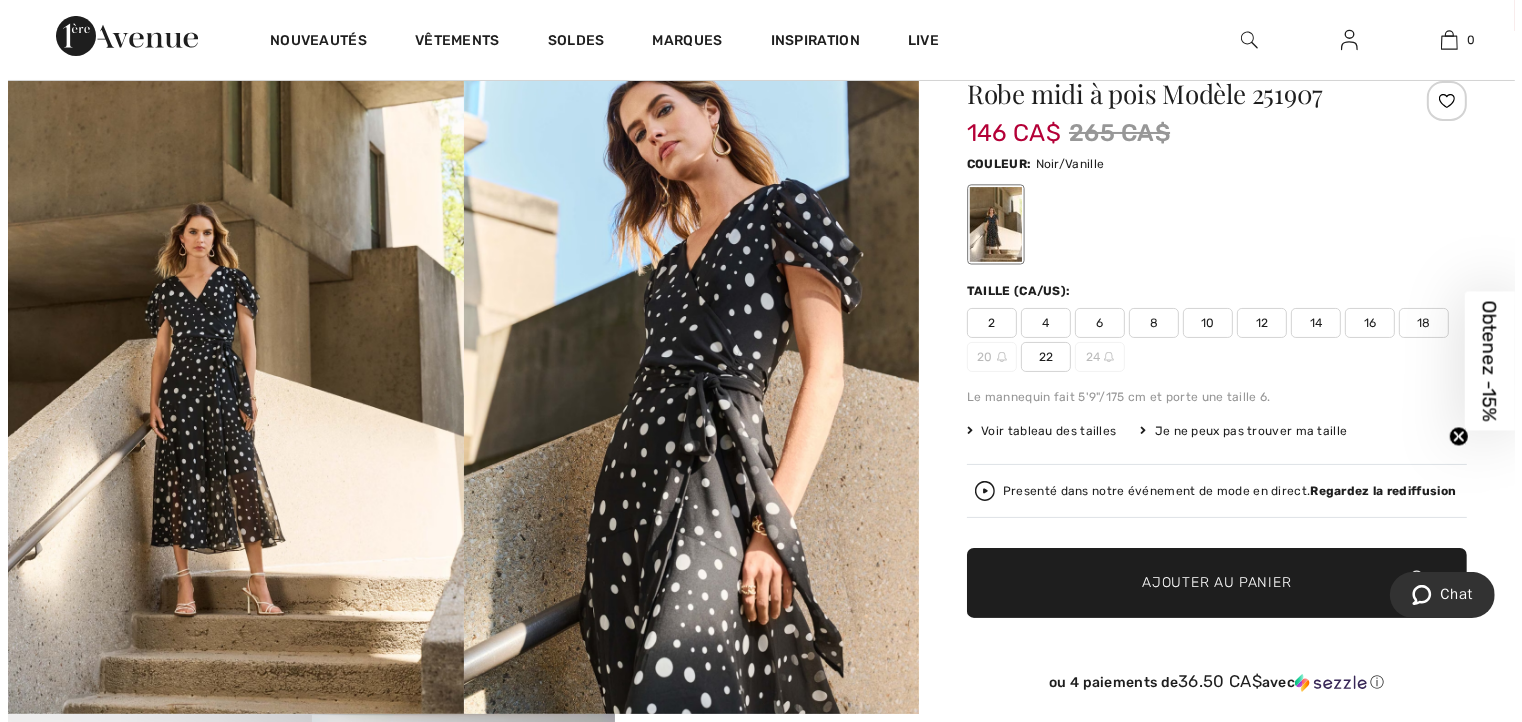 scroll, scrollTop: 183, scrollLeft: 0, axis: vertical 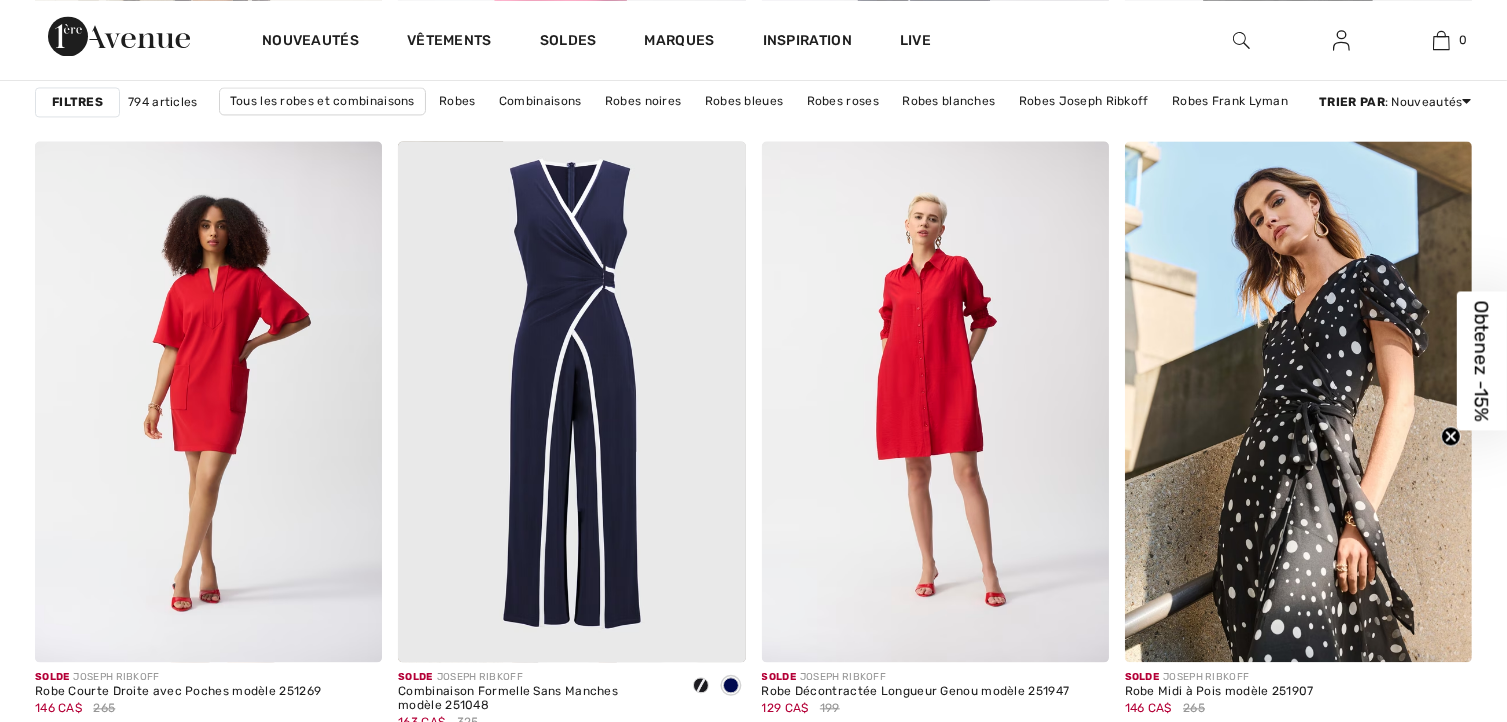 click at bounding box center [1298, 401] 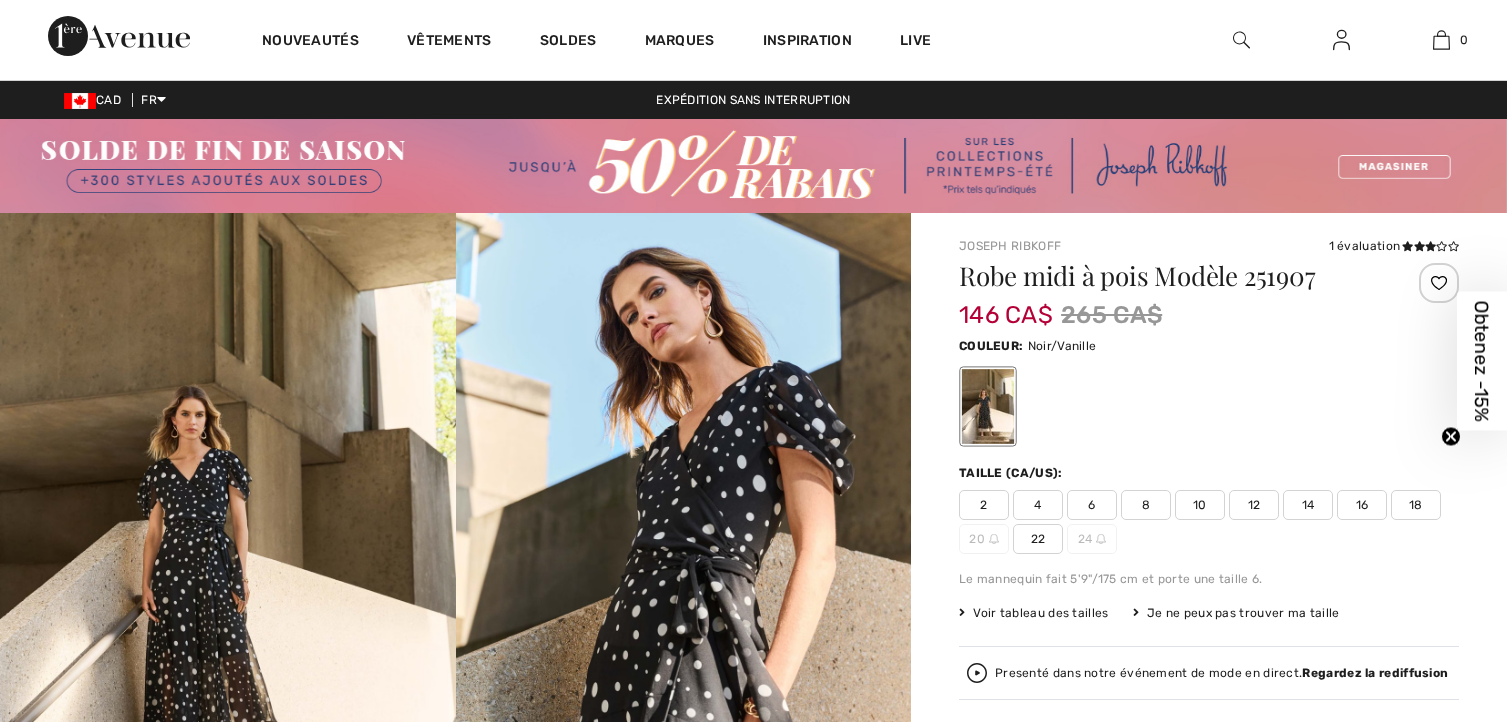scroll, scrollTop: 0, scrollLeft: 0, axis: both 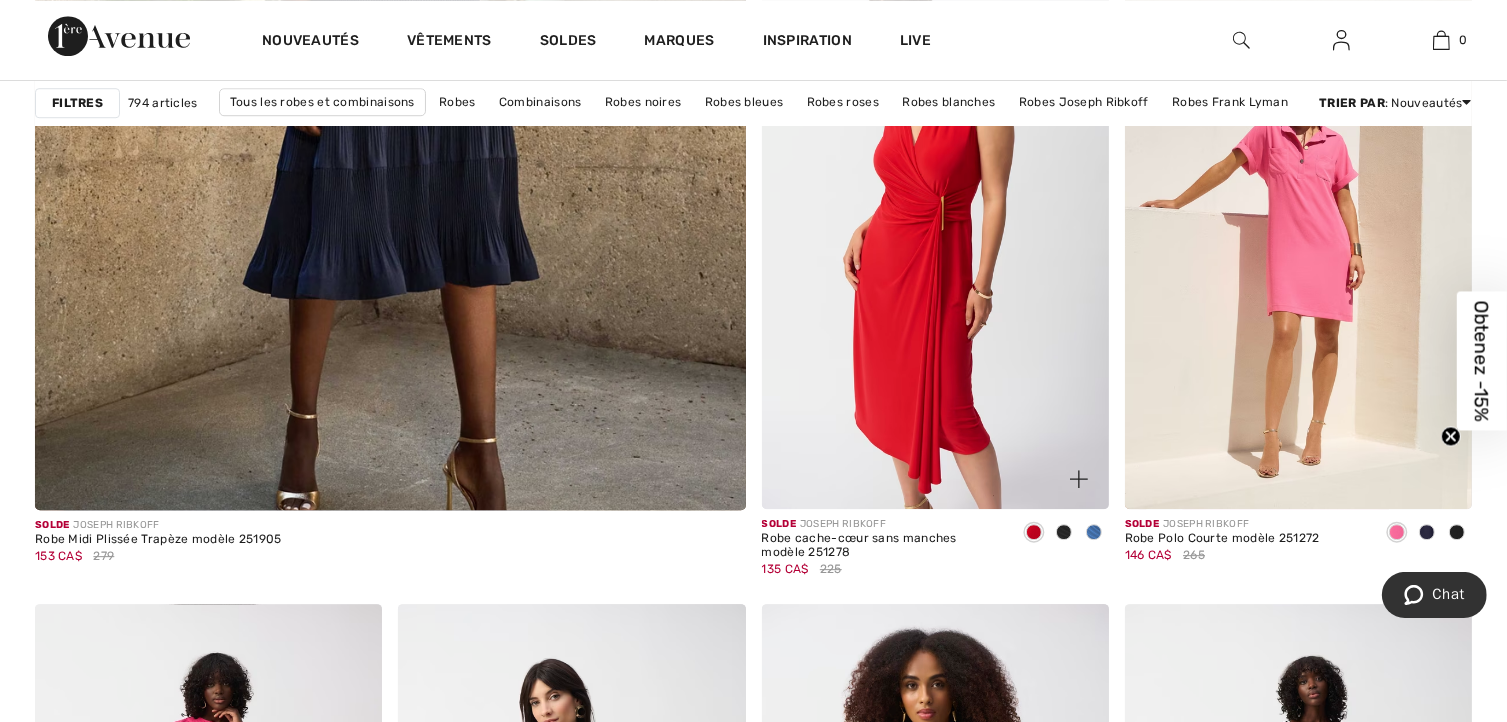 click at bounding box center [1094, 532] 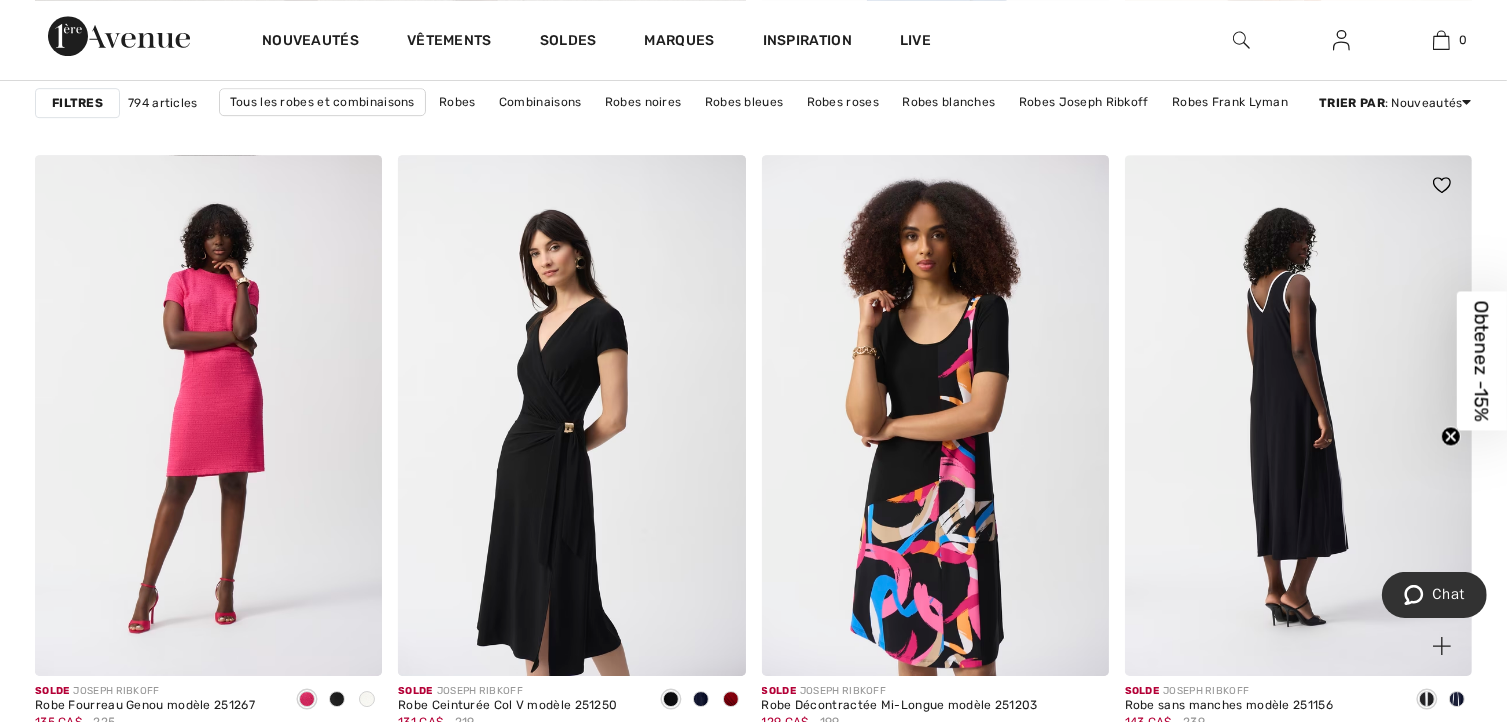 scroll, scrollTop: 6312, scrollLeft: 0, axis: vertical 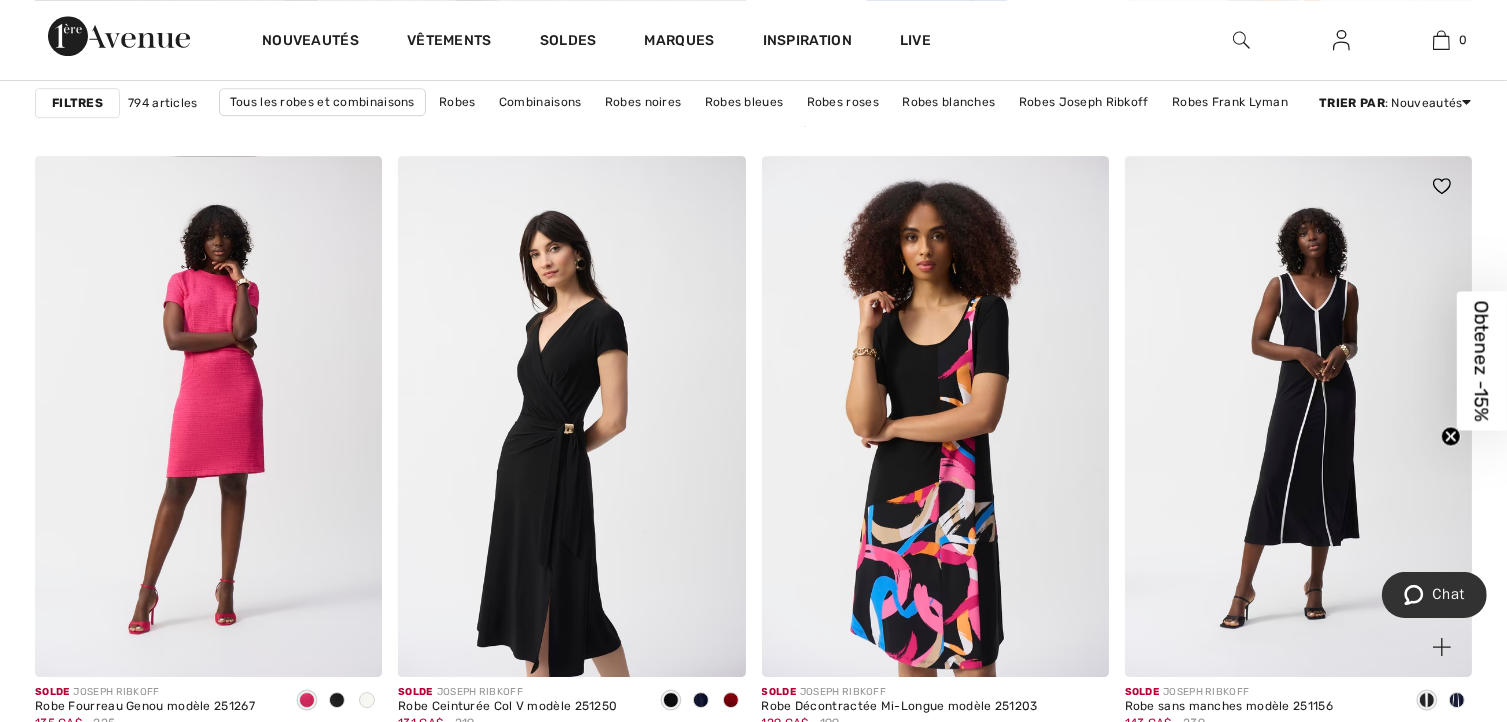 click at bounding box center [1457, 700] 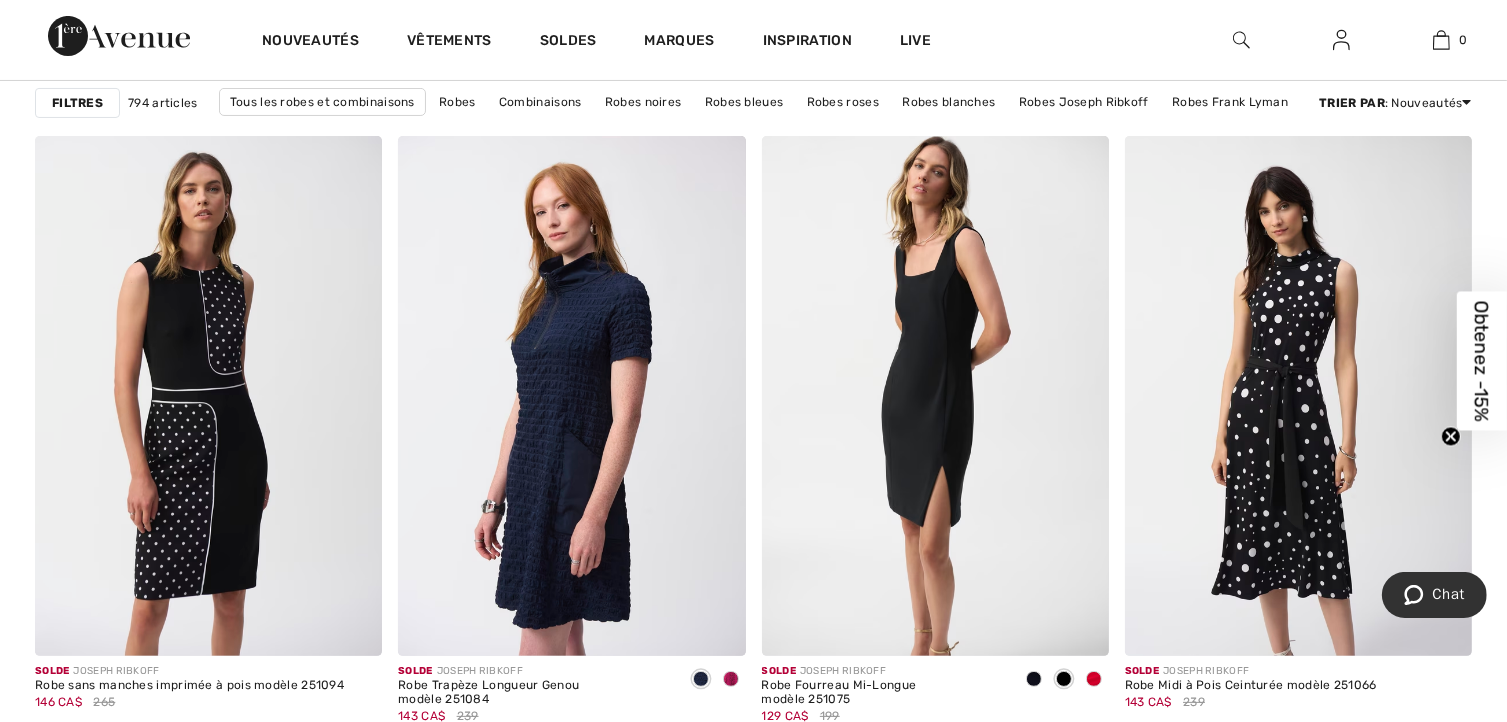 scroll, scrollTop: 7851, scrollLeft: 0, axis: vertical 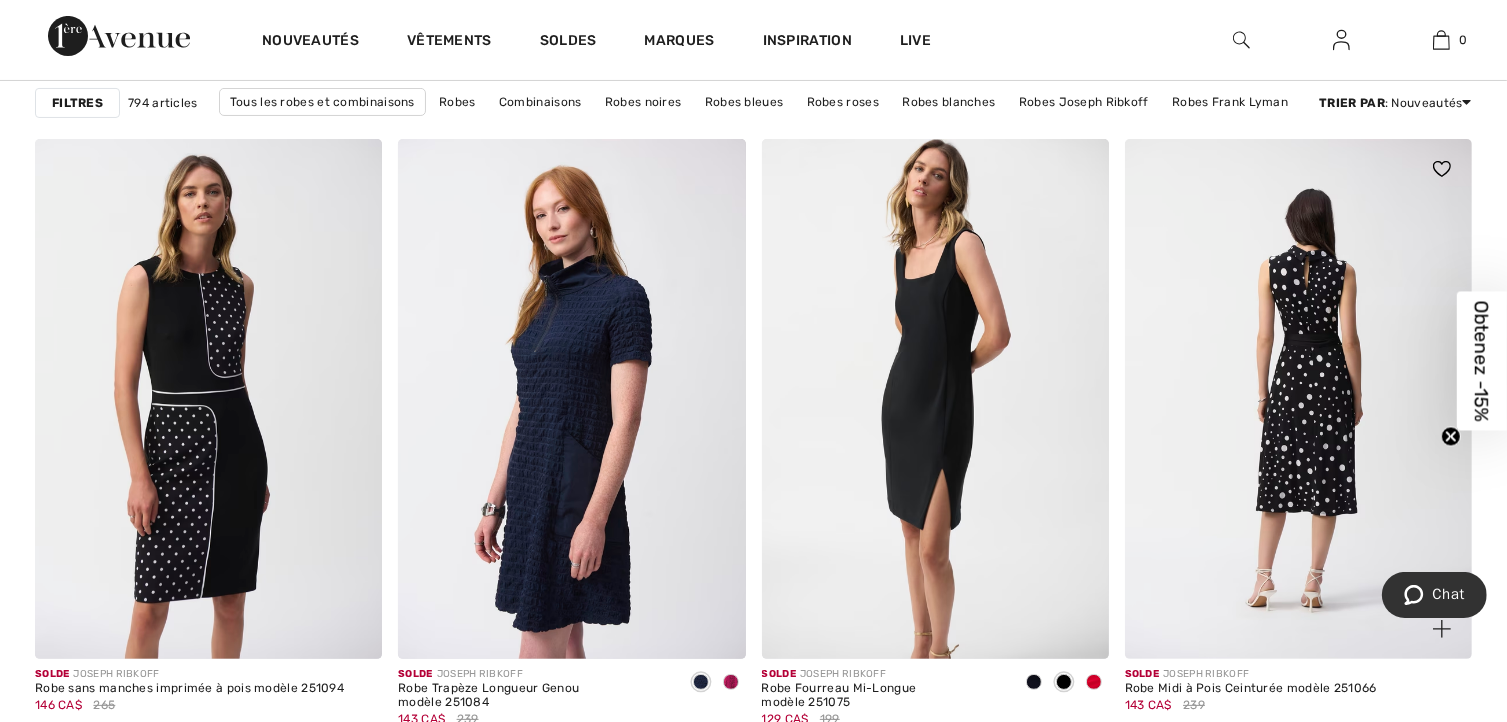 click at bounding box center [1298, 399] 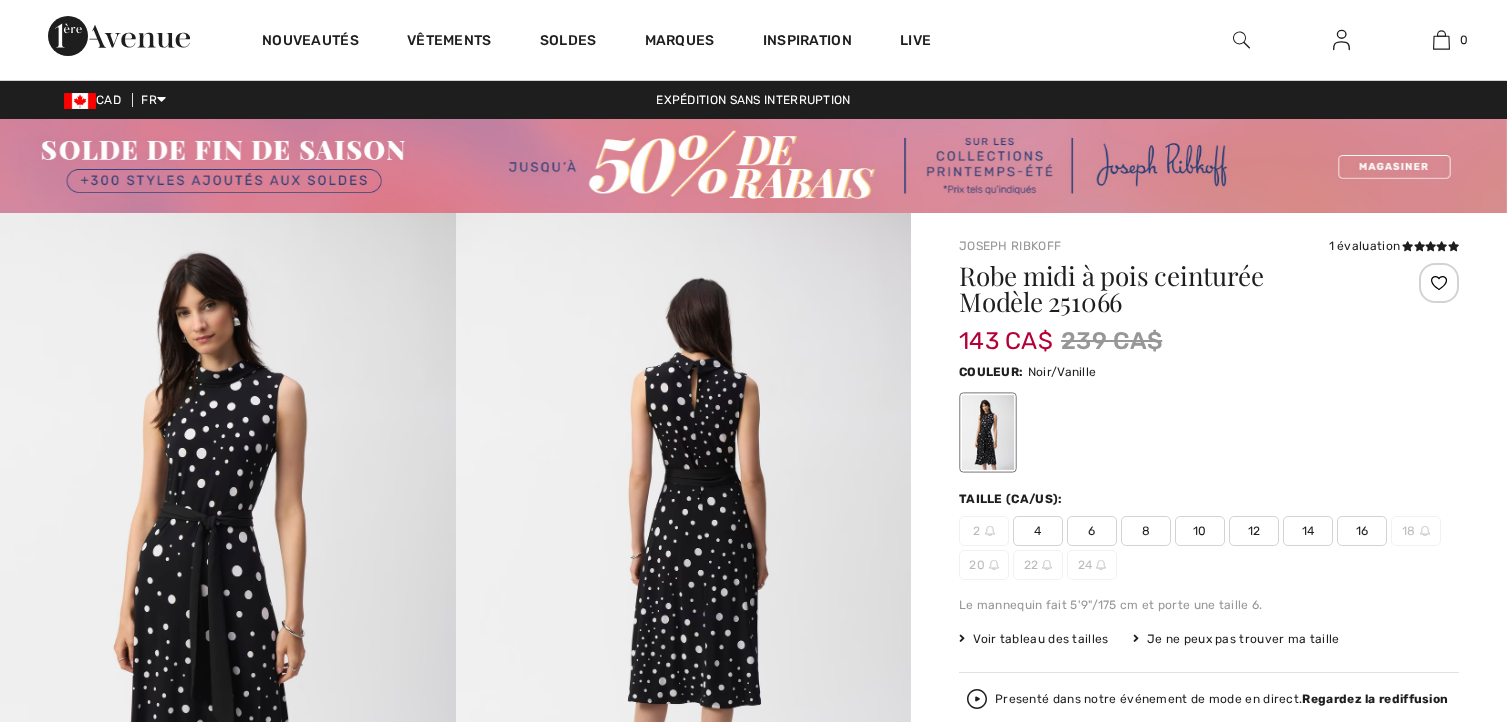 scroll, scrollTop: 96, scrollLeft: 0, axis: vertical 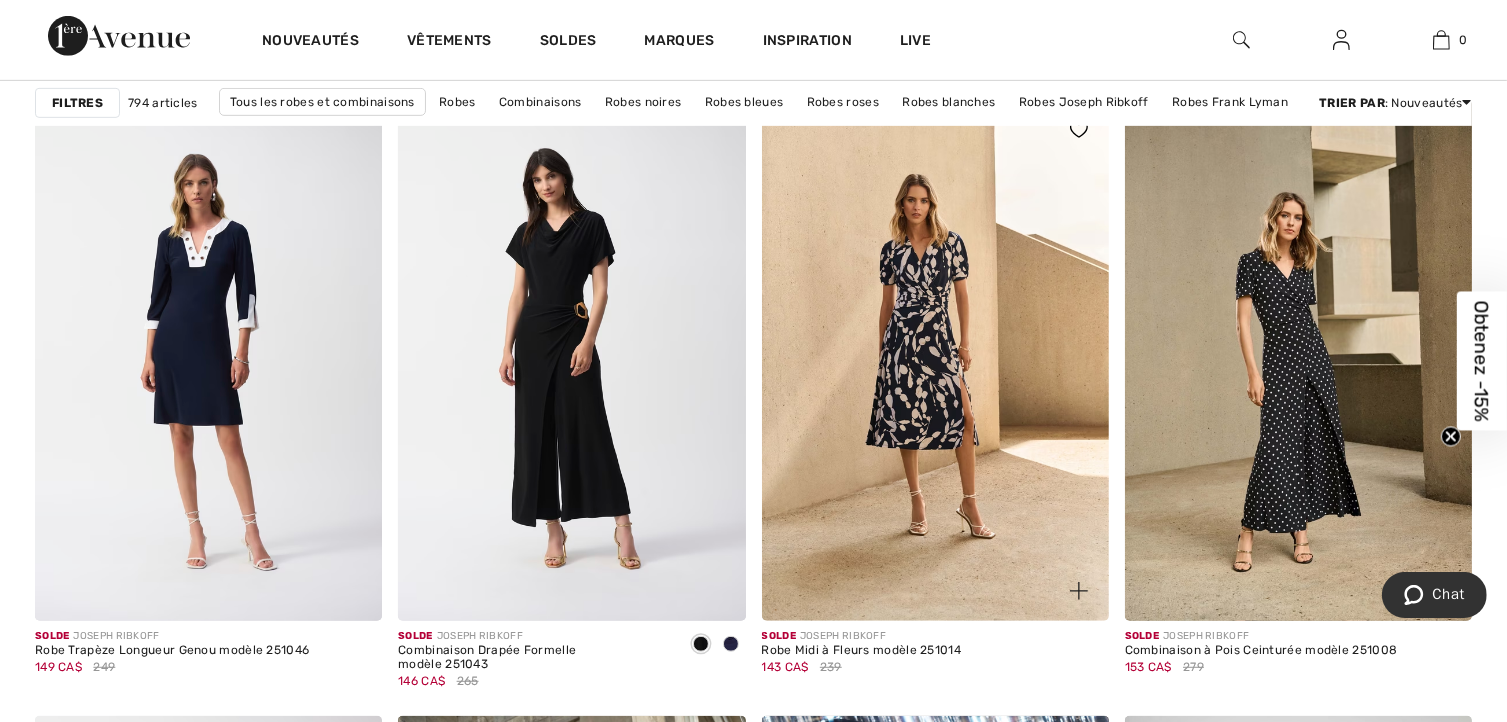 click at bounding box center [935, 360] 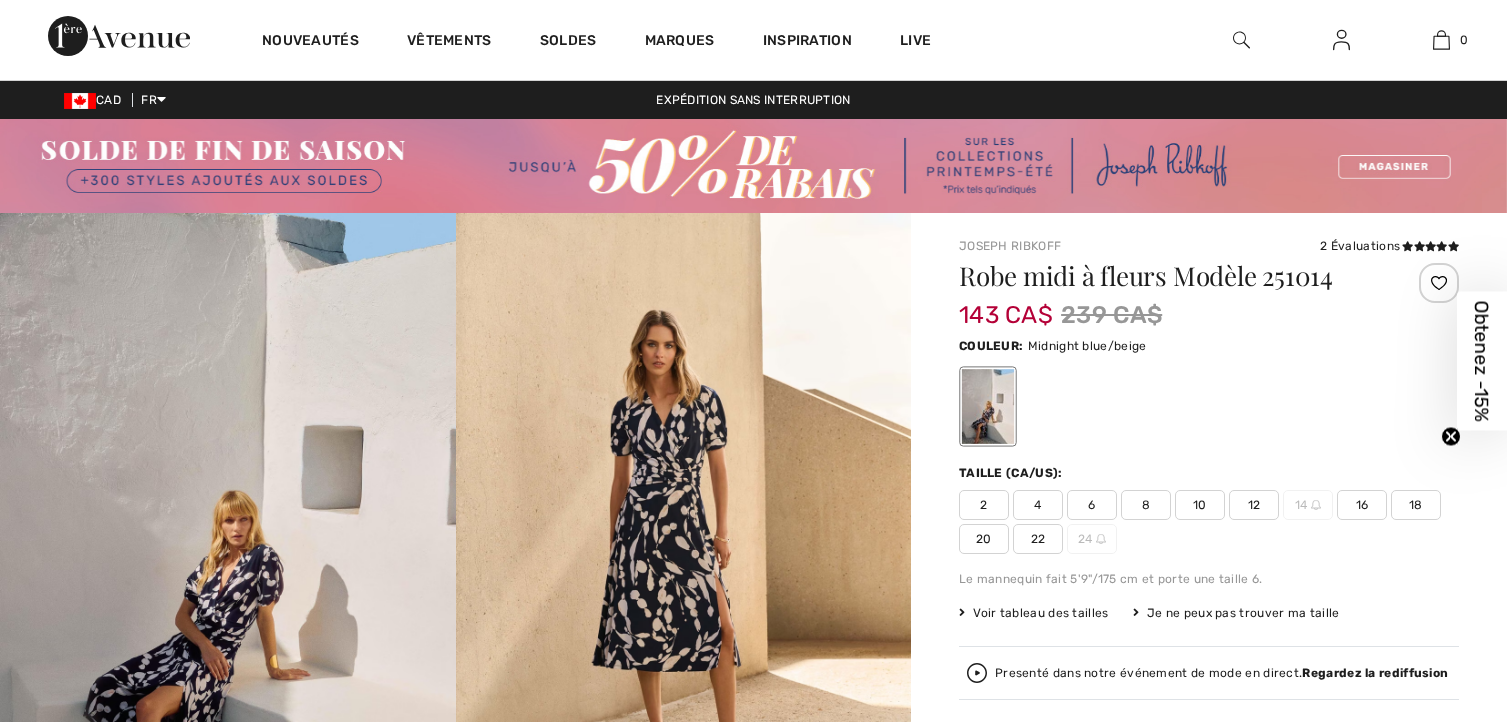 scroll, scrollTop: 0, scrollLeft: 0, axis: both 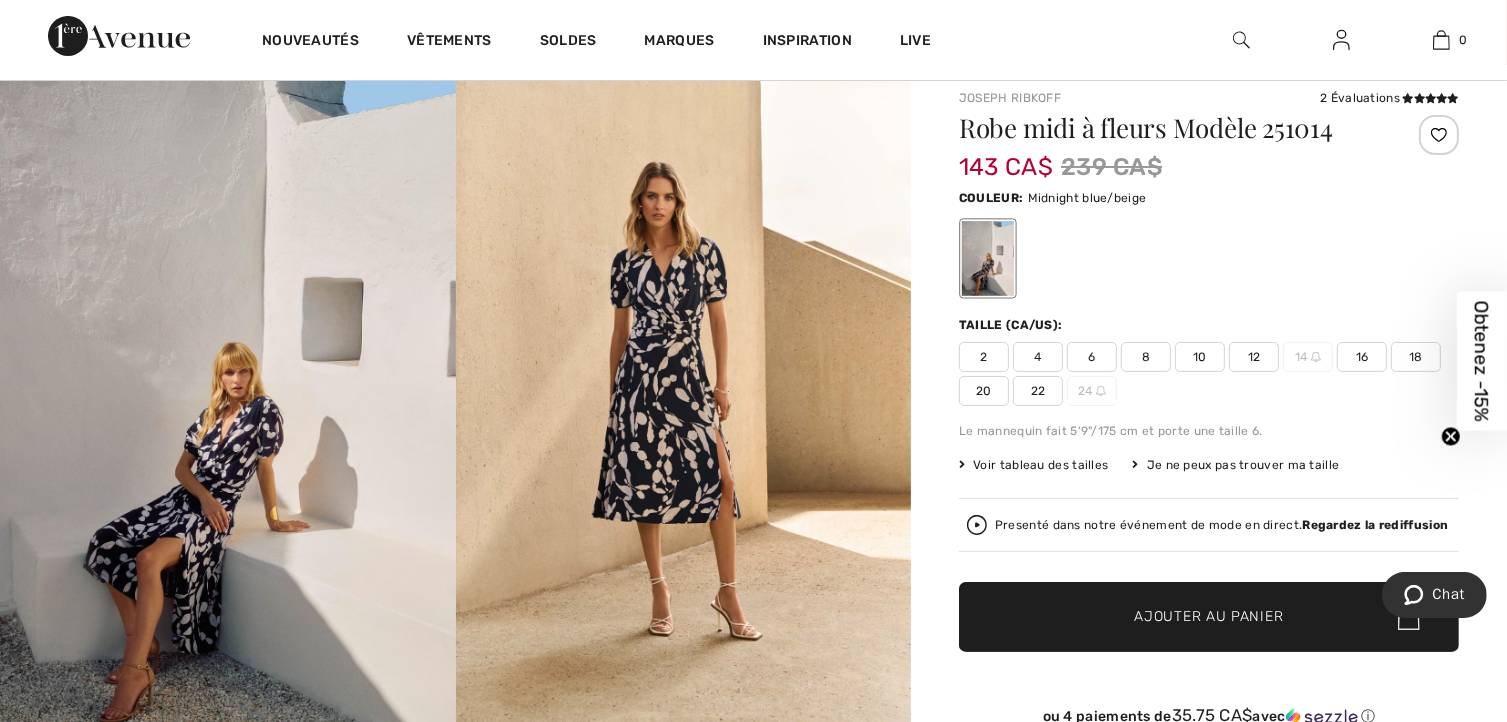 click at bounding box center [684, 406] 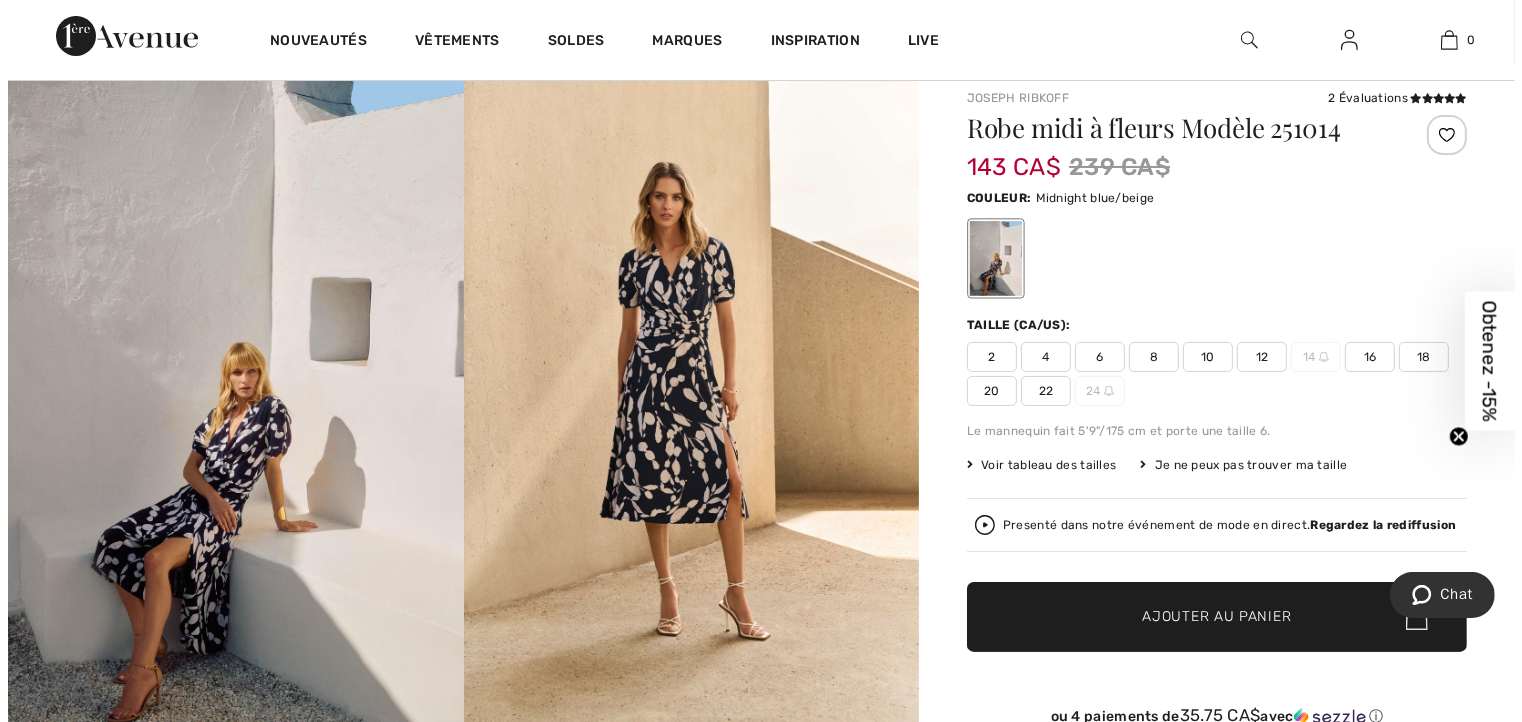scroll, scrollTop: 148, scrollLeft: 0, axis: vertical 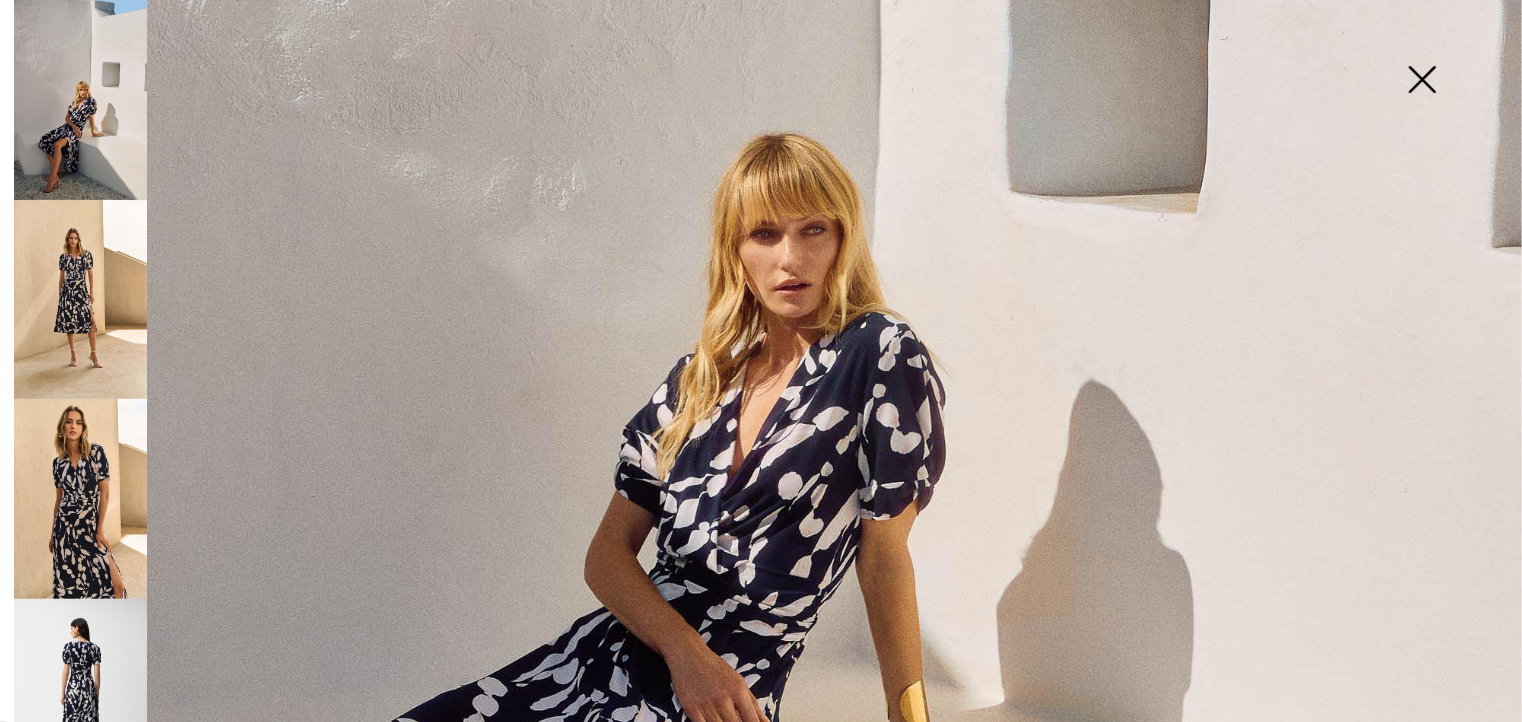 click at bounding box center (1422, 81) 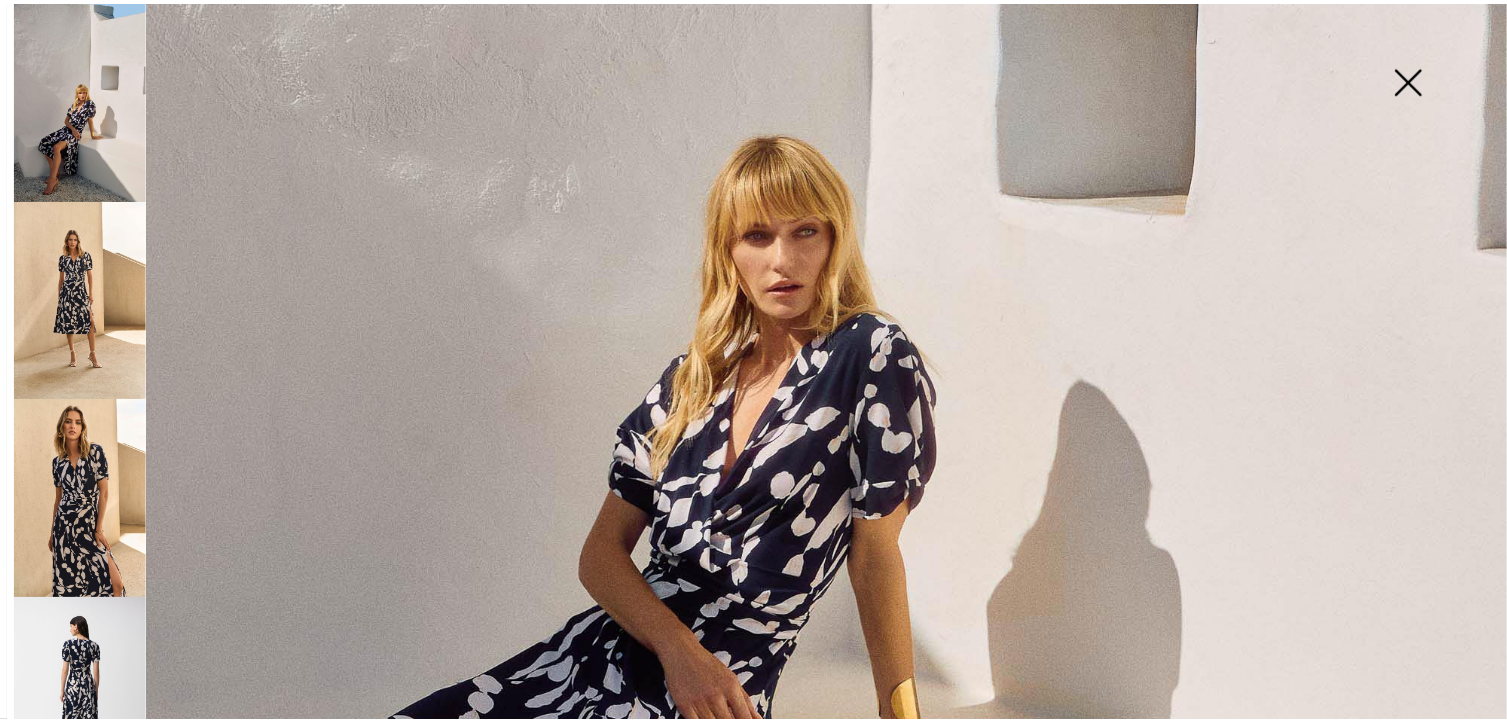 scroll, scrollTop: 148, scrollLeft: 0, axis: vertical 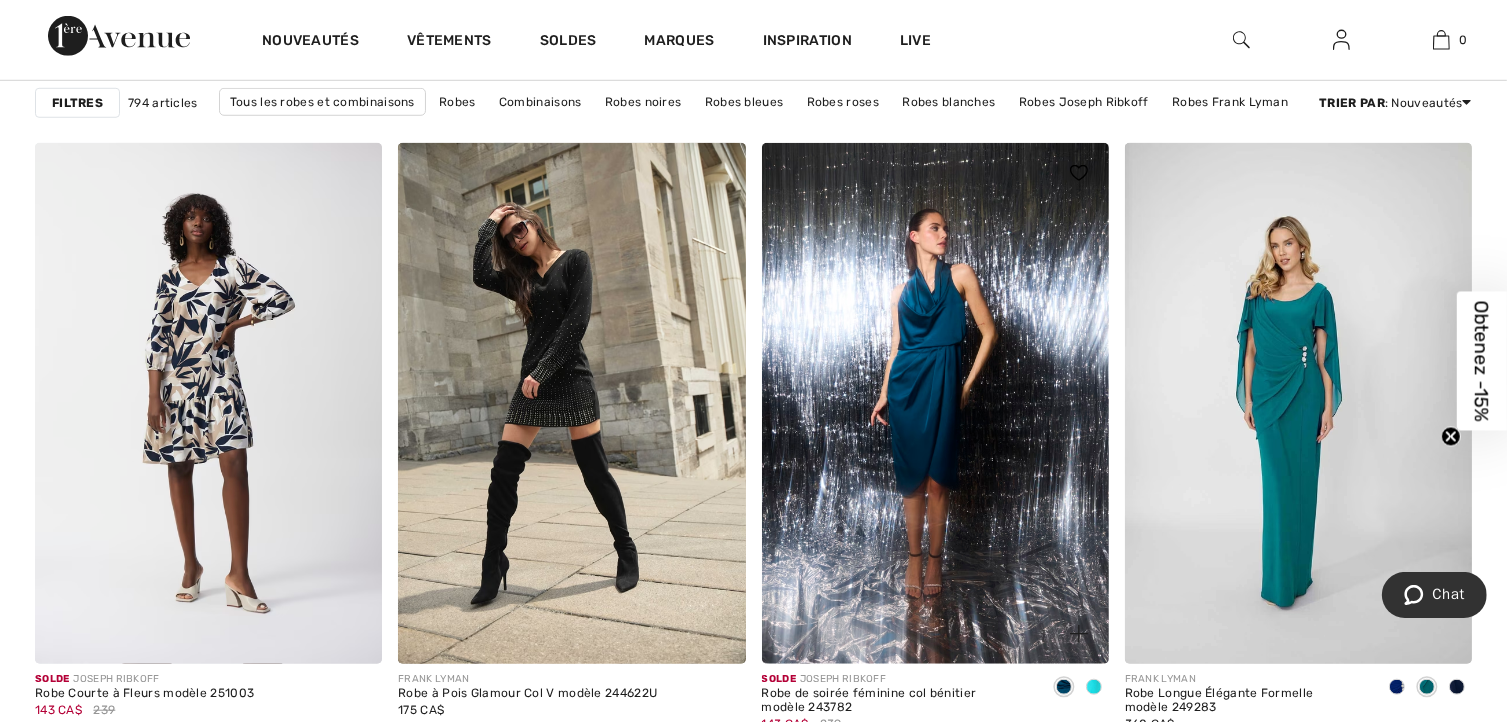 click at bounding box center [935, 403] 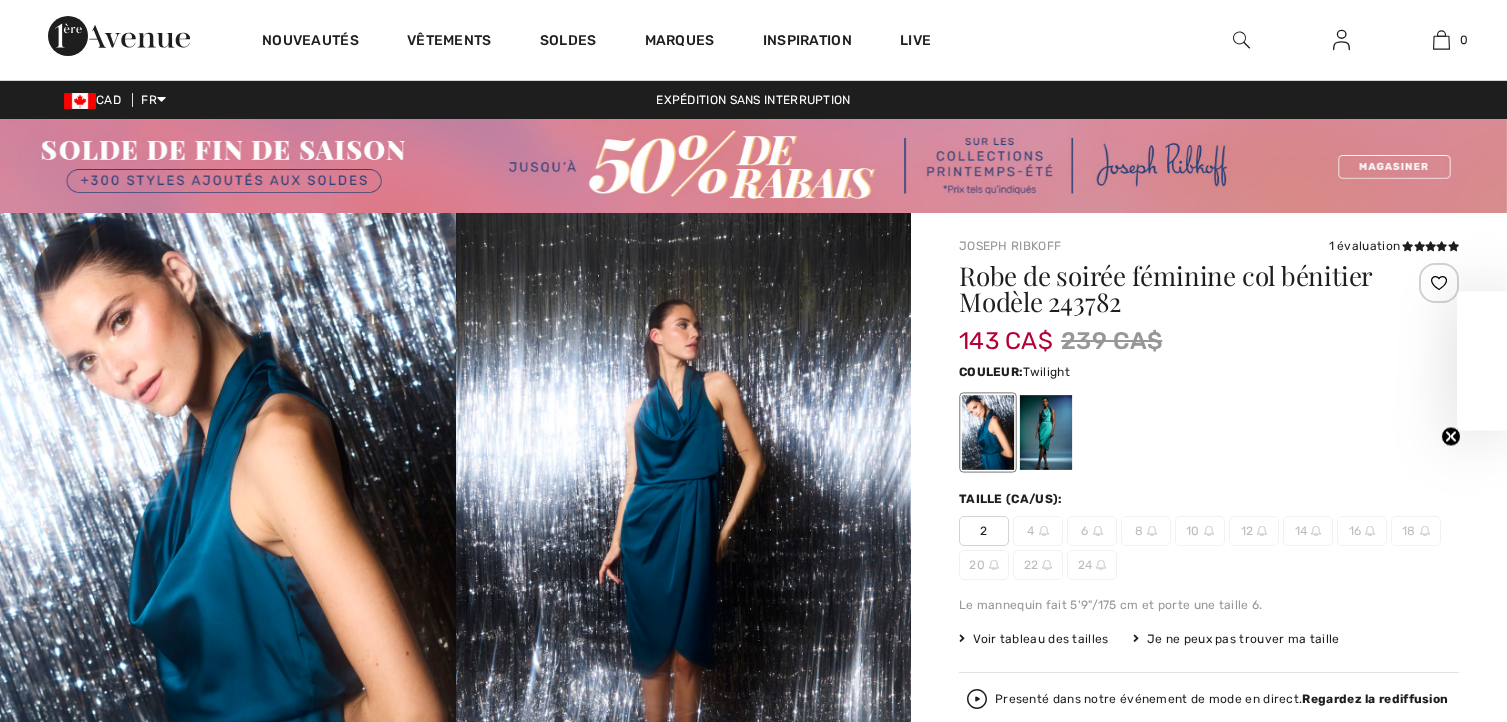 scroll, scrollTop: 64, scrollLeft: 0, axis: vertical 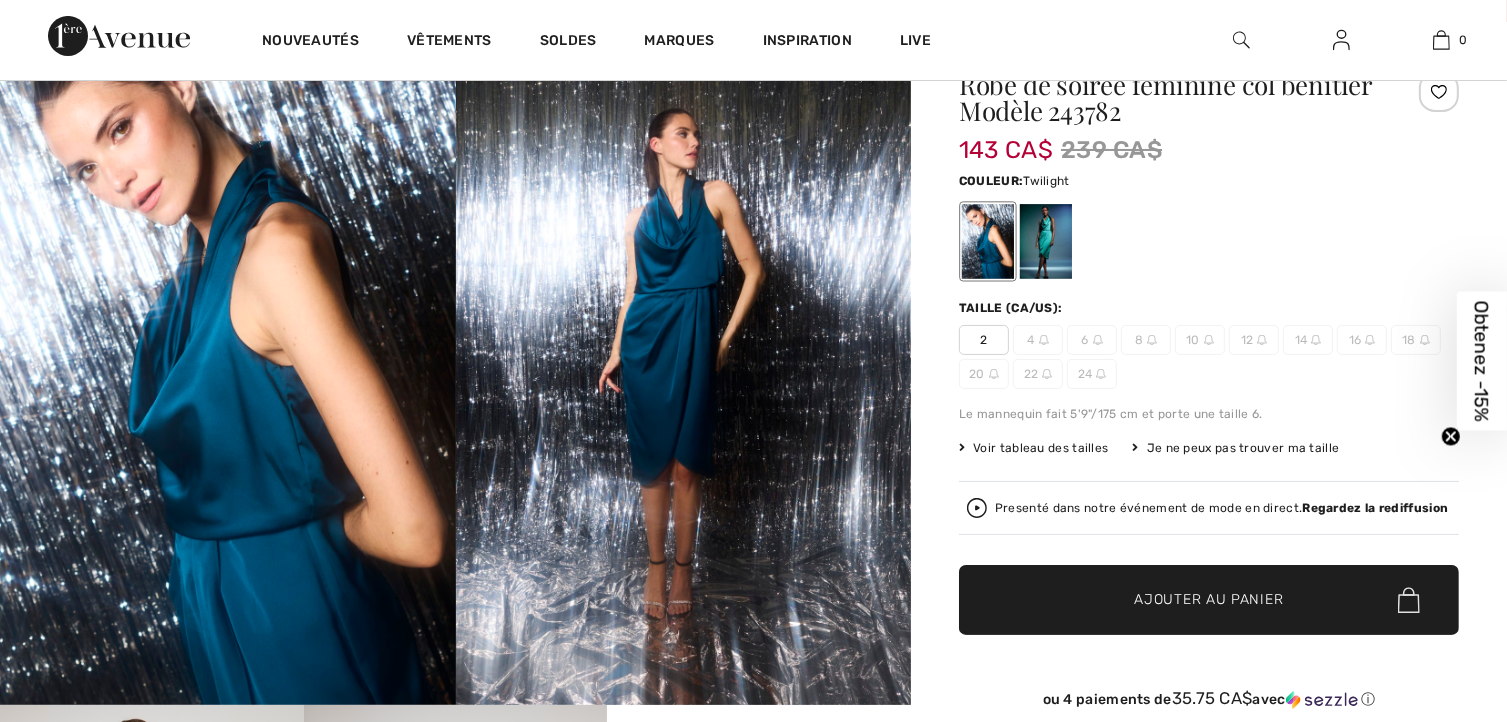 checkbox on "true" 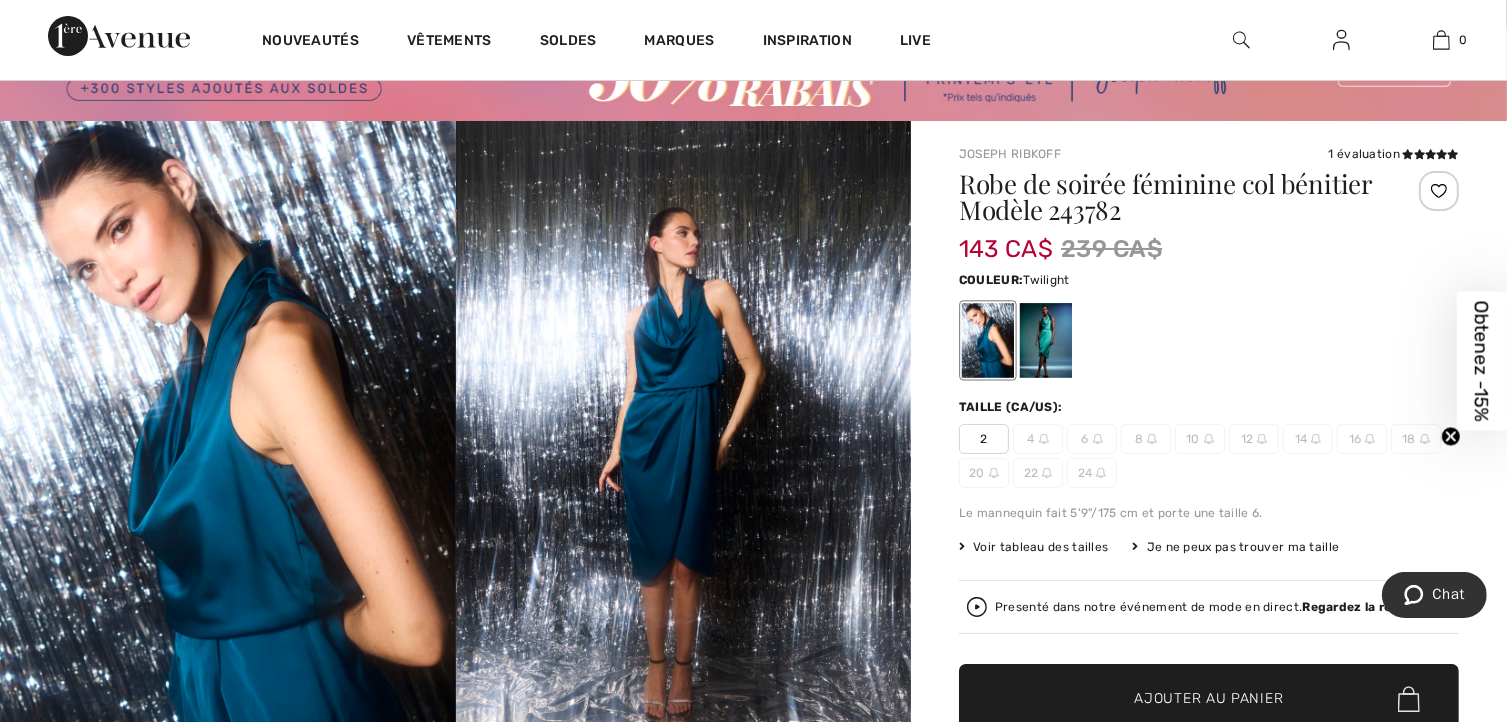 scroll, scrollTop: 94, scrollLeft: 0, axis: vertical 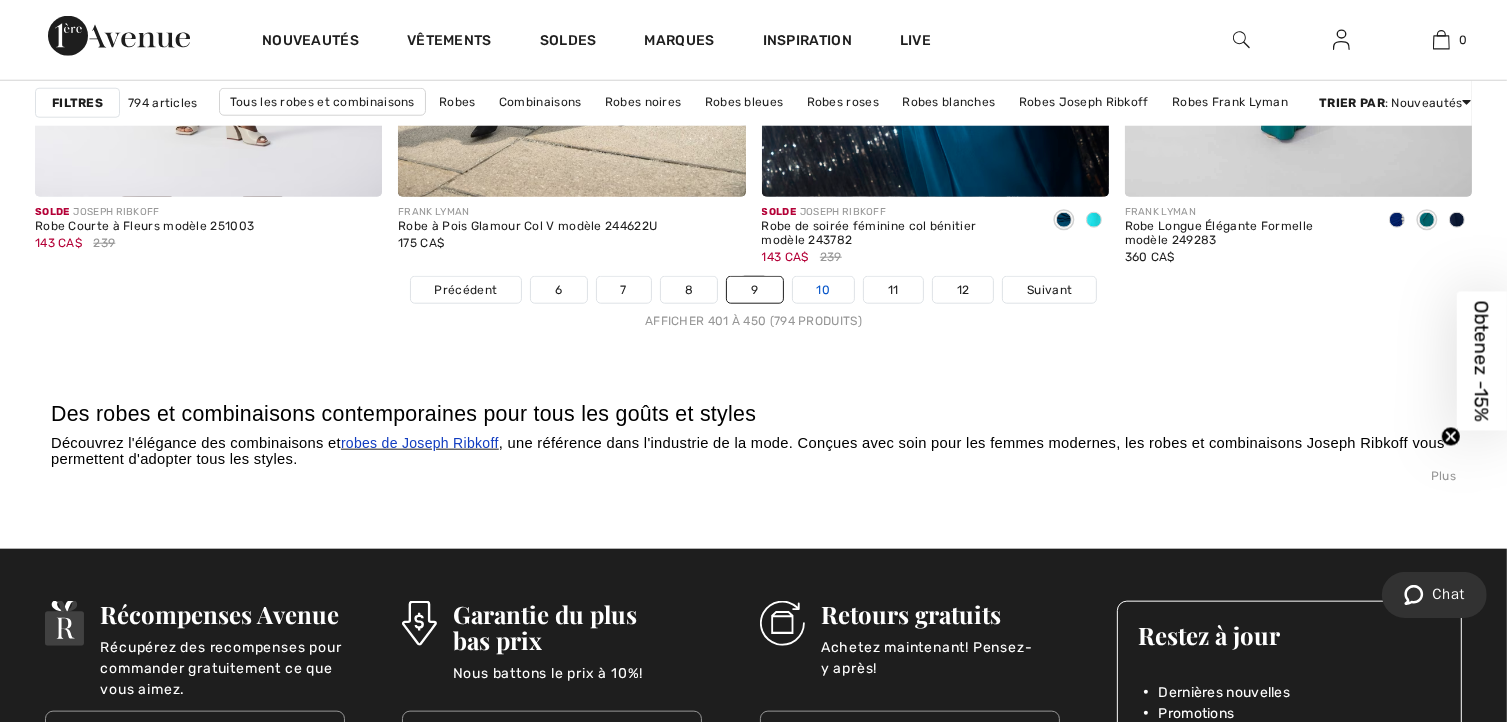 click on "10" at bounding box center [824, 290] 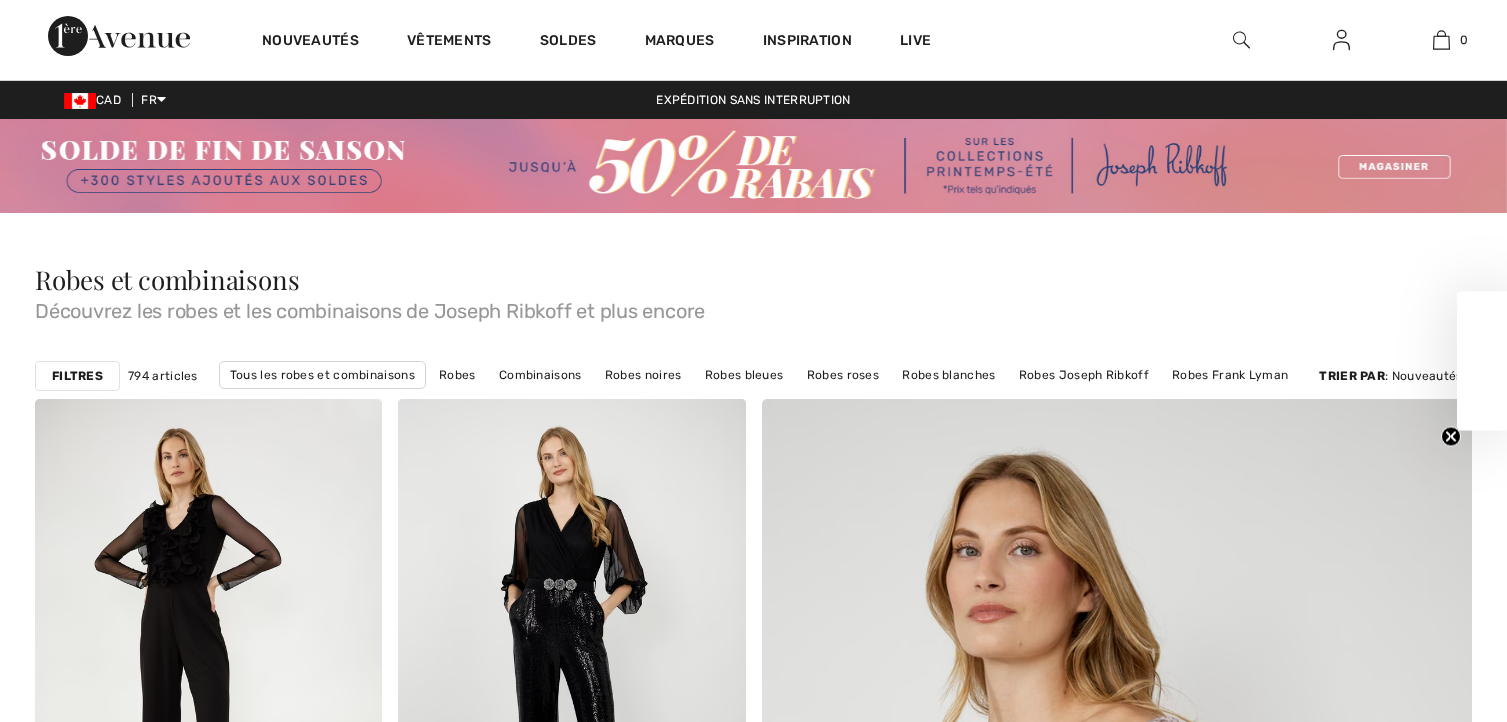 scroll, scrollTop: 272, scrollLeft: 0, axis: vertical 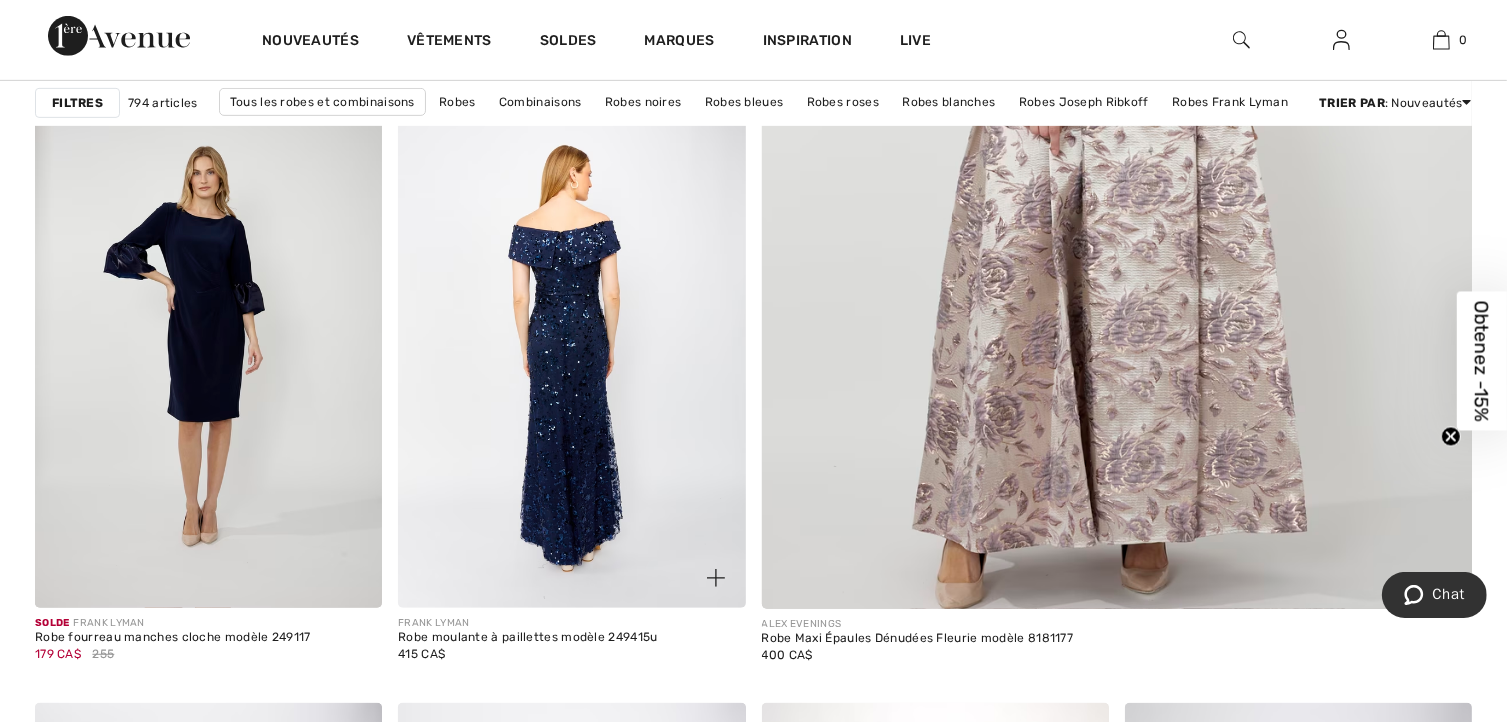 click at bounding box center (571, 347) 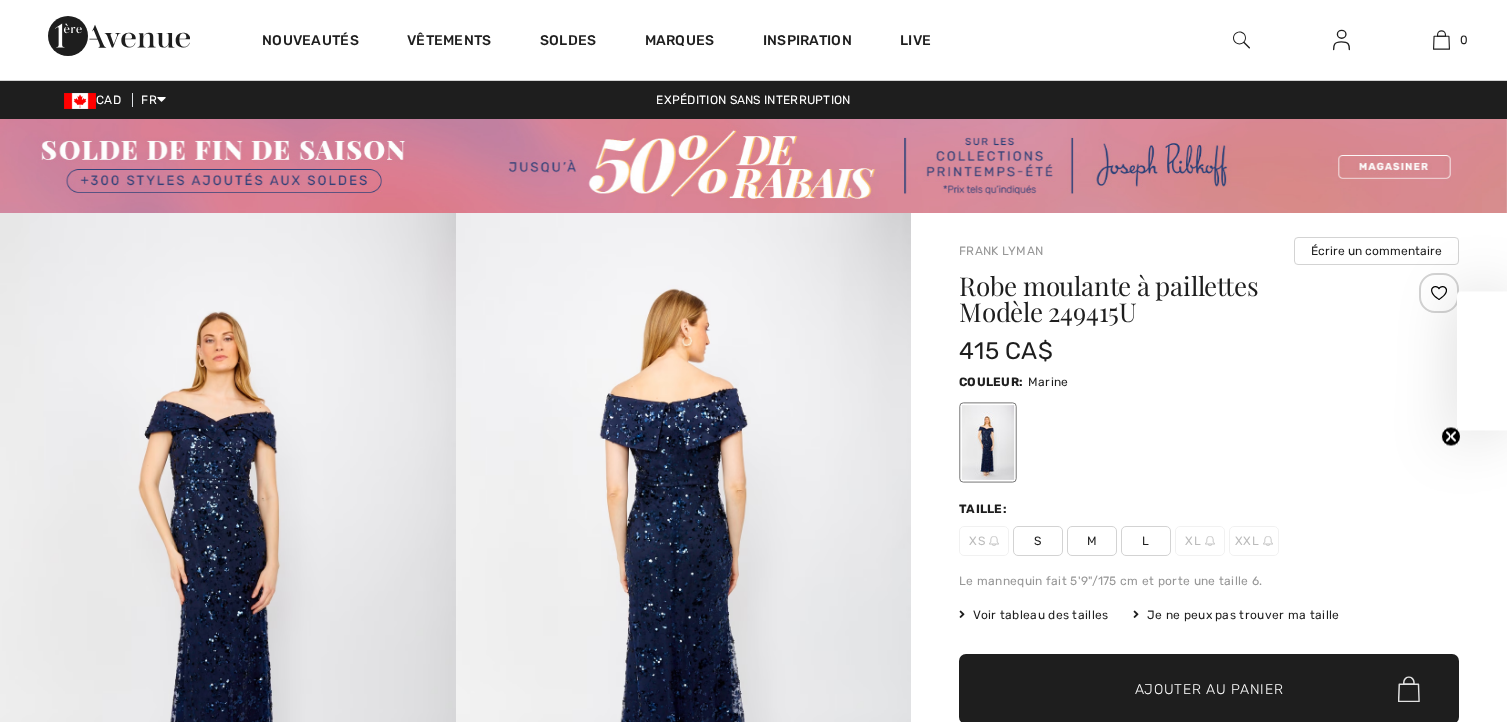 scroll, scrollTop: 172, scrollLeft: 0, axis: vertical 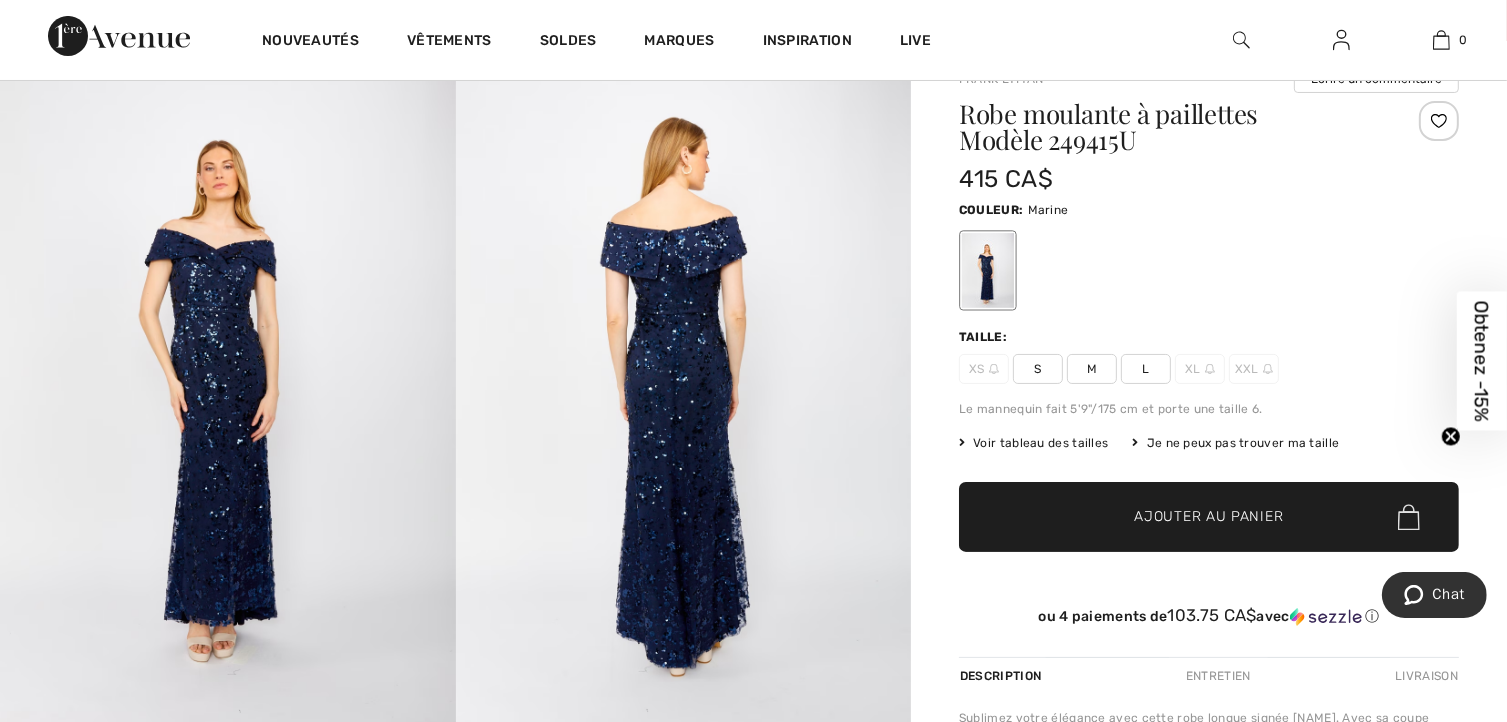 click at bounding box center (684, 382) 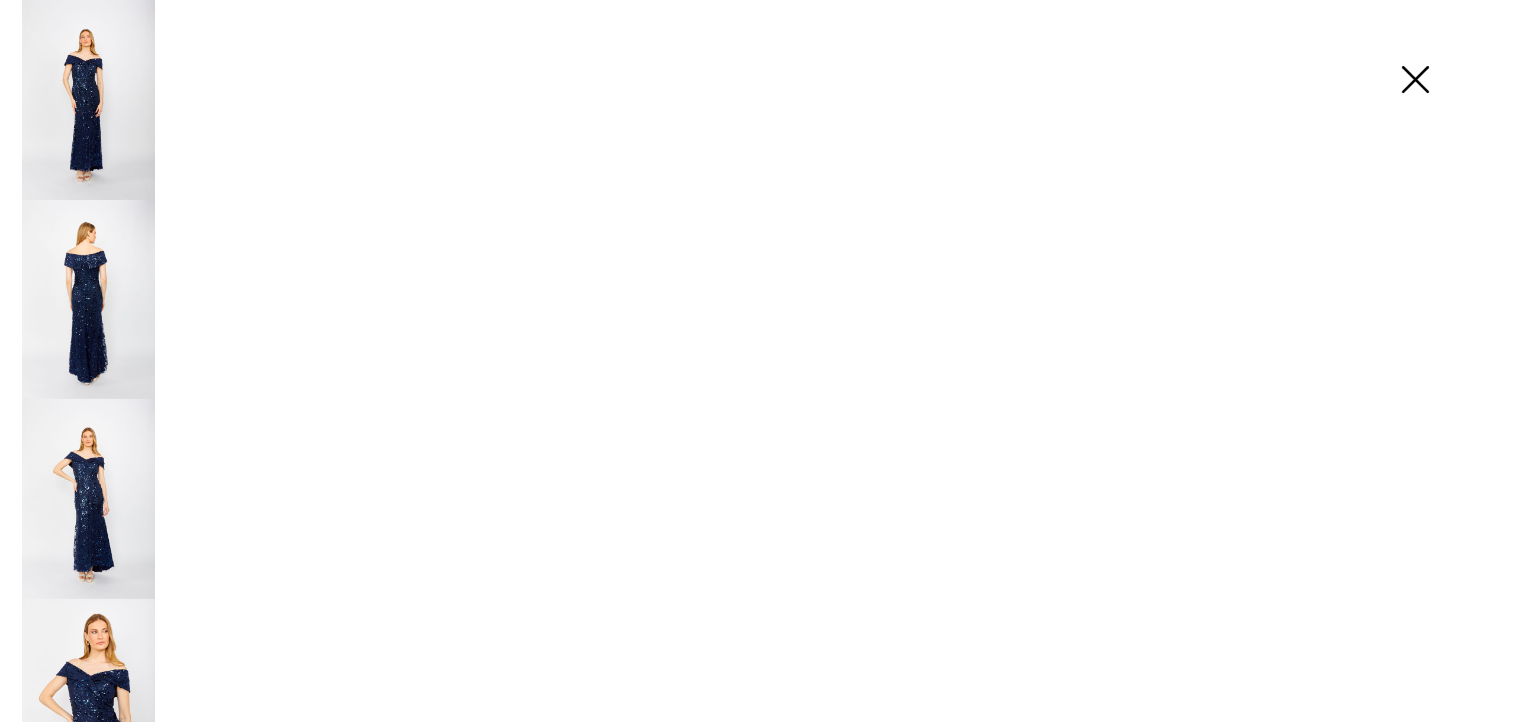 scroll, scrollTop: 173, scrollLeft: 0, axis: vertical 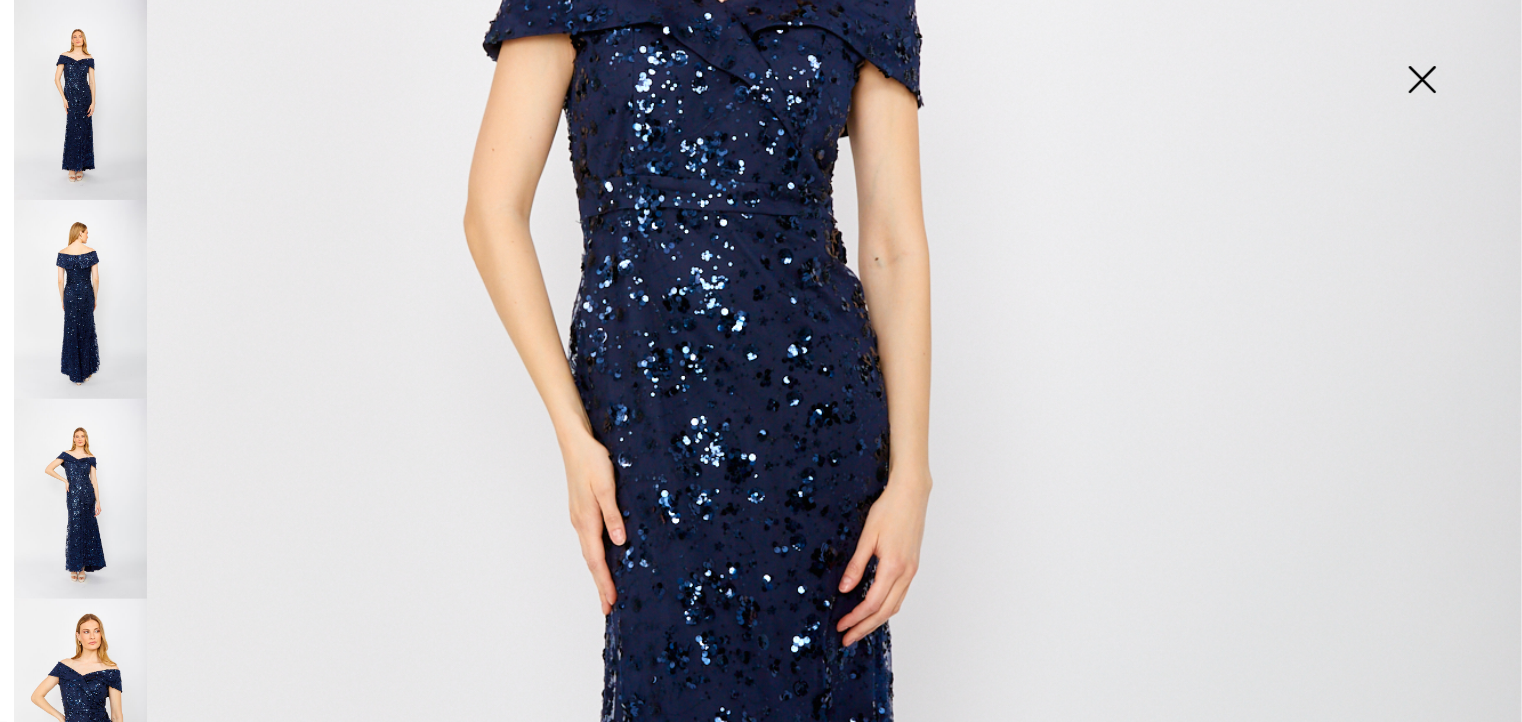 click at bounding box center [1422, 81] 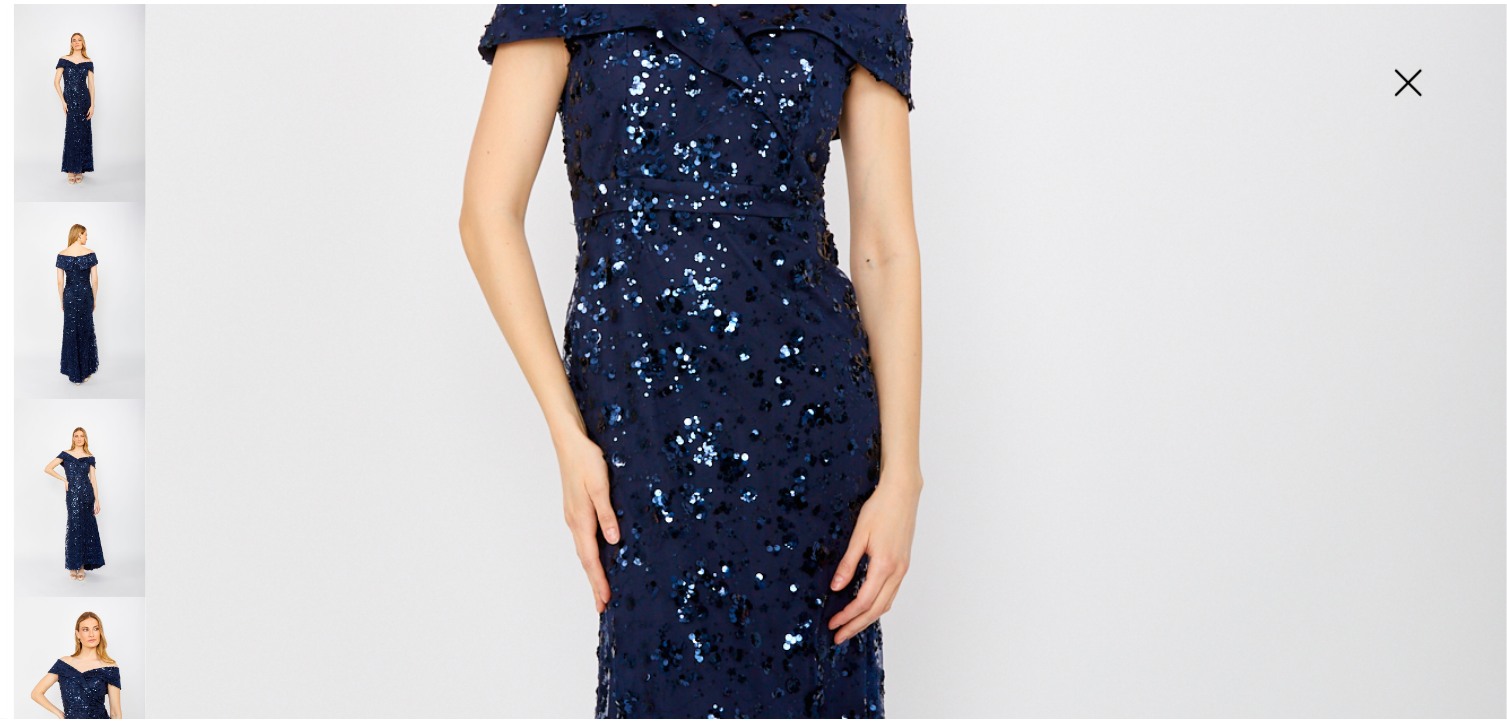 scroll, scrollTop: 172, scrollLeft: 0, axis: vertical 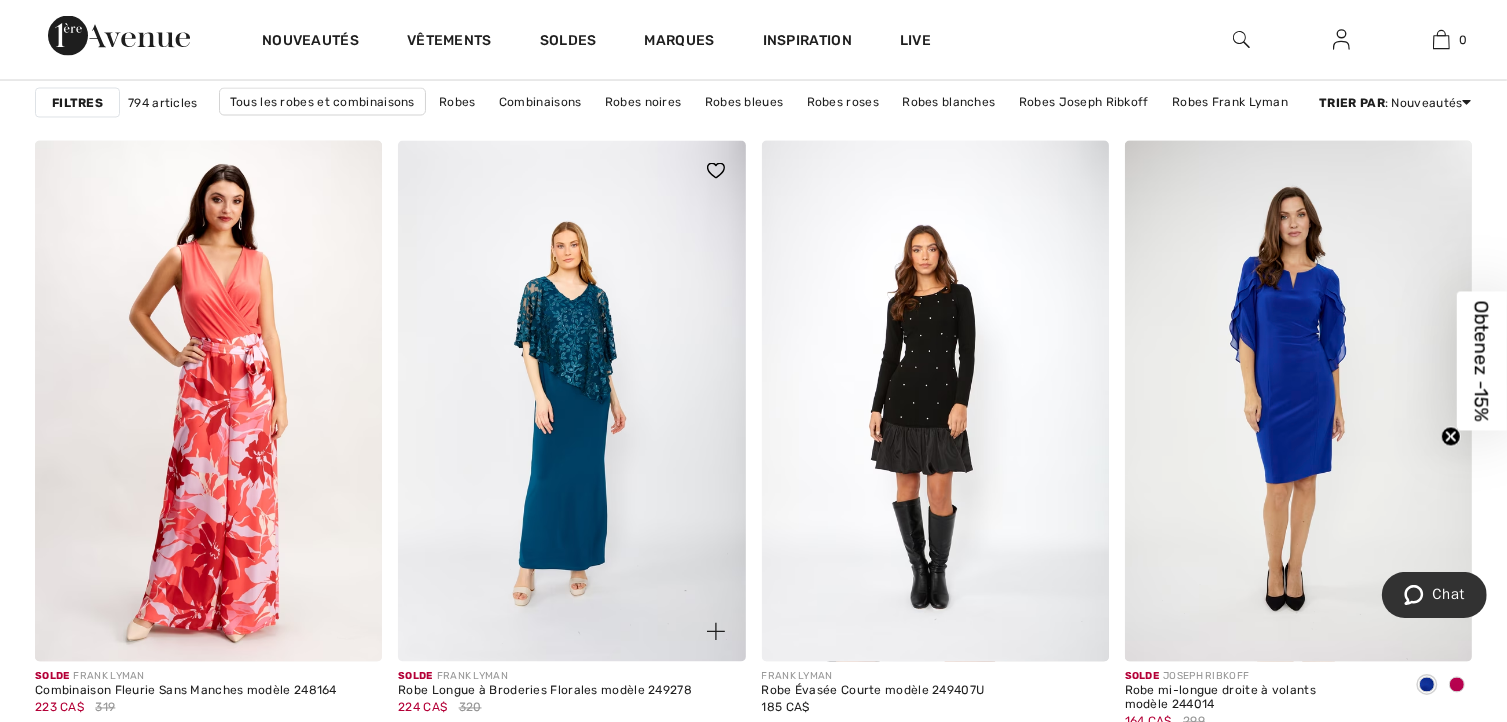 click at bounding box center [571, 401] 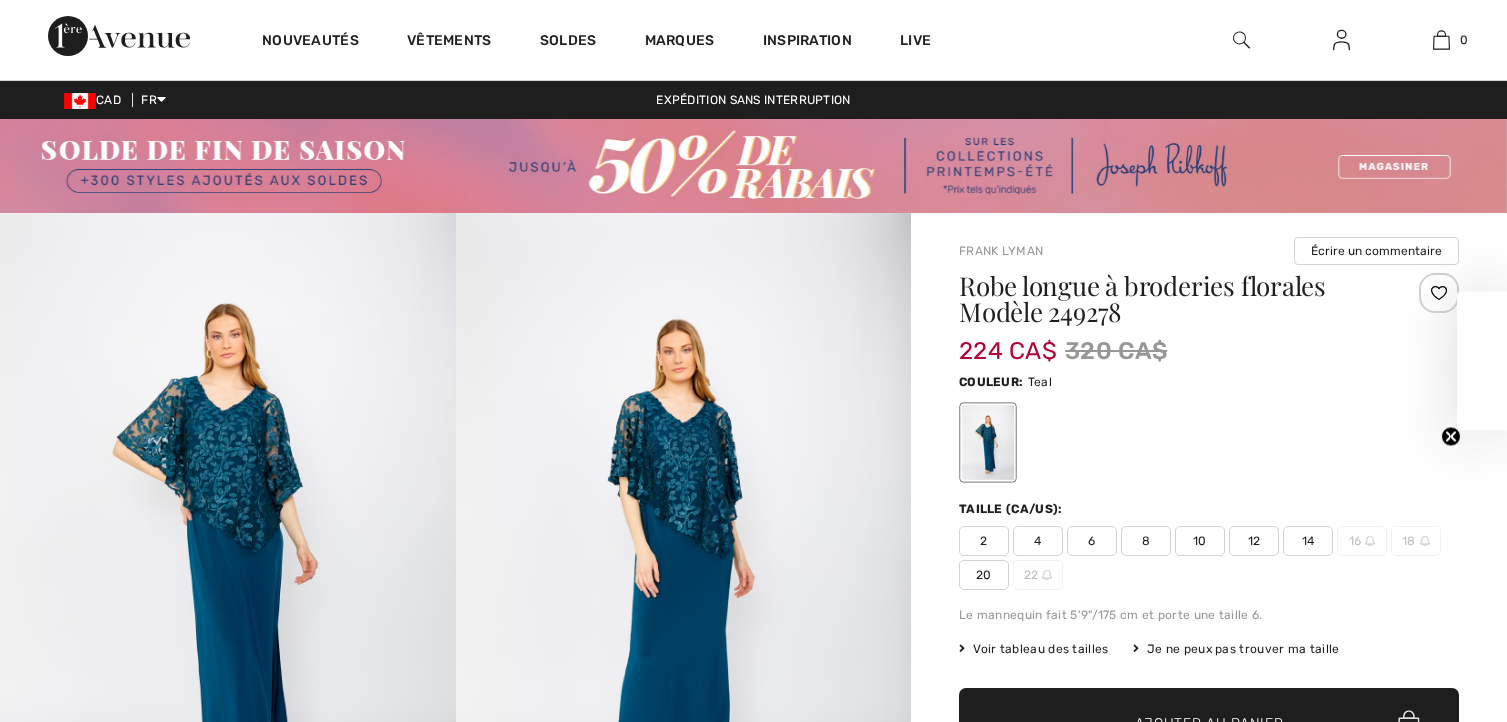 scroll, scrollTop: 0, scrollLeft: 0, axis: both 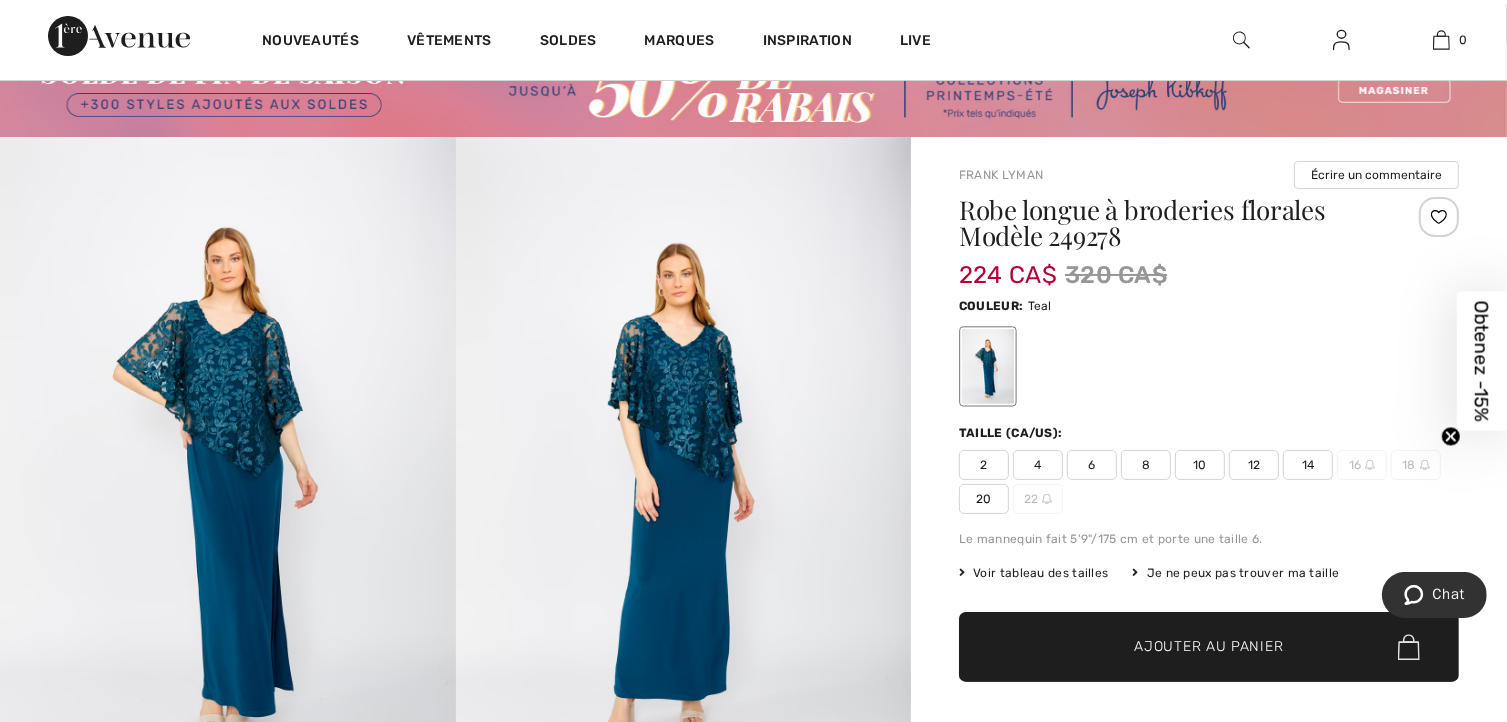 click at bounding box center (684, 478) 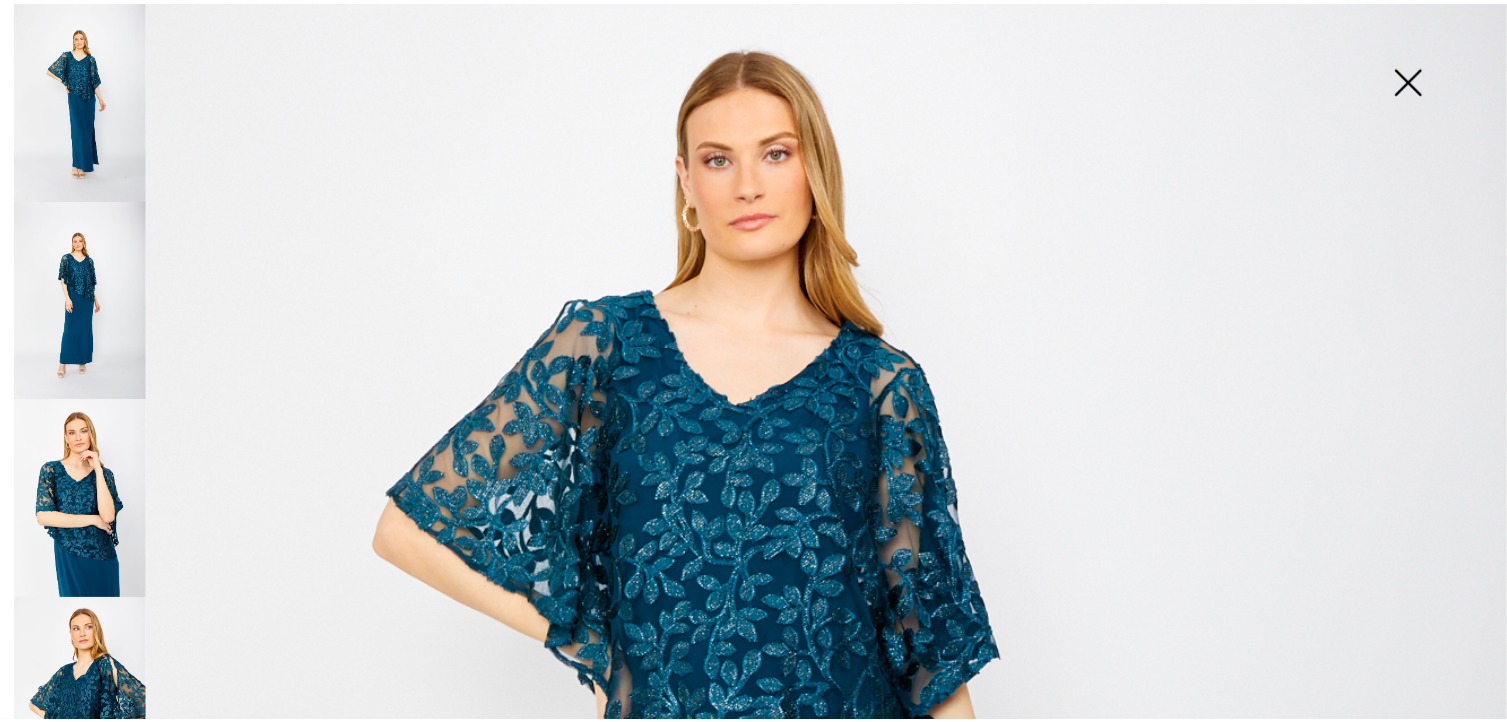 scroll, scrollTop: 256, scrollLeft: 0, axis: vertical 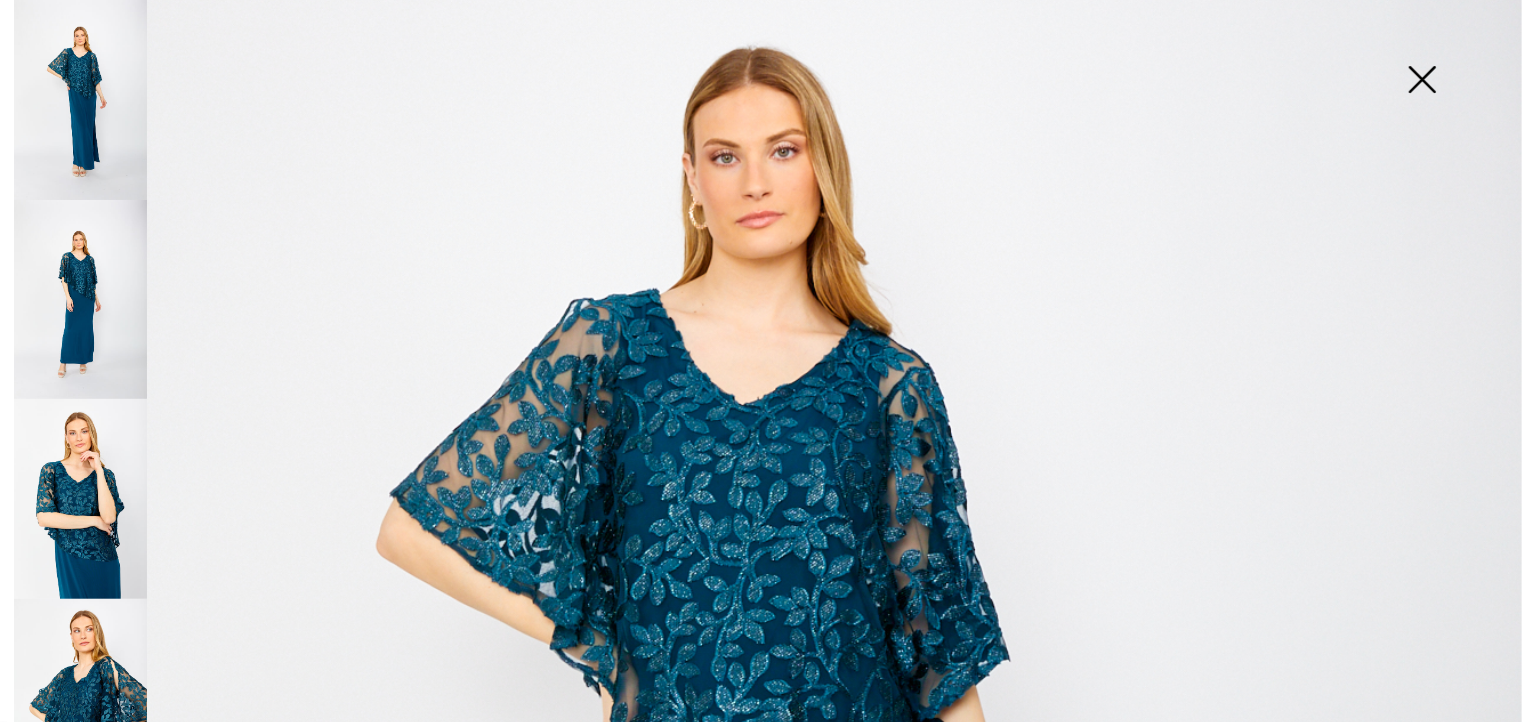 click at bounding box center (1422, 81) 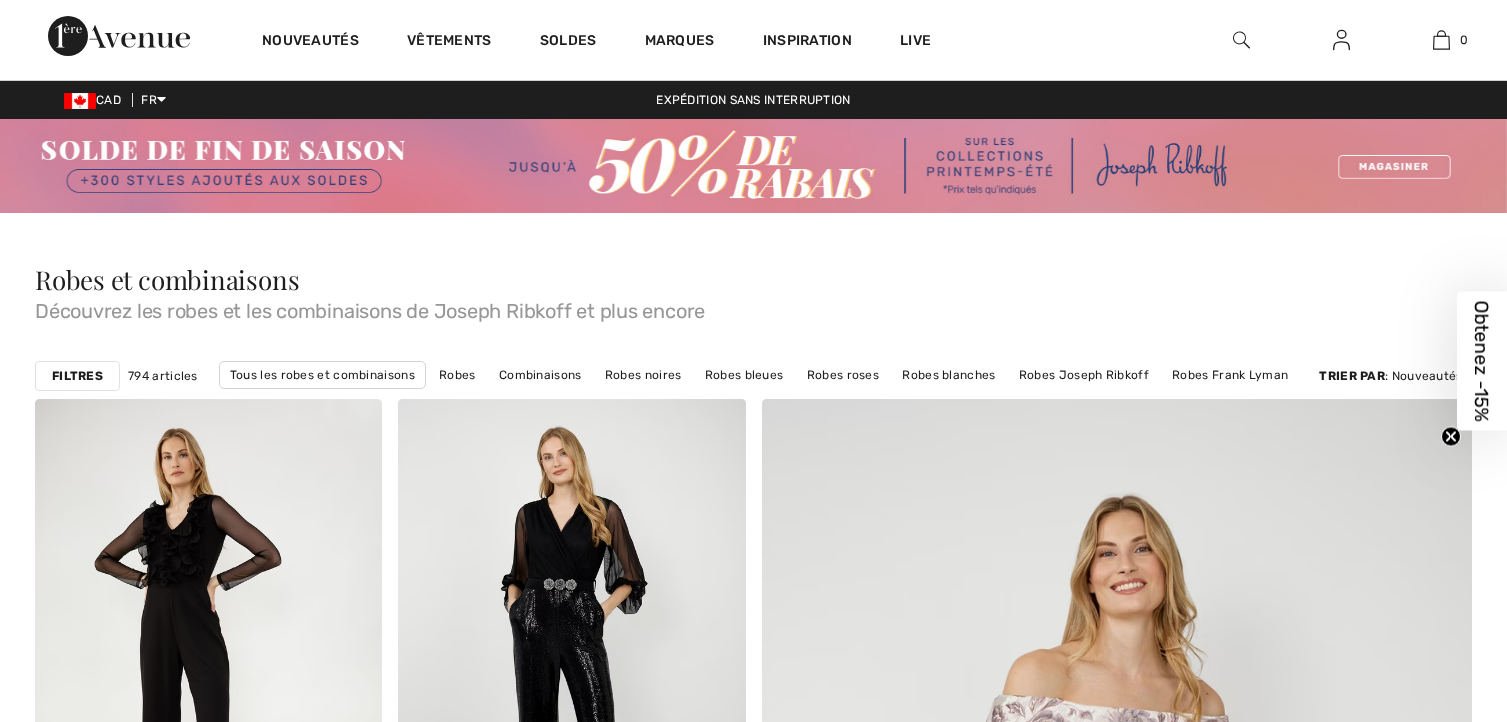 scroll, scrollTop: 3575, scrollLeft: 0, axis: vertical 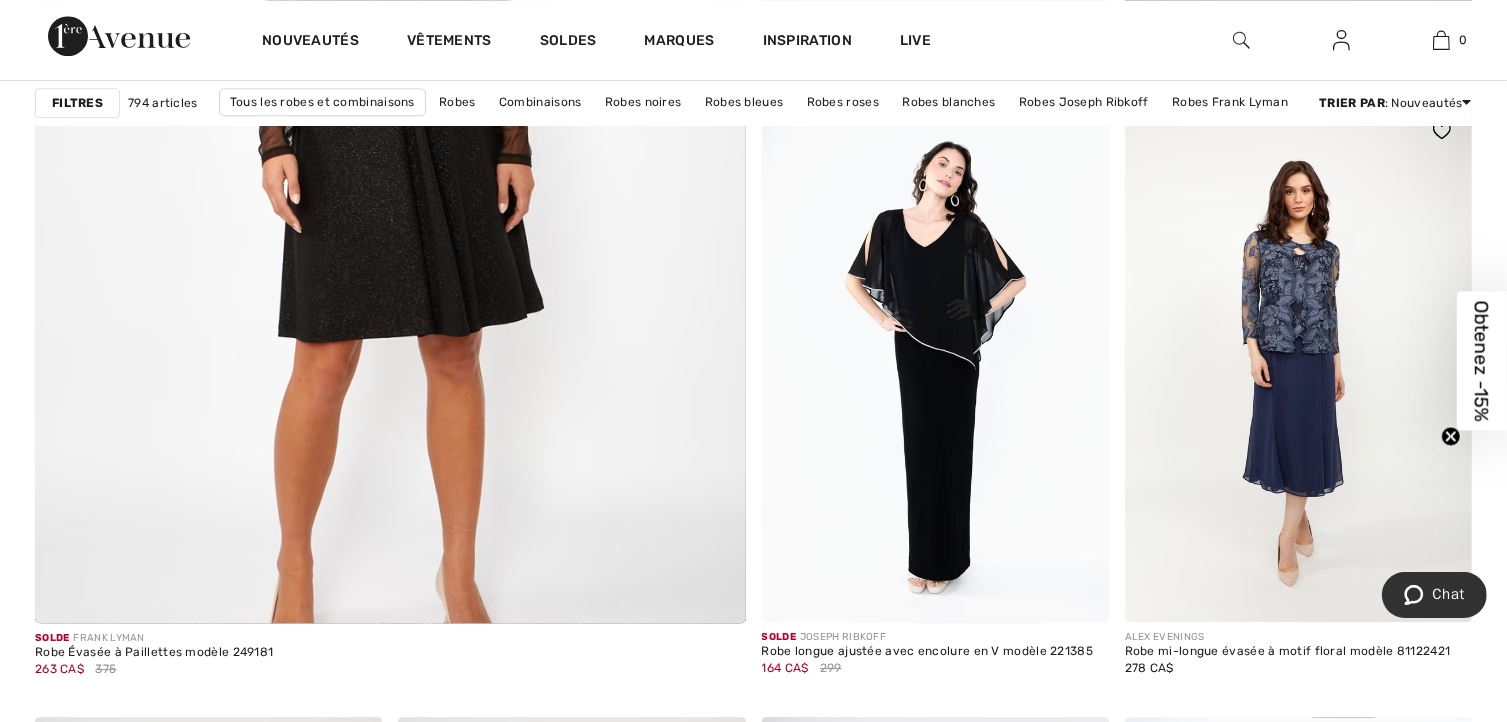 click at bounding box center (1298, 361) 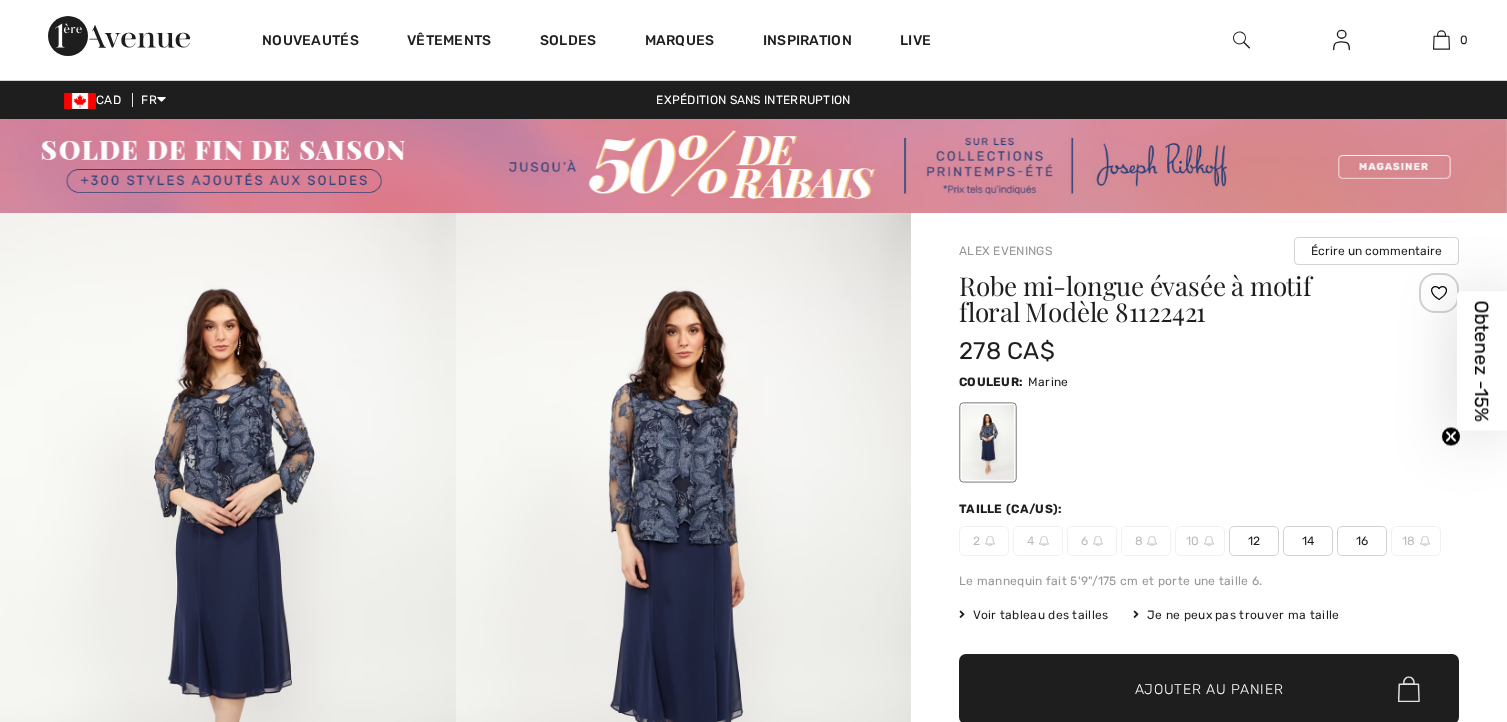 scroll, scrollTop: 18, scrollLeft: 0, axis: vertical 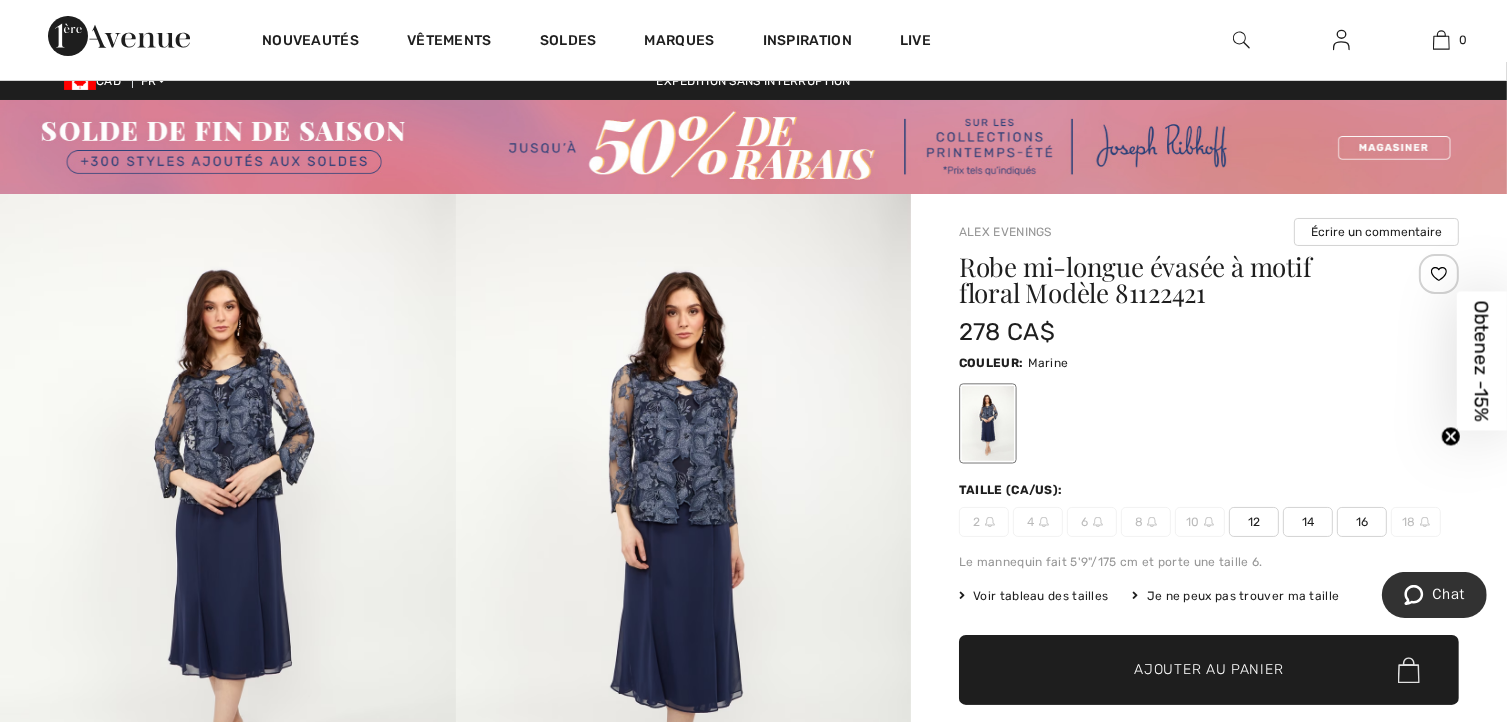 click at bounding box center [684, 535] 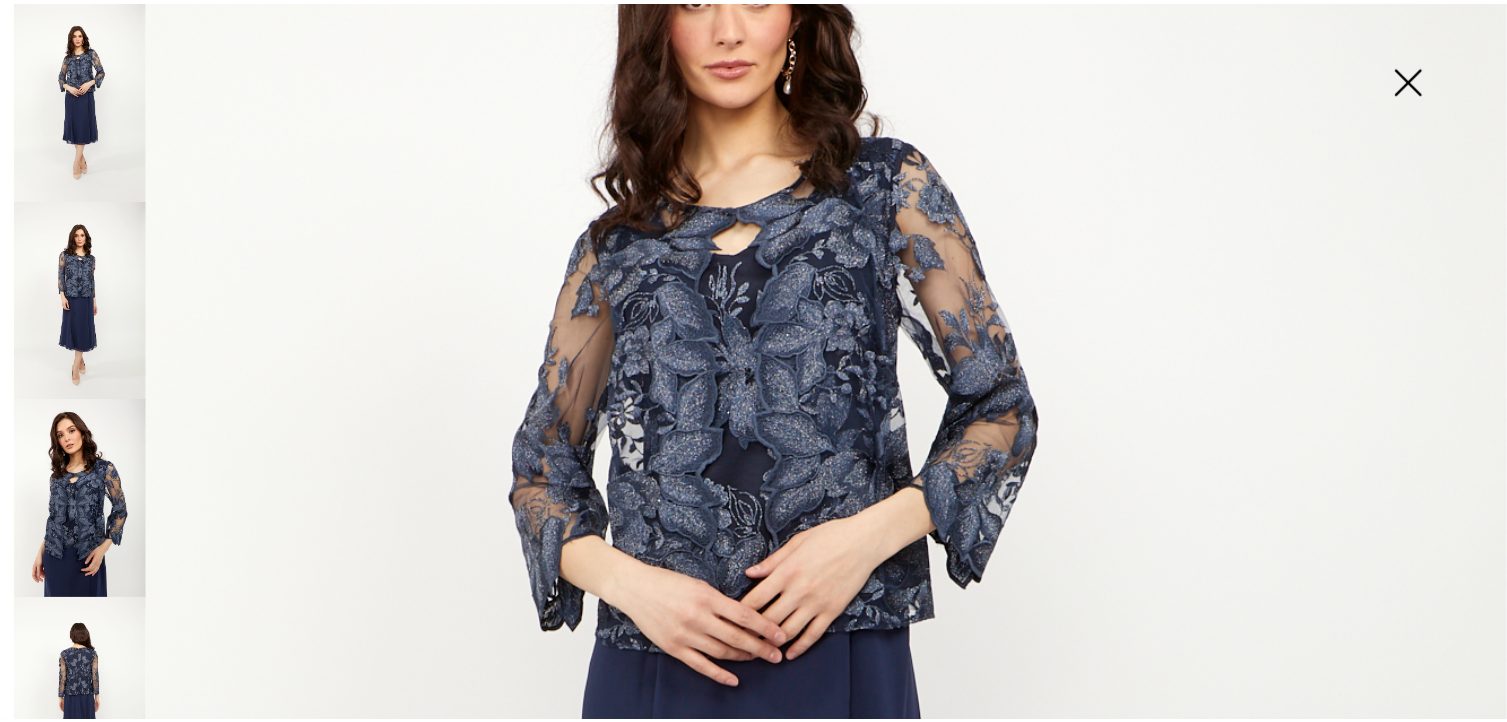 scroll, scrollTop: 386, scrollLeft: 0, axis: vertical 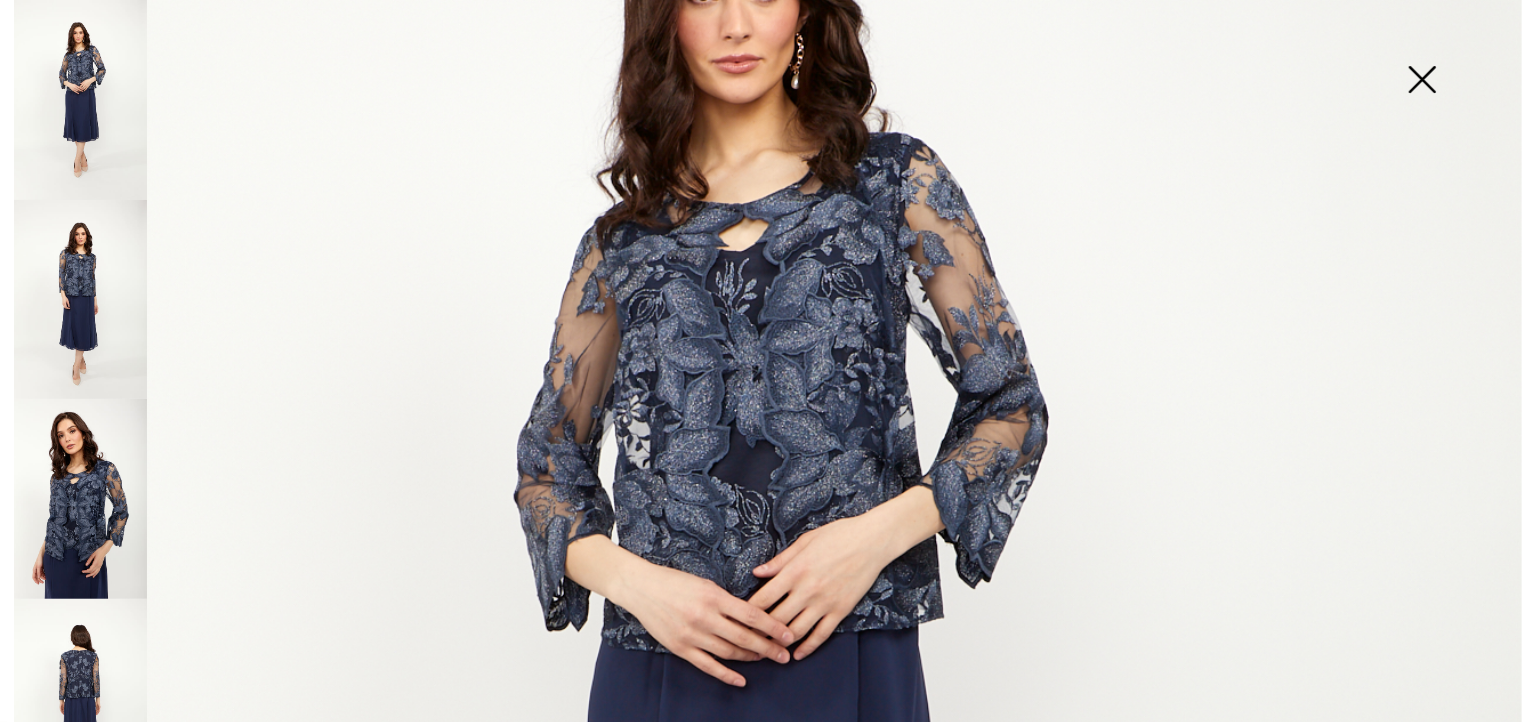 click at bounding box center [1422, 81] 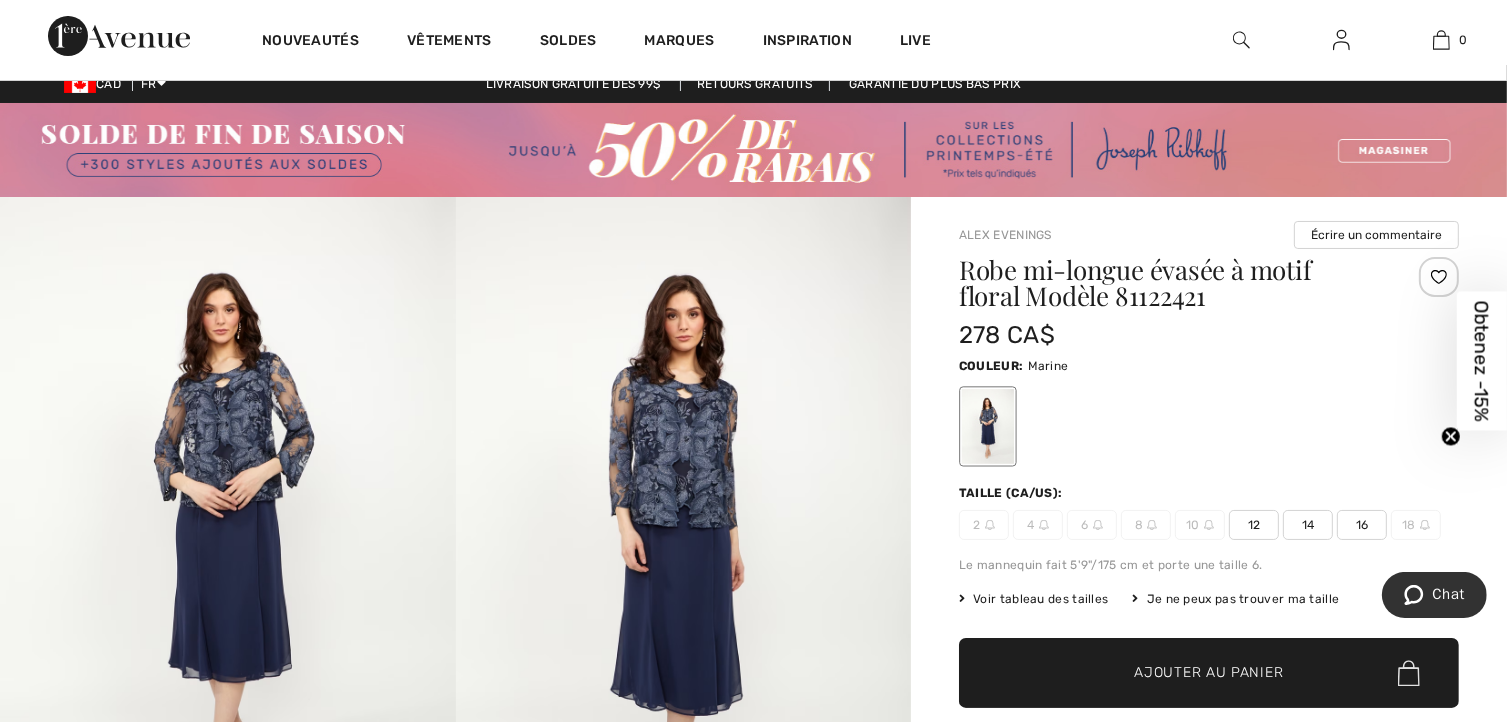 scroll, scrollTop: 0, scrollLeft: 0, axis: both 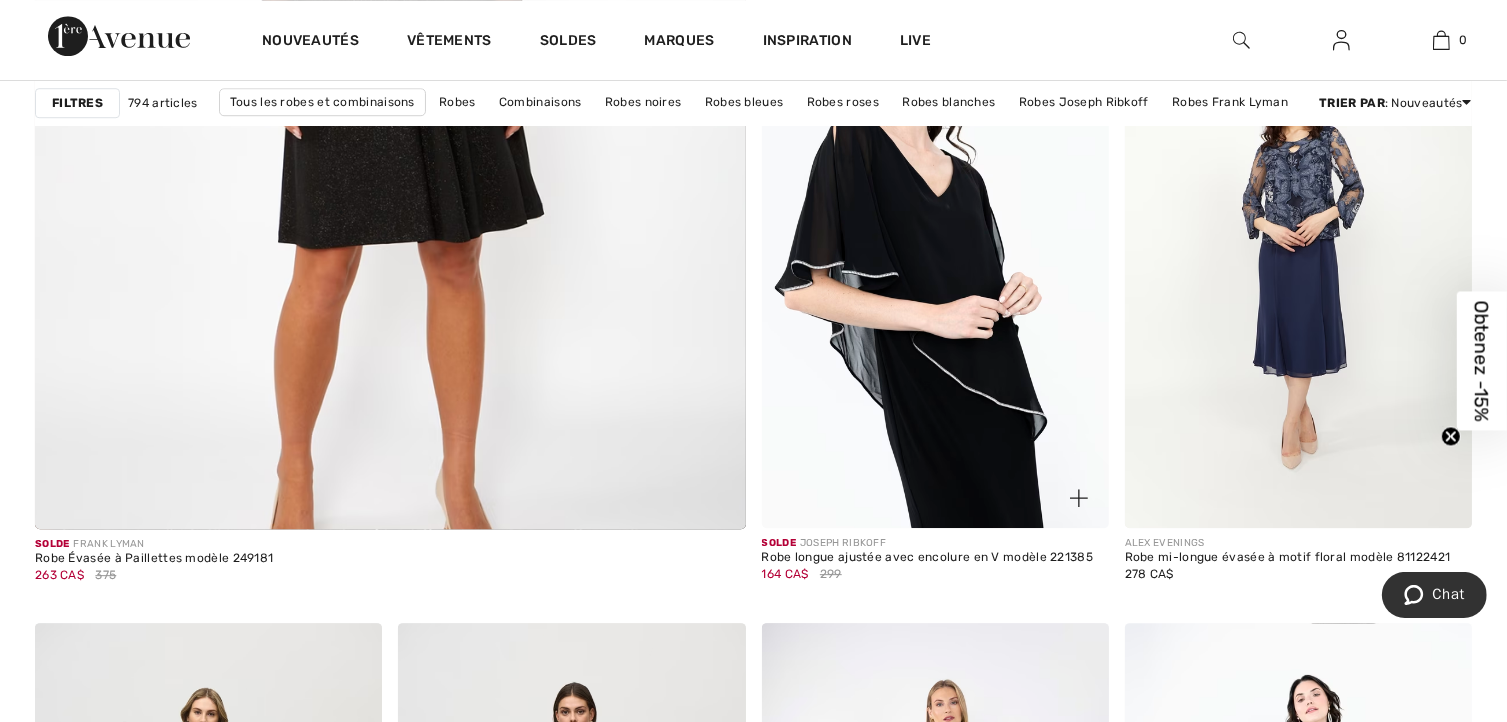 click at bounding box center [935, 267] 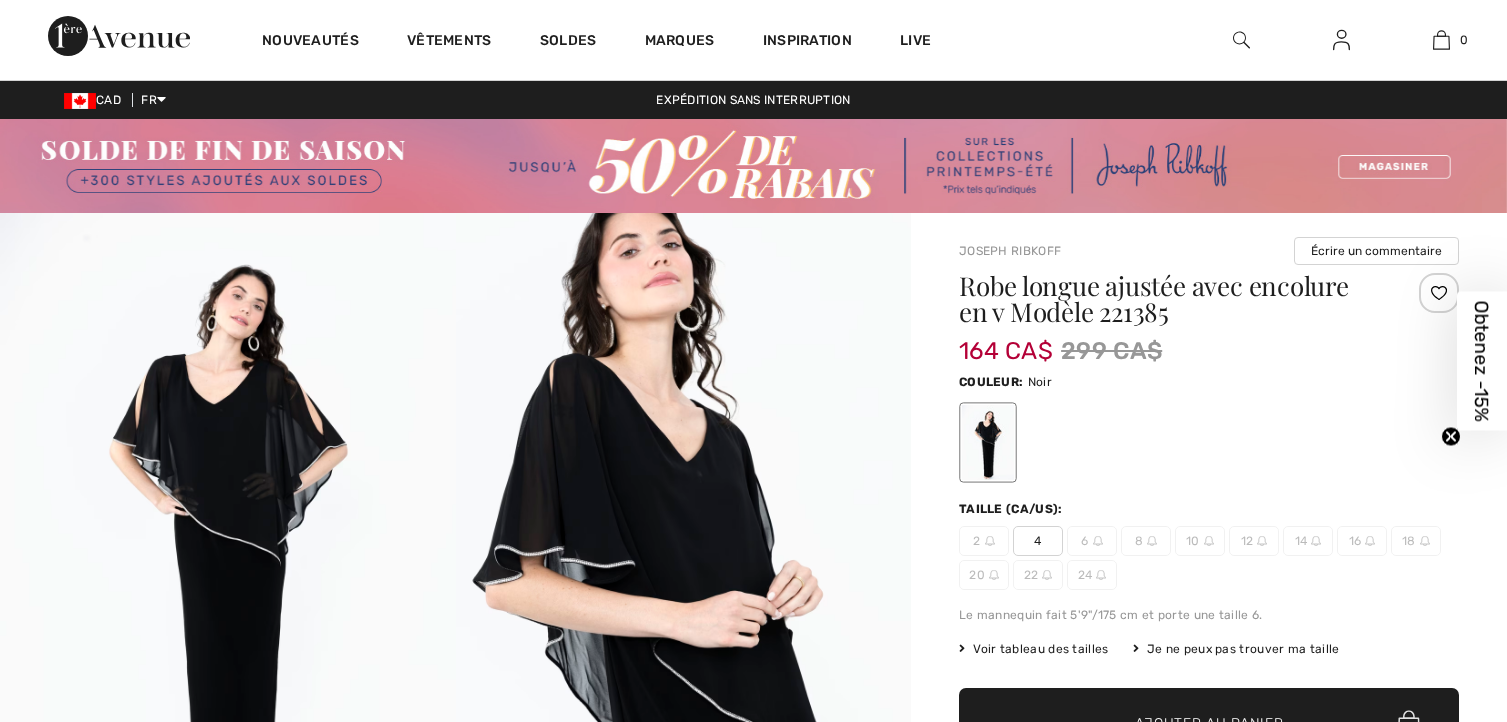 scroll, scrollTop: 120, scrollLeft: 0, axis: vertical 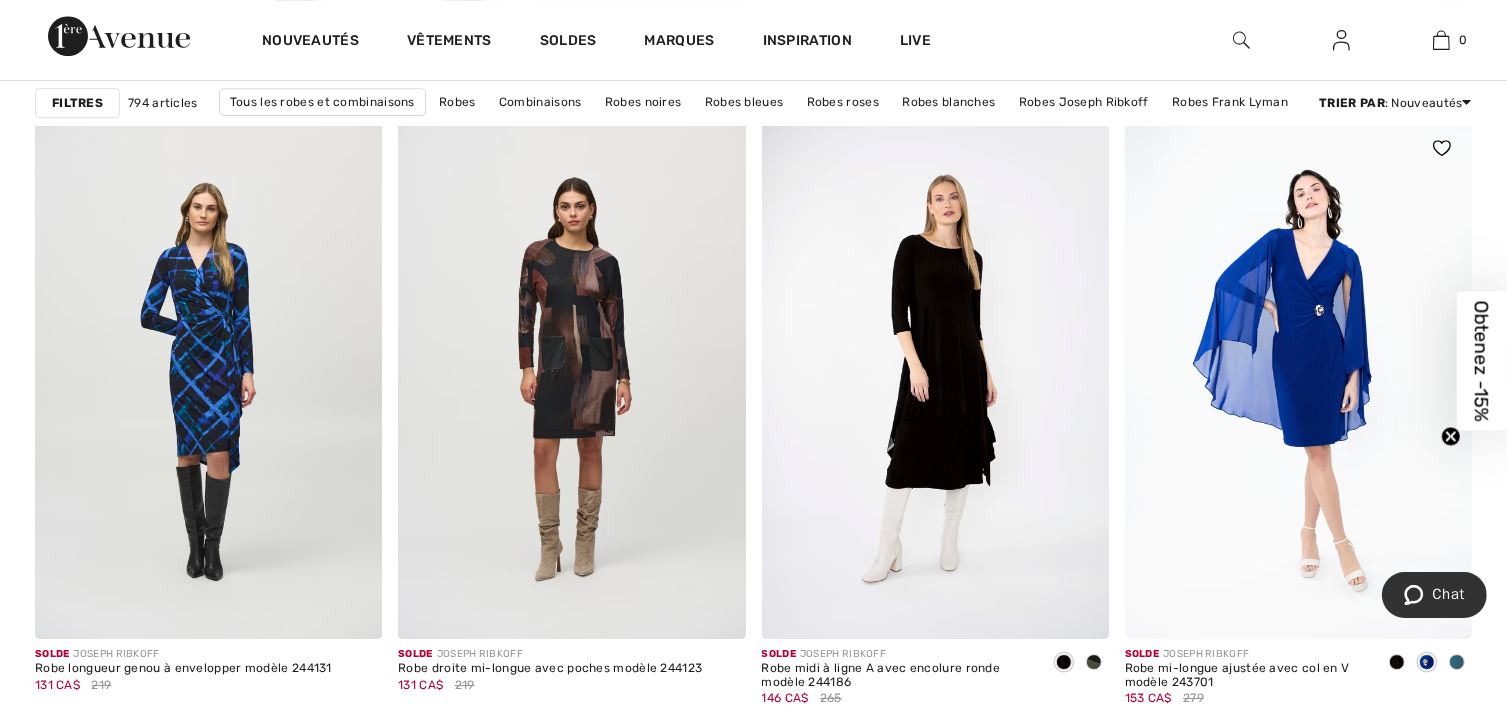 click at bounding box center [1457, 663] 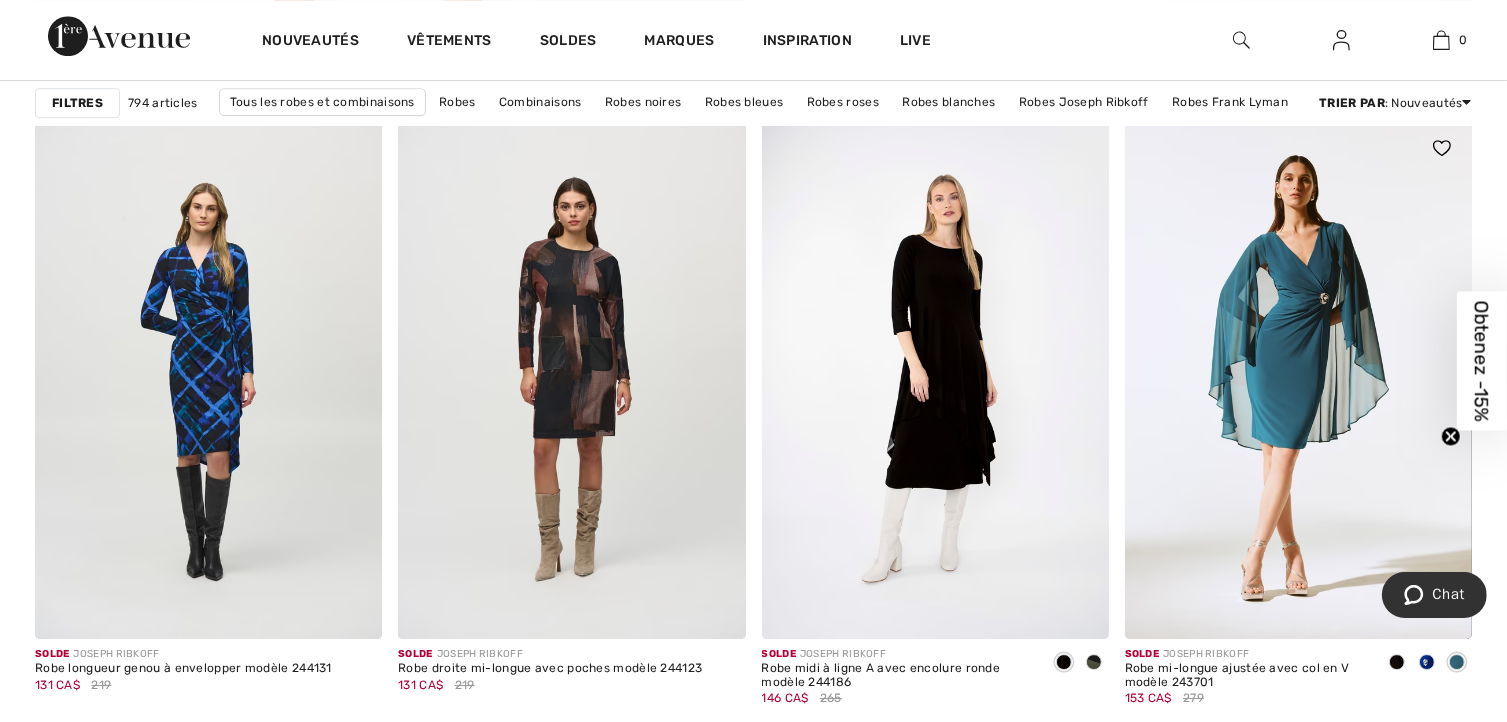 click at bounding box center [1397, 662] 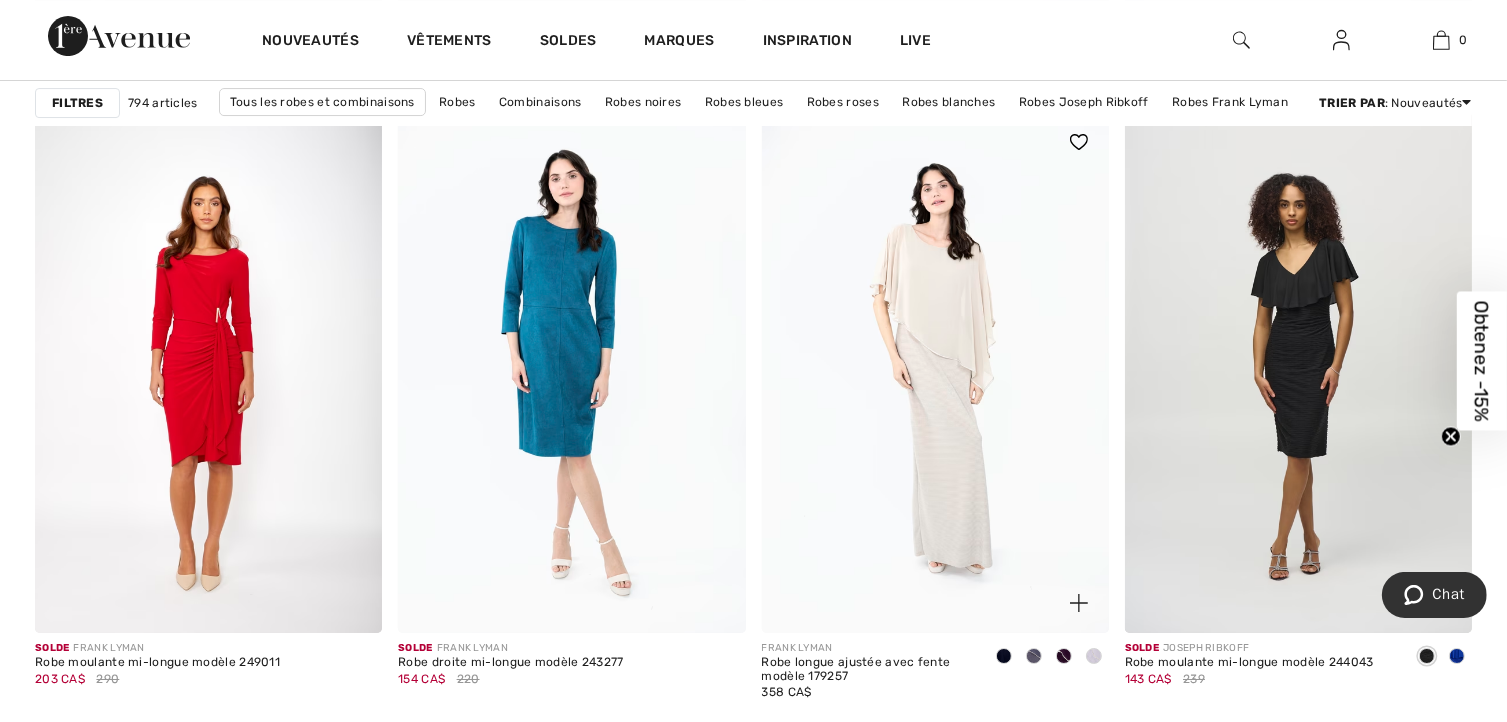 scroll, scrollTop: 6972, scrollLeft: 0, axis: vertical 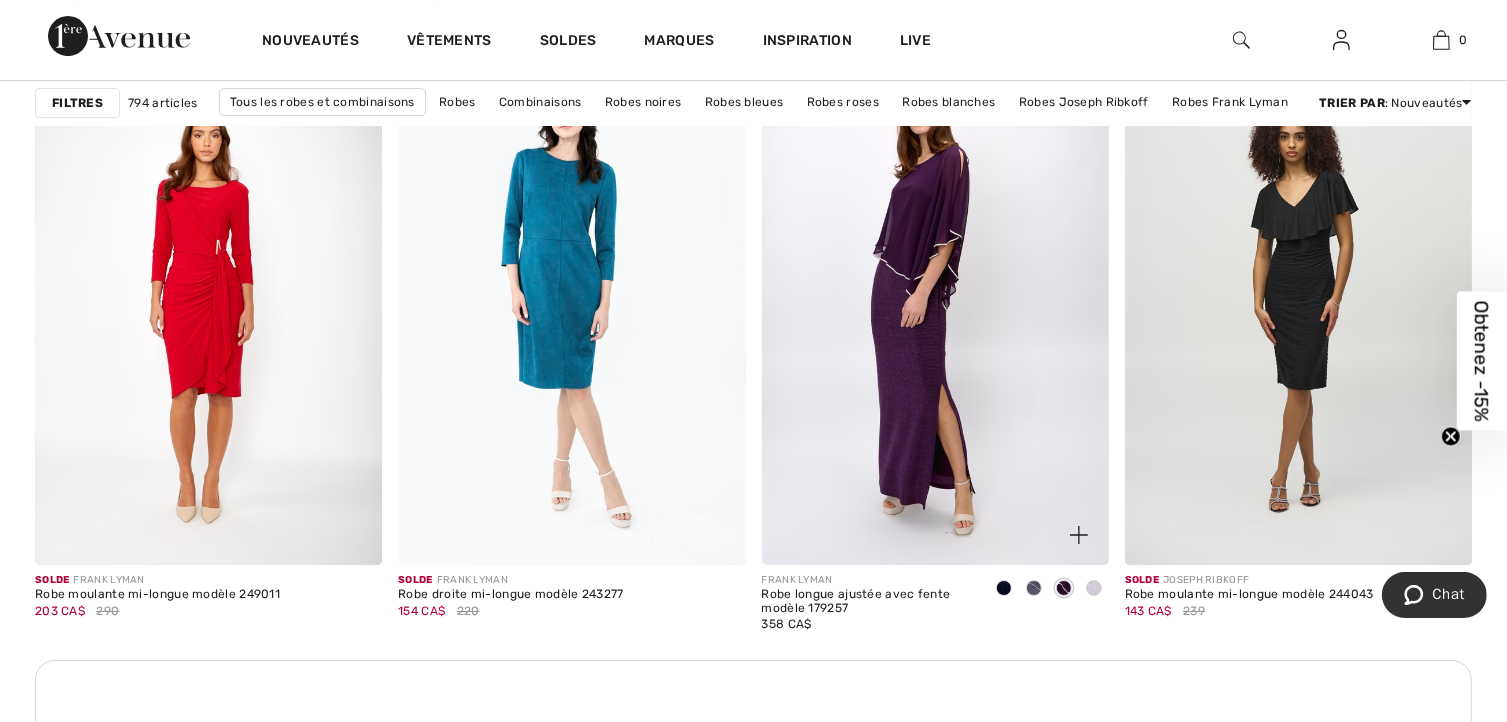 click at bounding box center [935, 304] 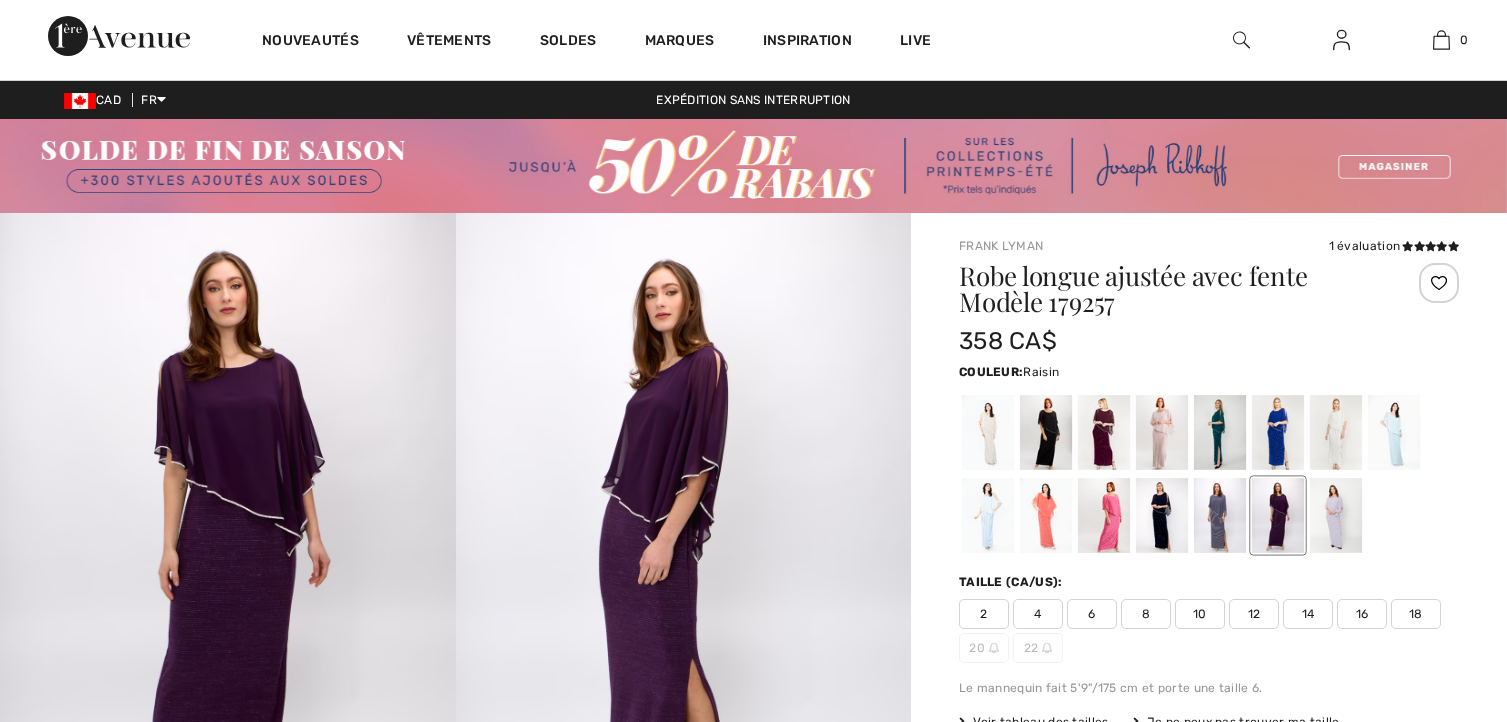 scroll, scrollTop: 0, scrollLeft: 0, axis: both 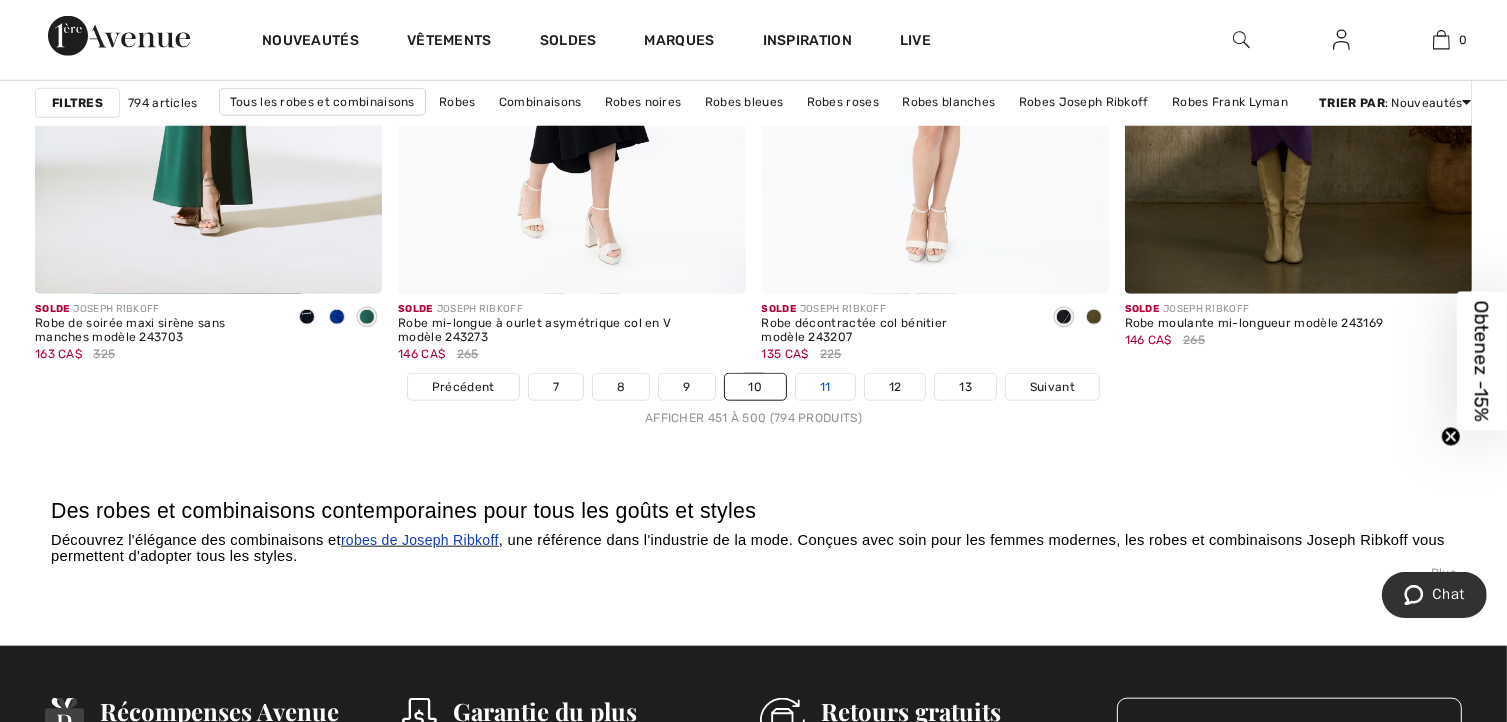 click on "11" at bounding box center (825, 387) 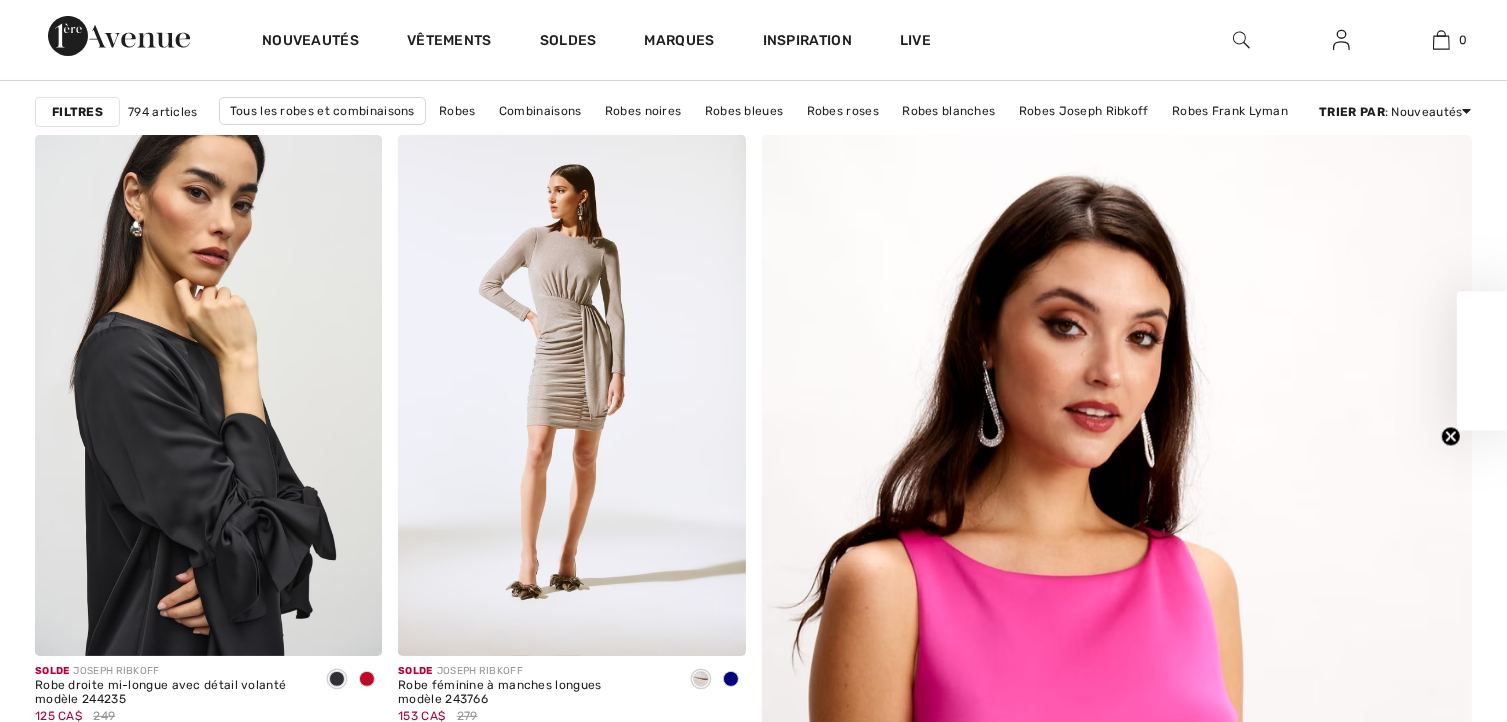 scroll, scrollTop: 0, scrollLeft: 0, axis: both 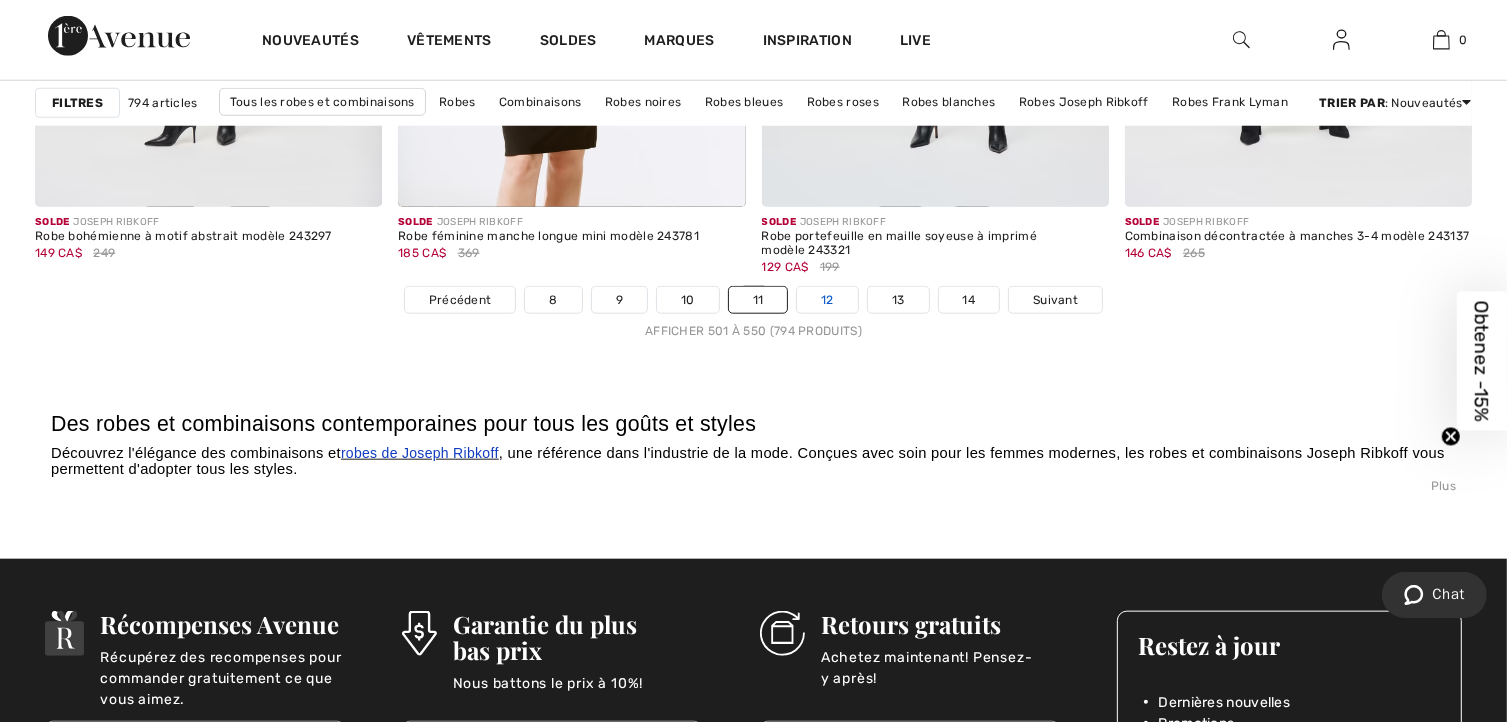 click on "12" at bounding box center [827, 300] 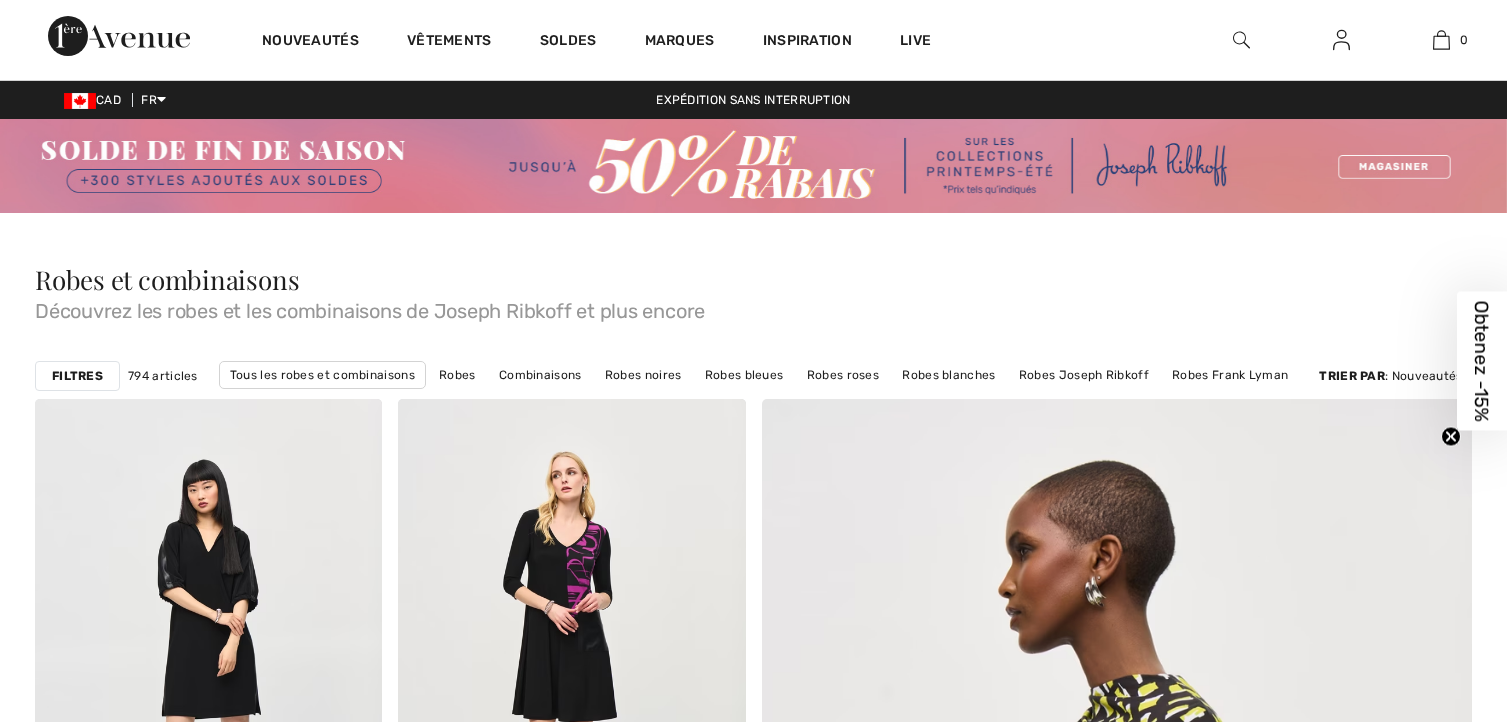 scroll, scrollTop: 298, scrollLeft: 0, axis: vertical 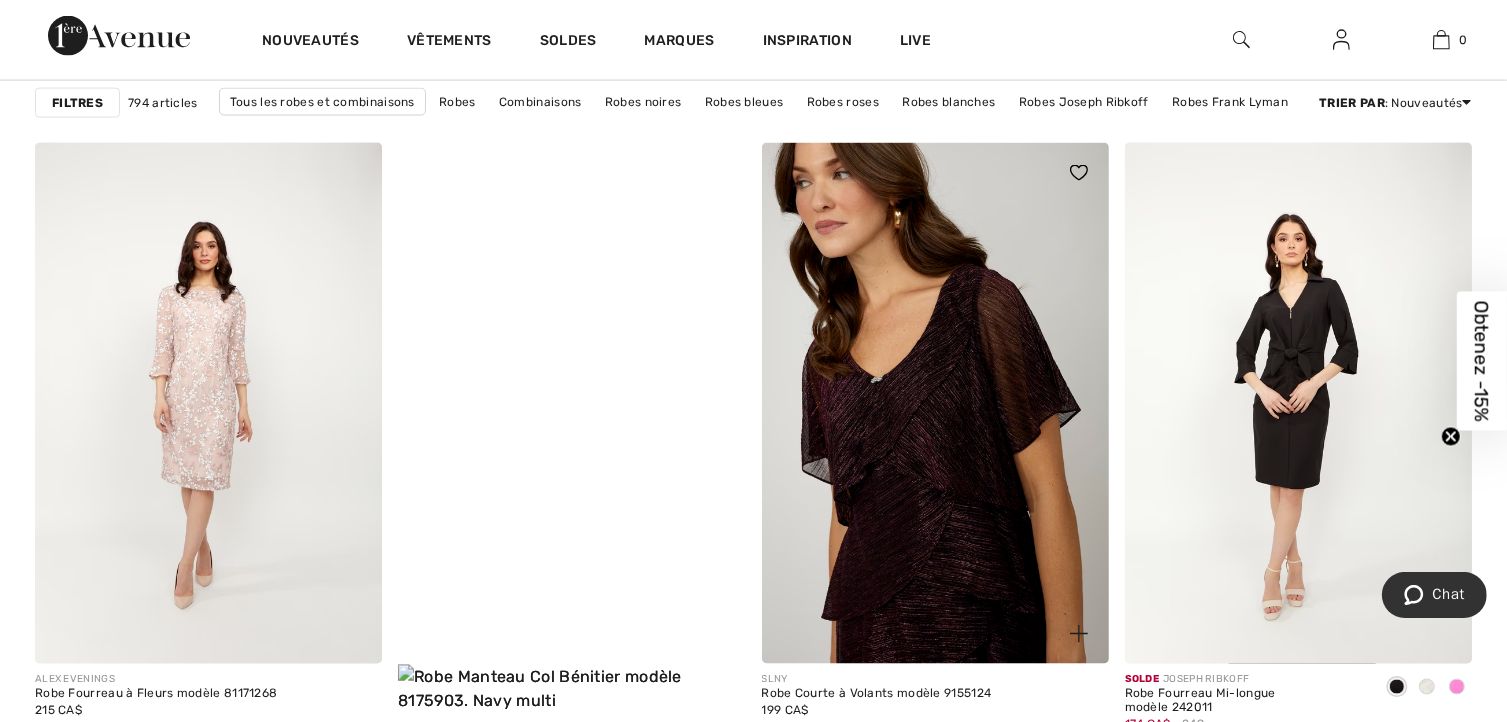 click at bounding box center (935, 403) 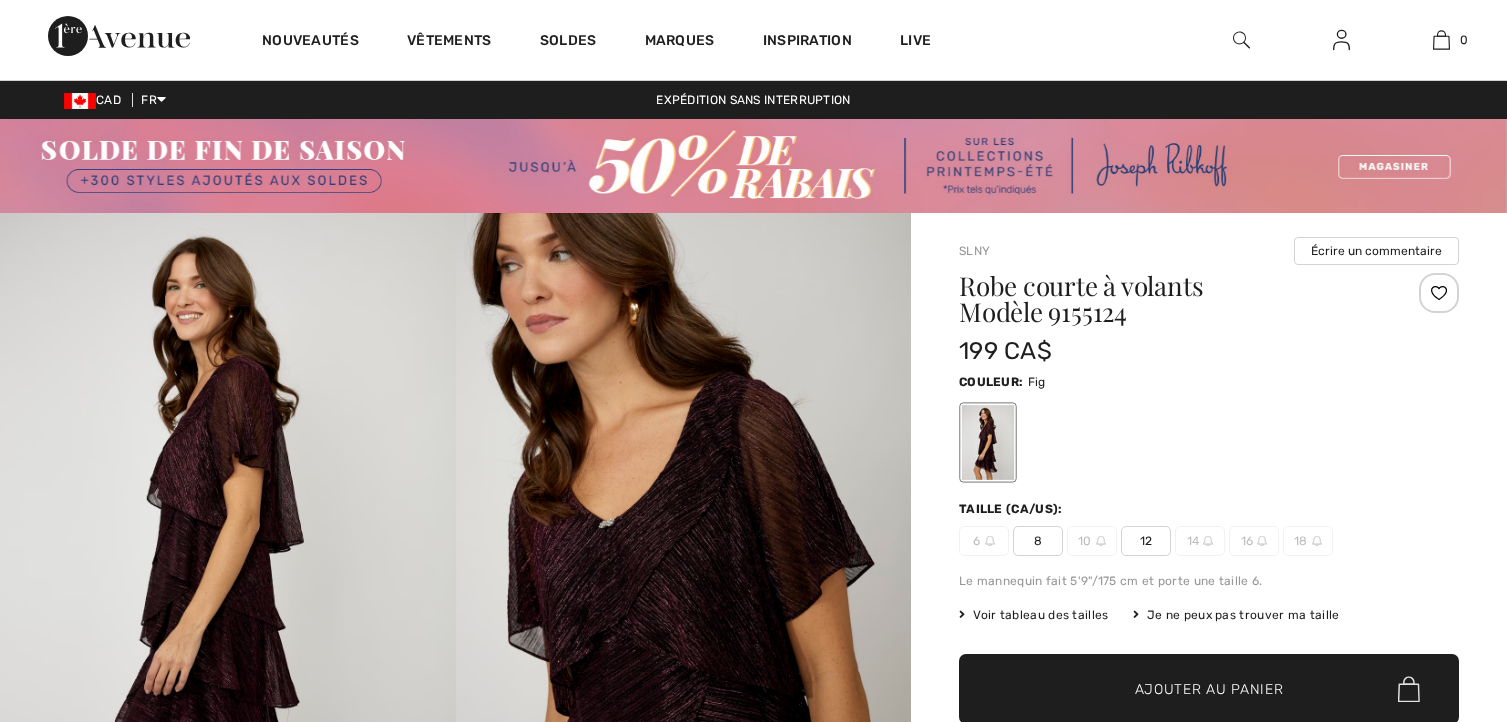 scroll, scrollTop: 406, scrollLeft: 0, axis: vertical 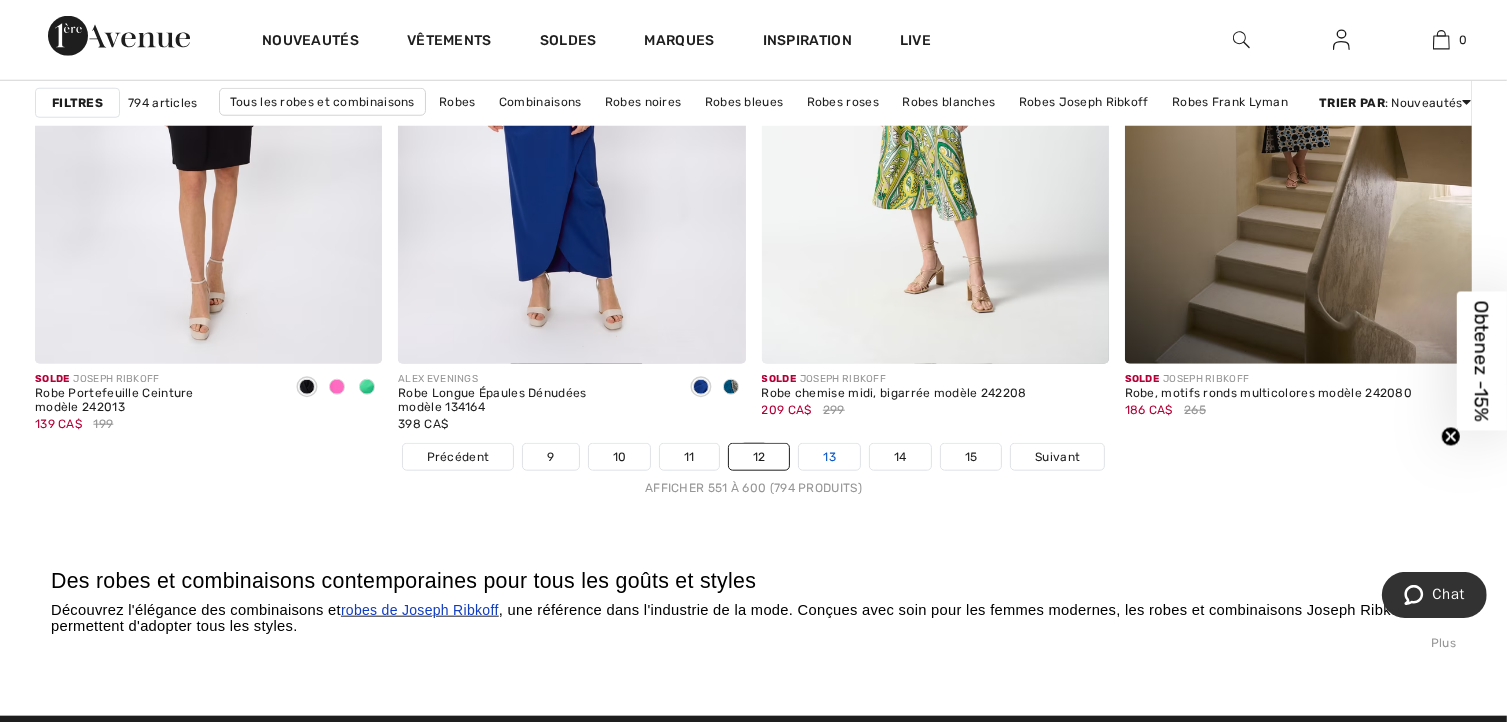 click on "13" at bounding box center [829, 457] 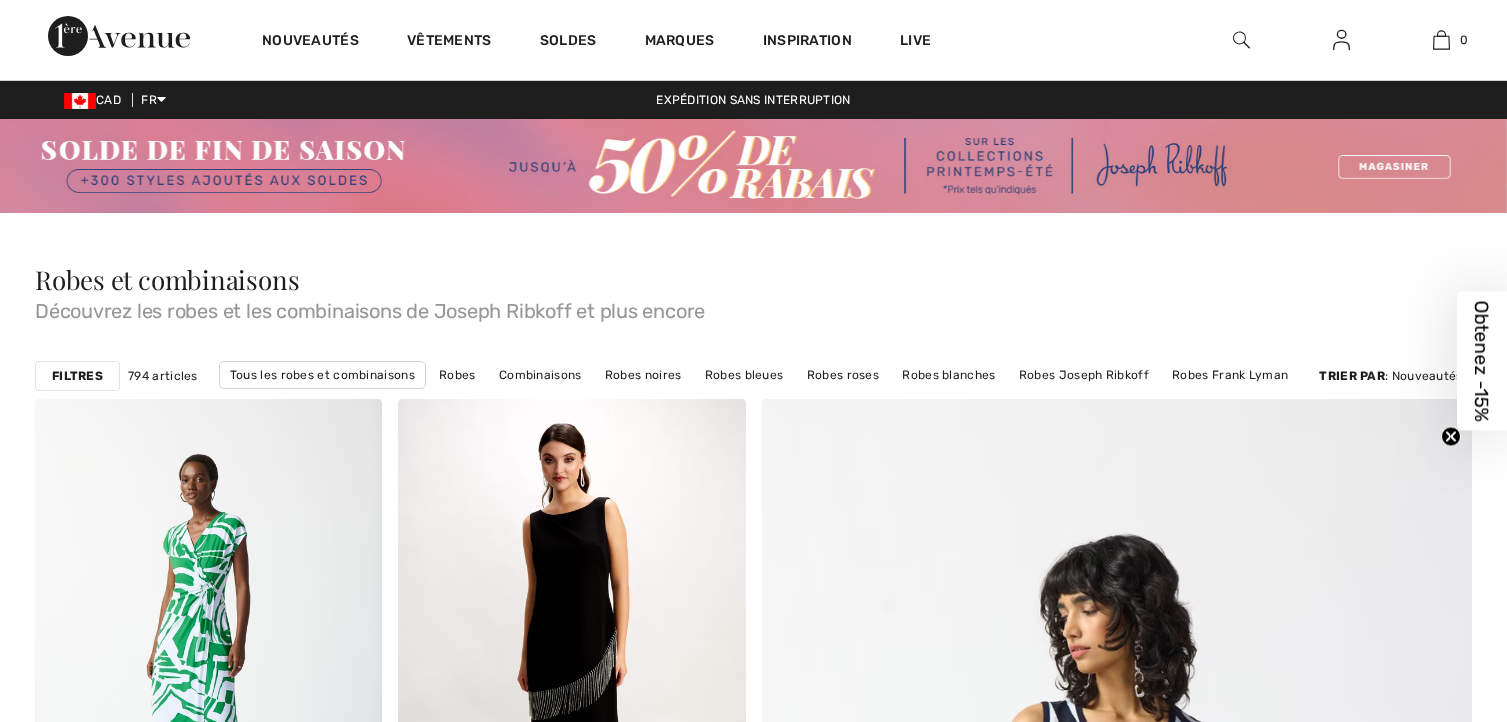 scroll, scrollTop: 234, scrollLeft: 0, axis: vertical 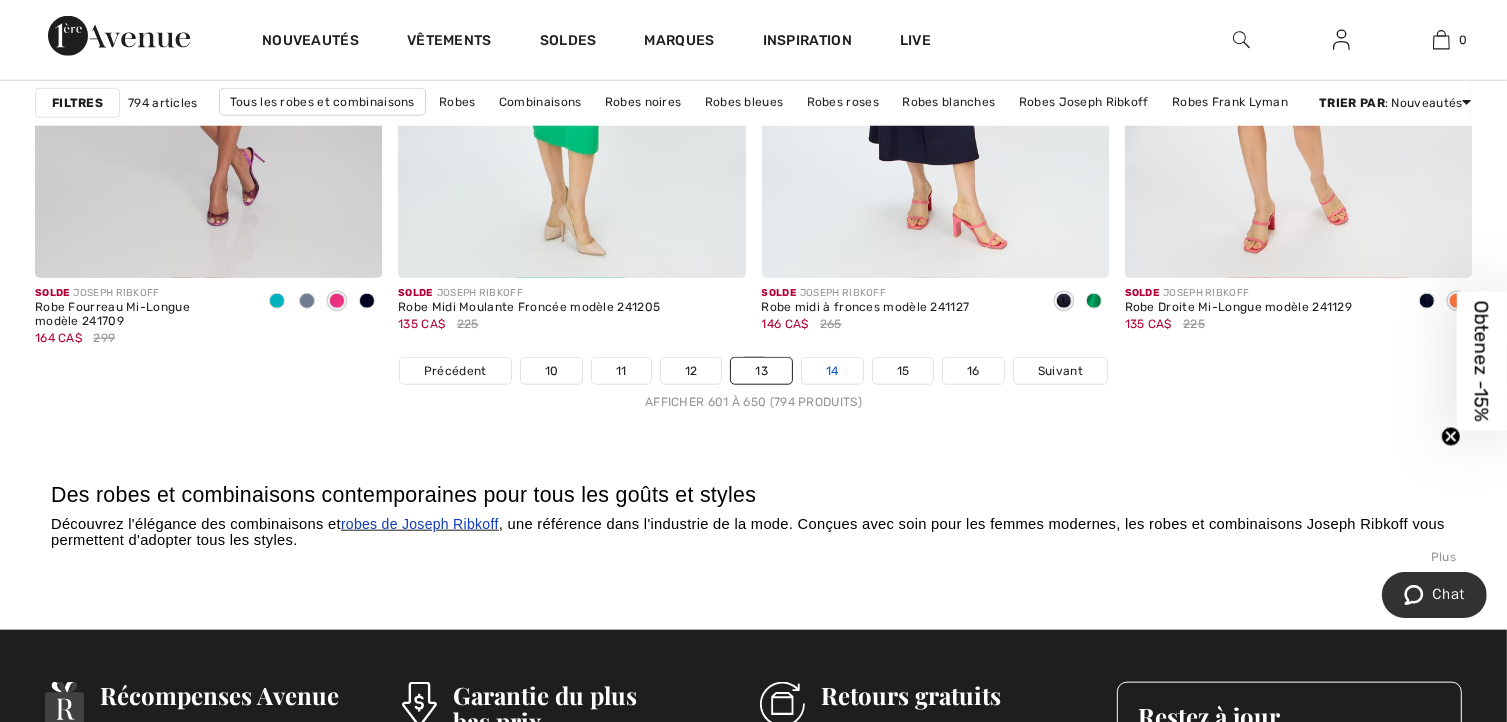 click on "14" at bounding box center [832, 371] 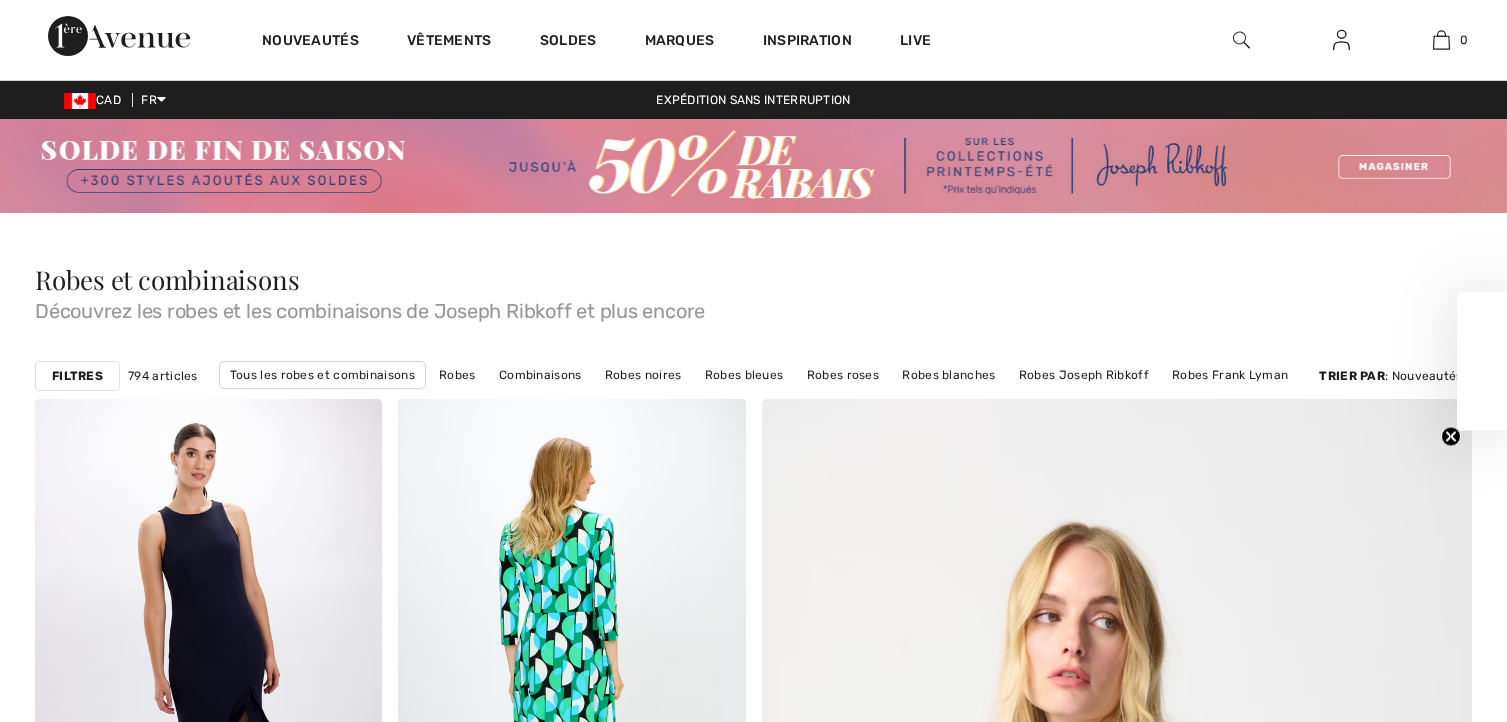 scroll, scrollTop: 252, scrollLeft: 0, axis: vertical 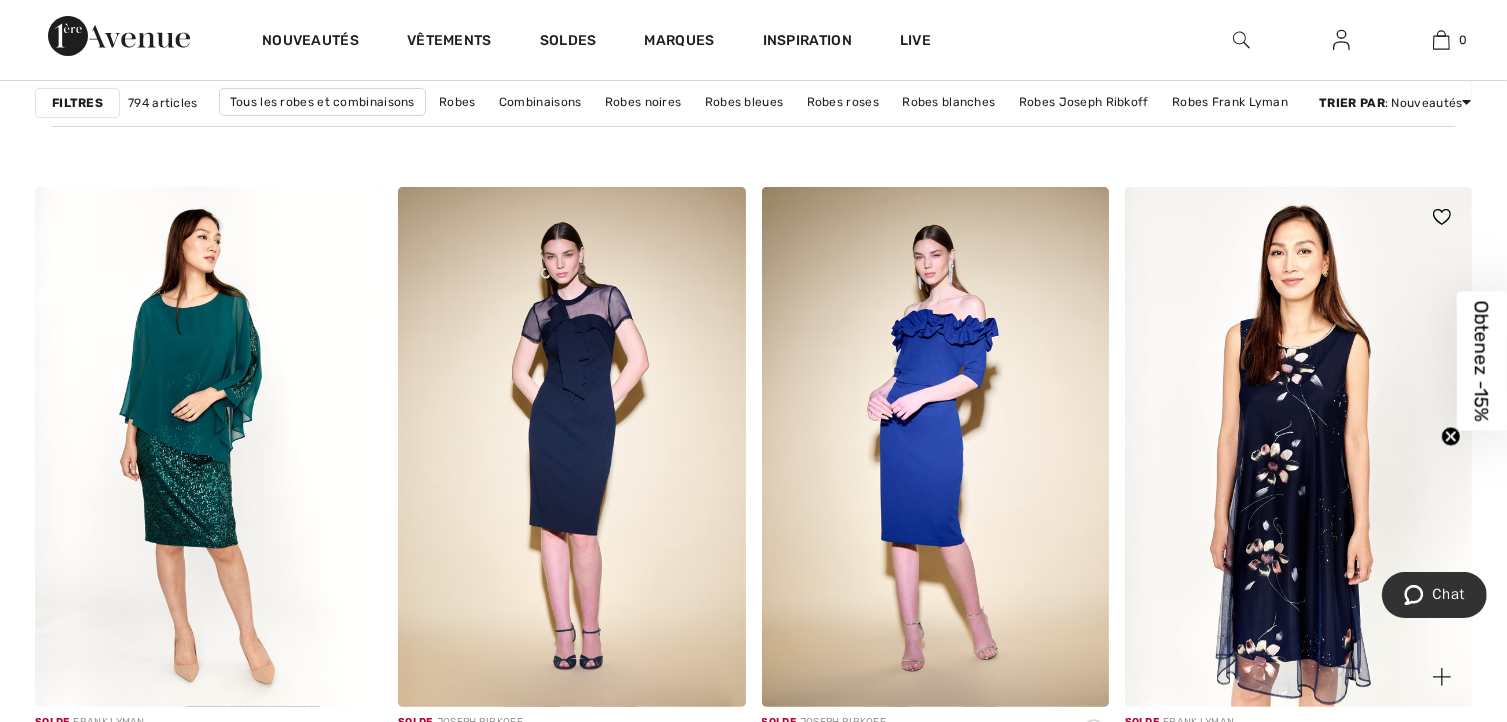 click at bounding box center (1298, 447) 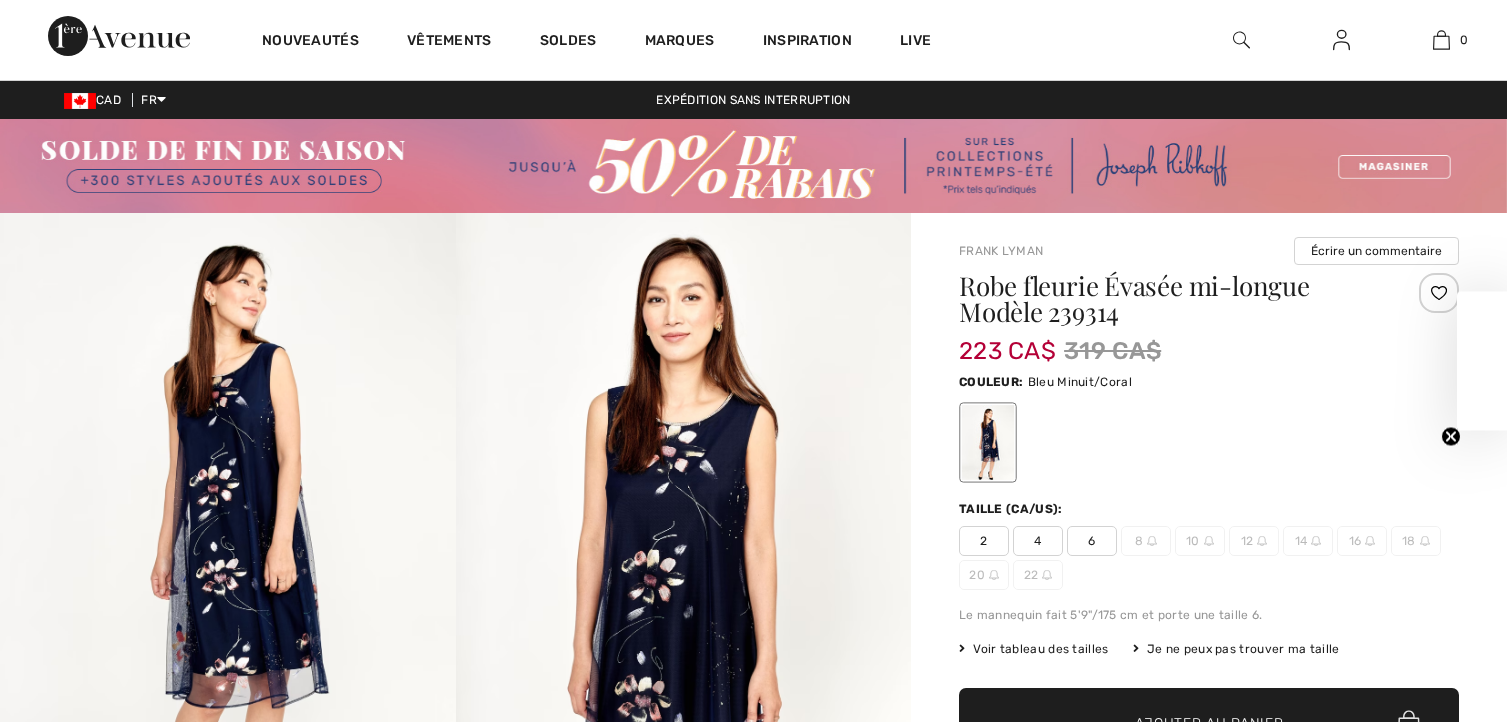 scroll, scrollTop: 166, scrollLeft: 0, axis: vertical 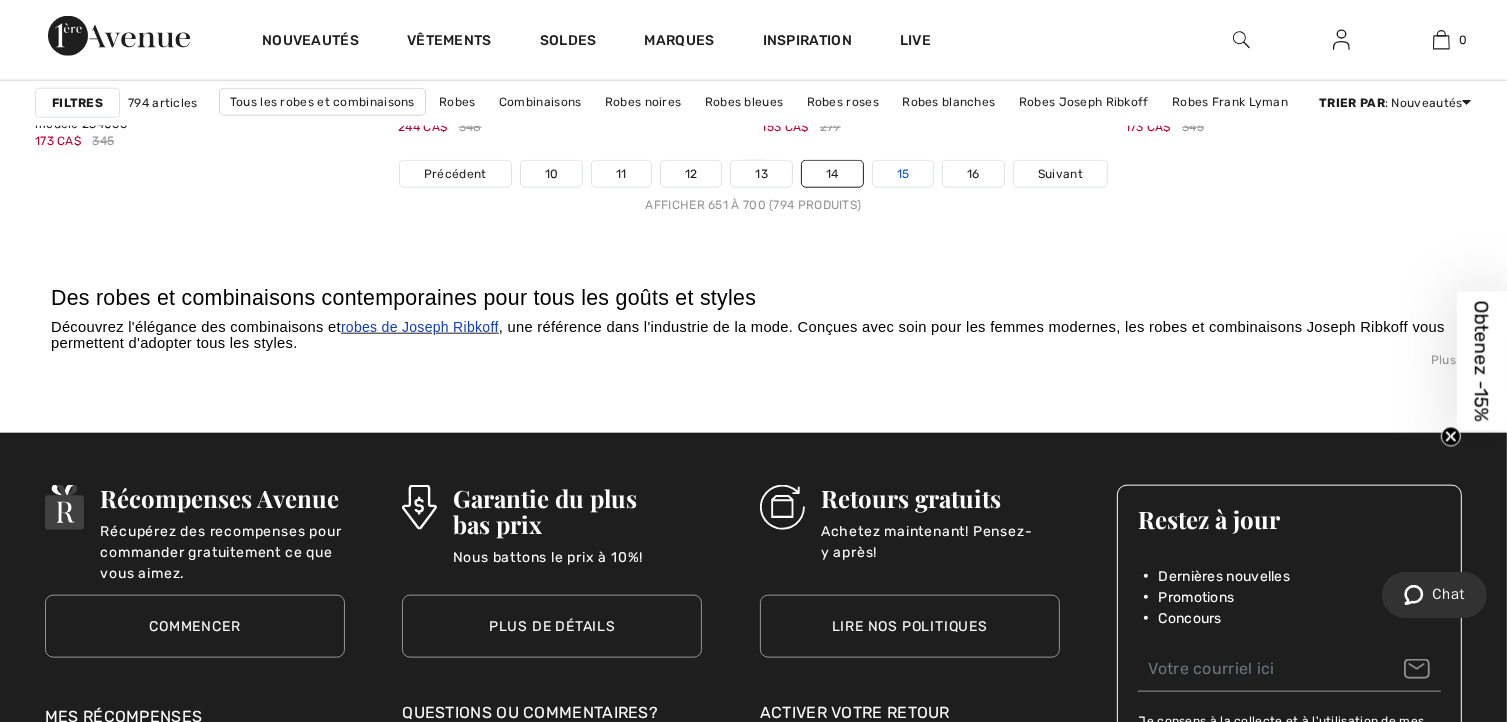 click on "15" at bounding box center (903, 174) 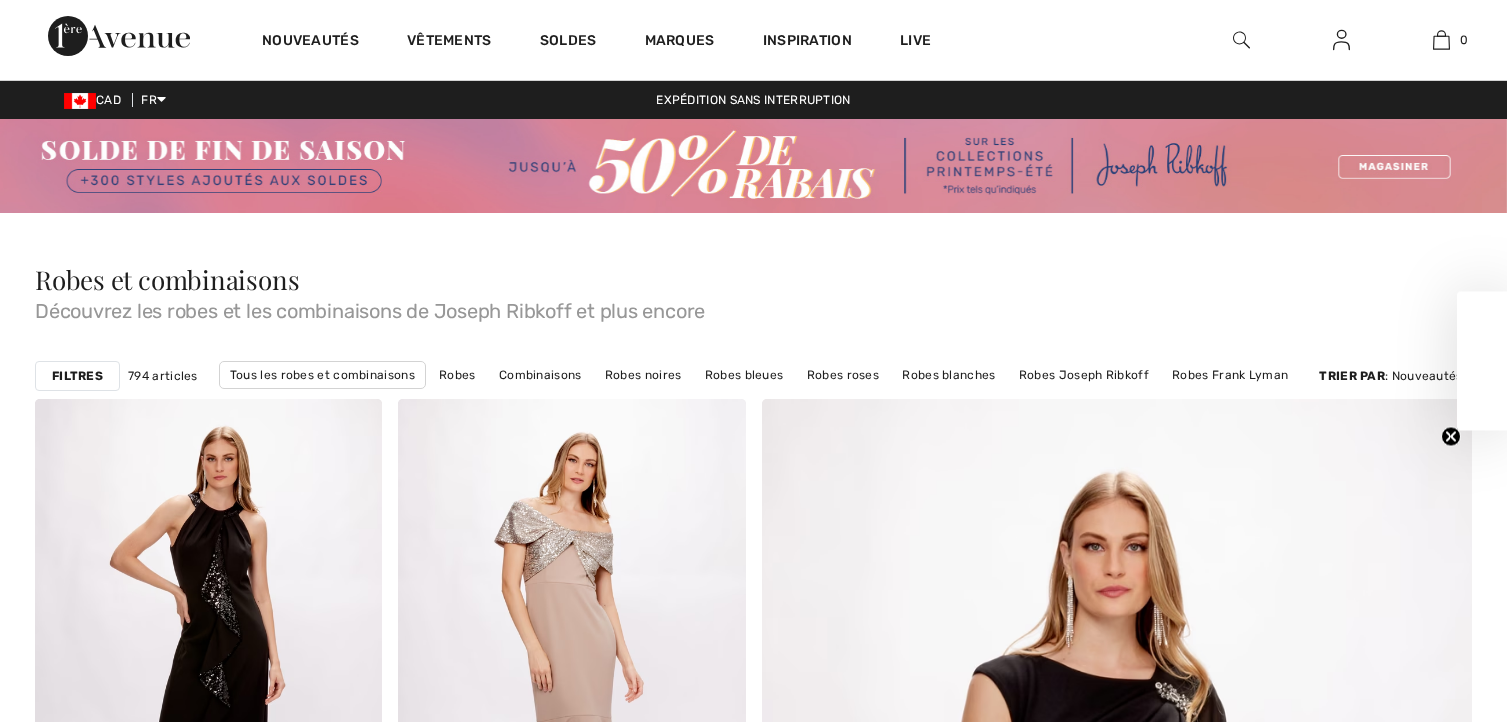 scroll, scrollTop: 135, scrollLeft: 0, axis: vertical 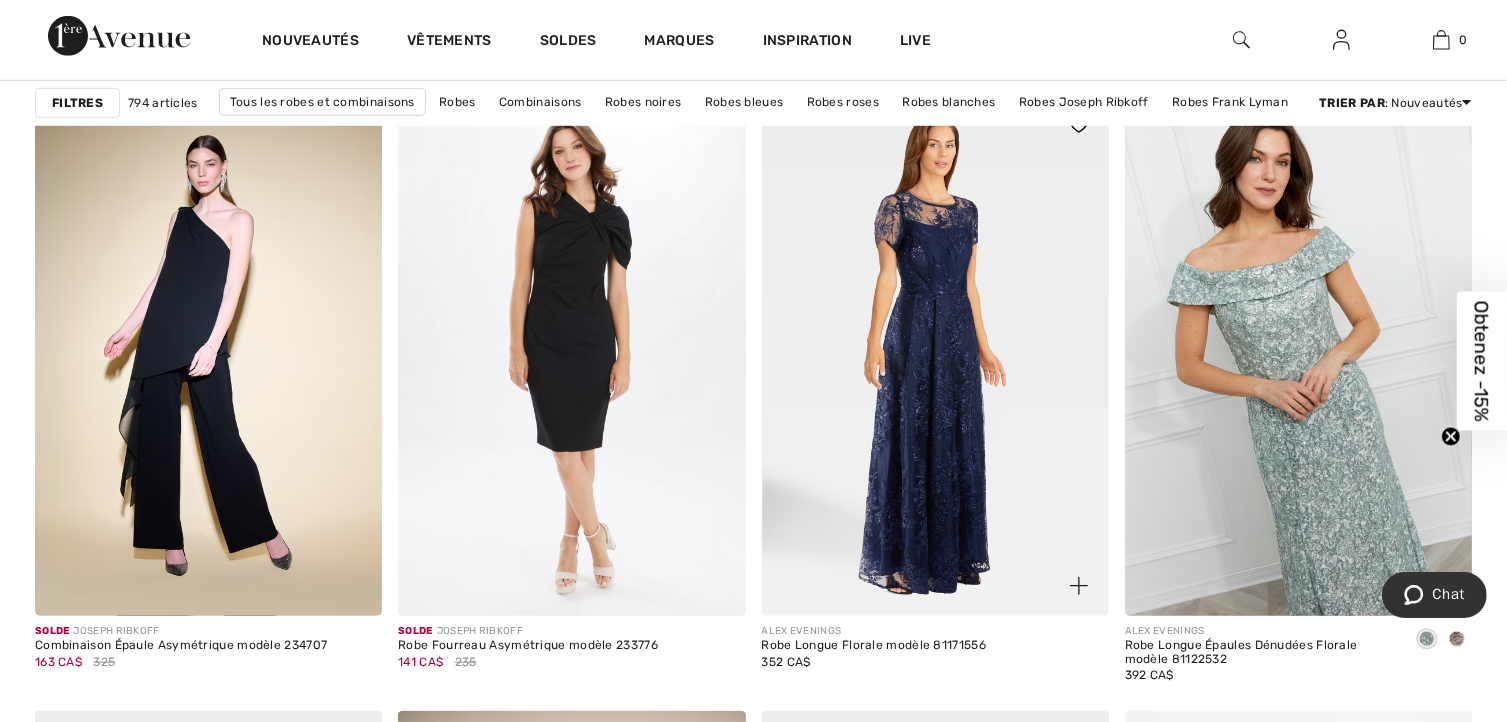 click at bounding box center (935, 355) 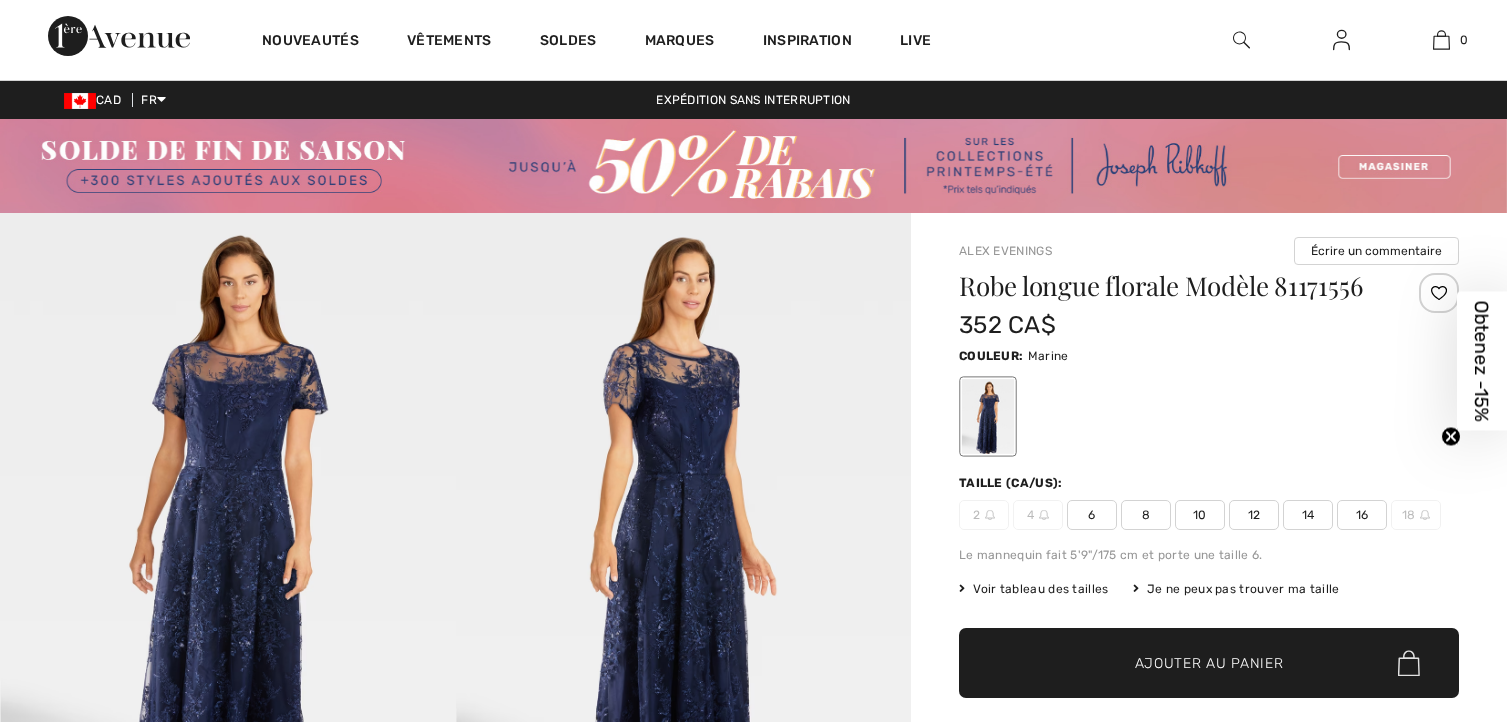 scroll, scrollTop: 0, scrollLeft: 0, axis: both 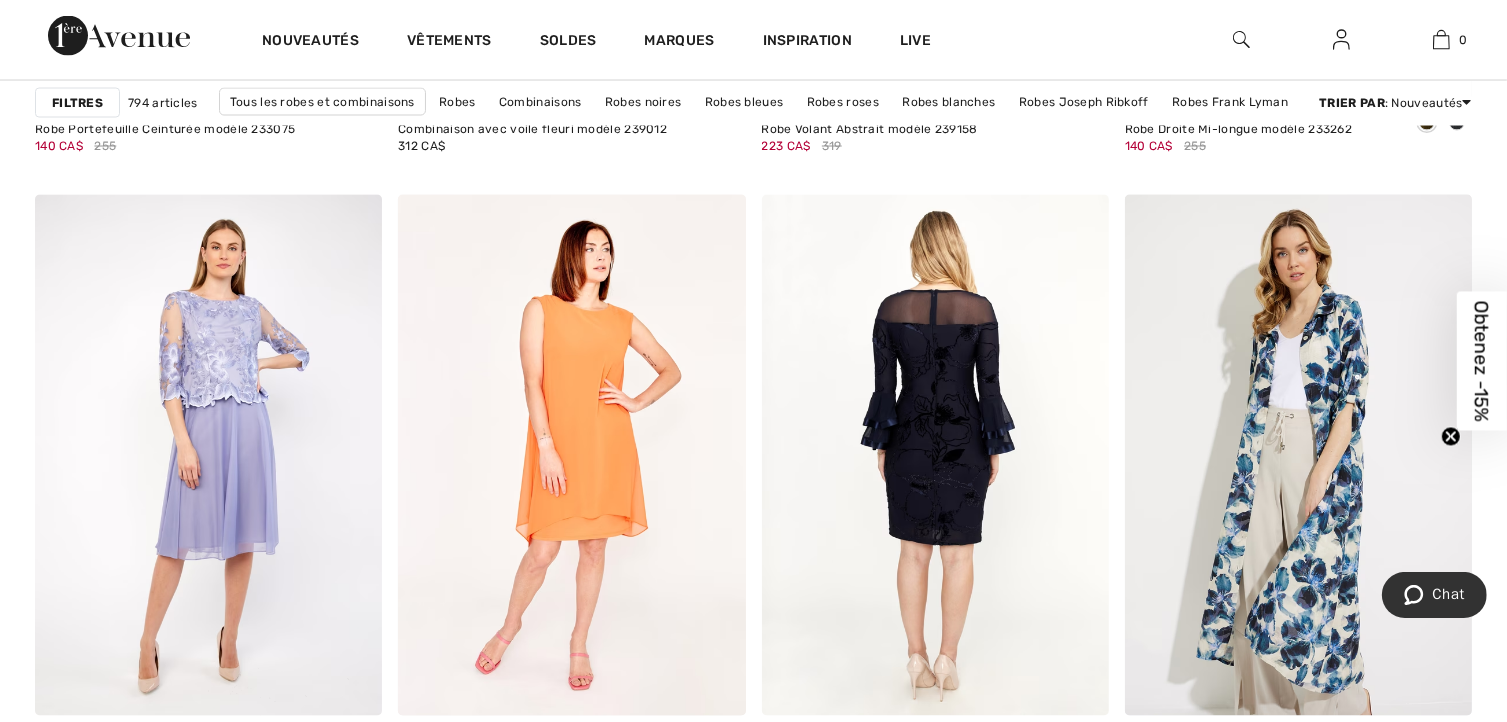 click at bounding box center [935, 455] 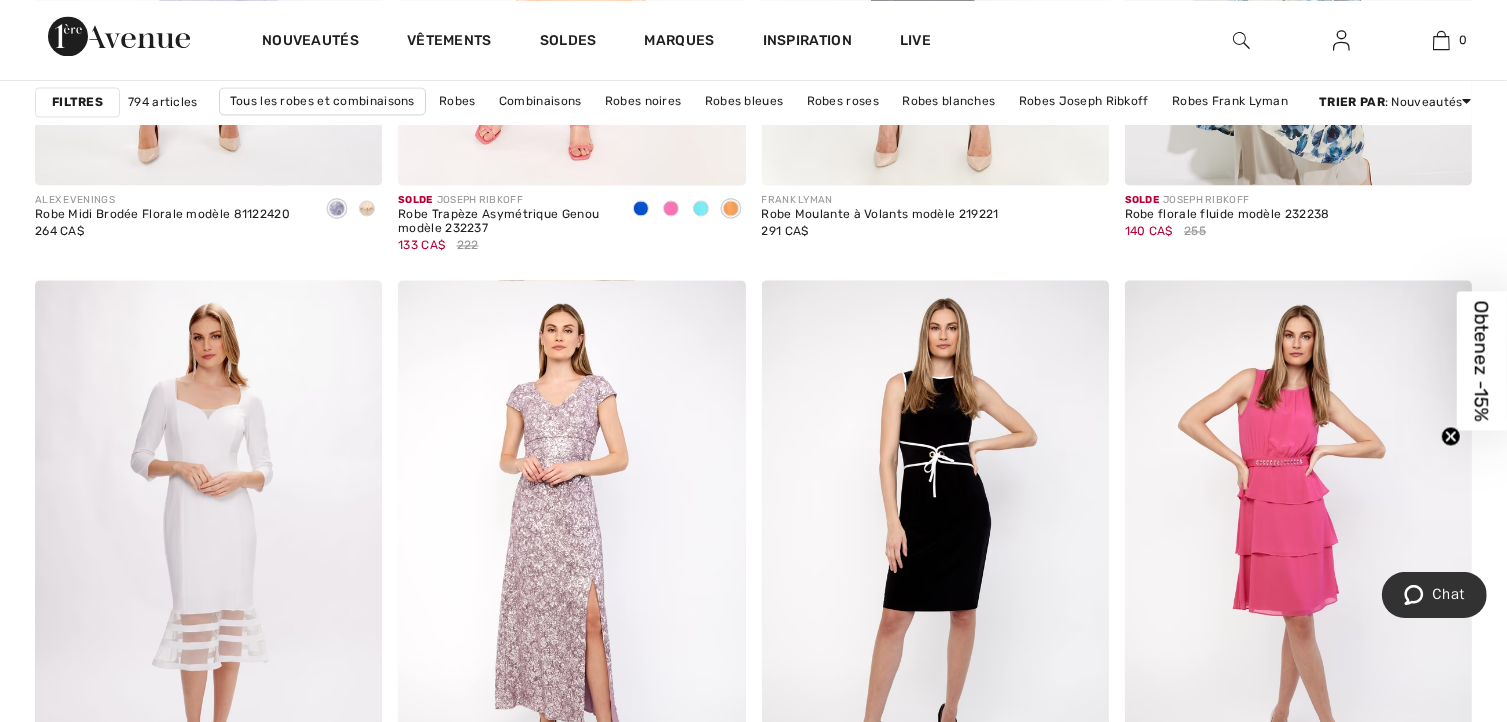 scroll, scrollTop: 4056, scrollLeft: 0, axis: vertical 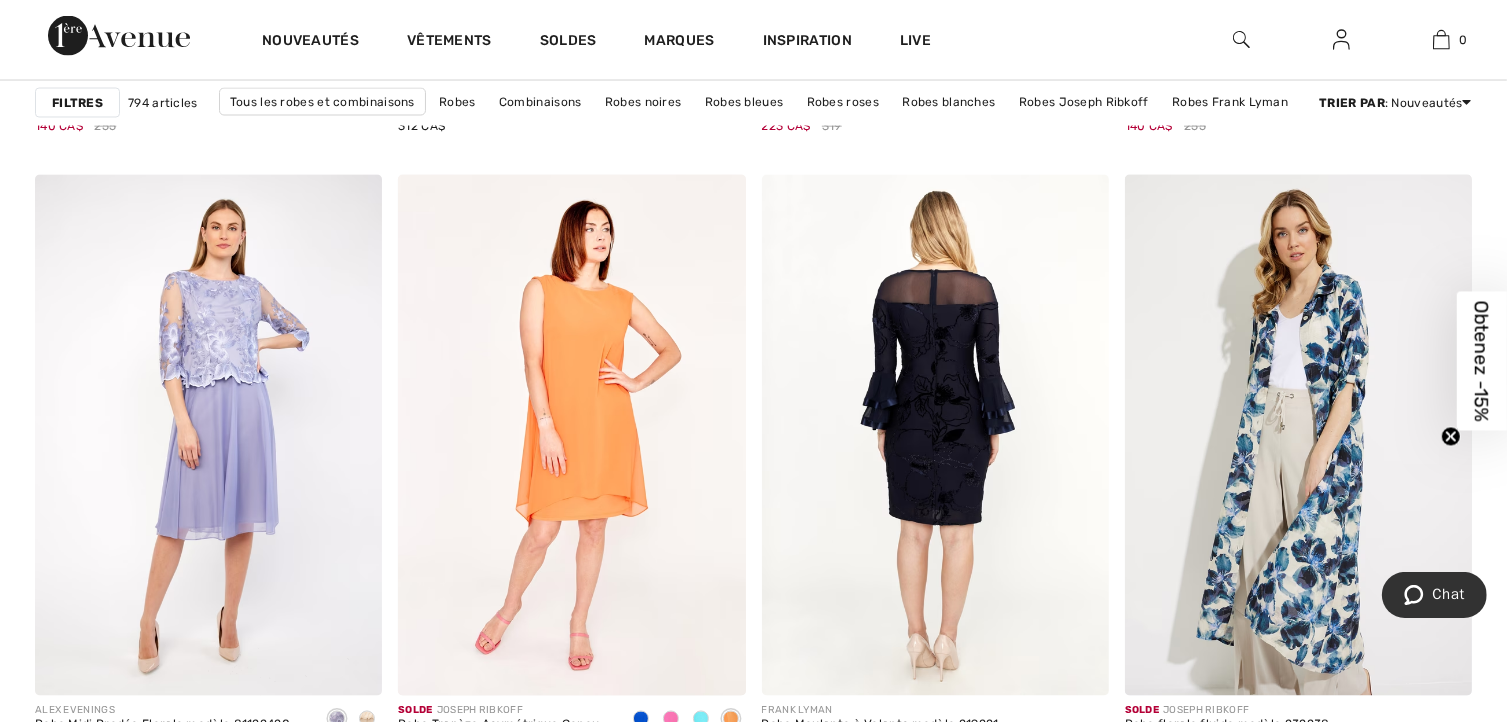 click at bounding box center (935, 435) 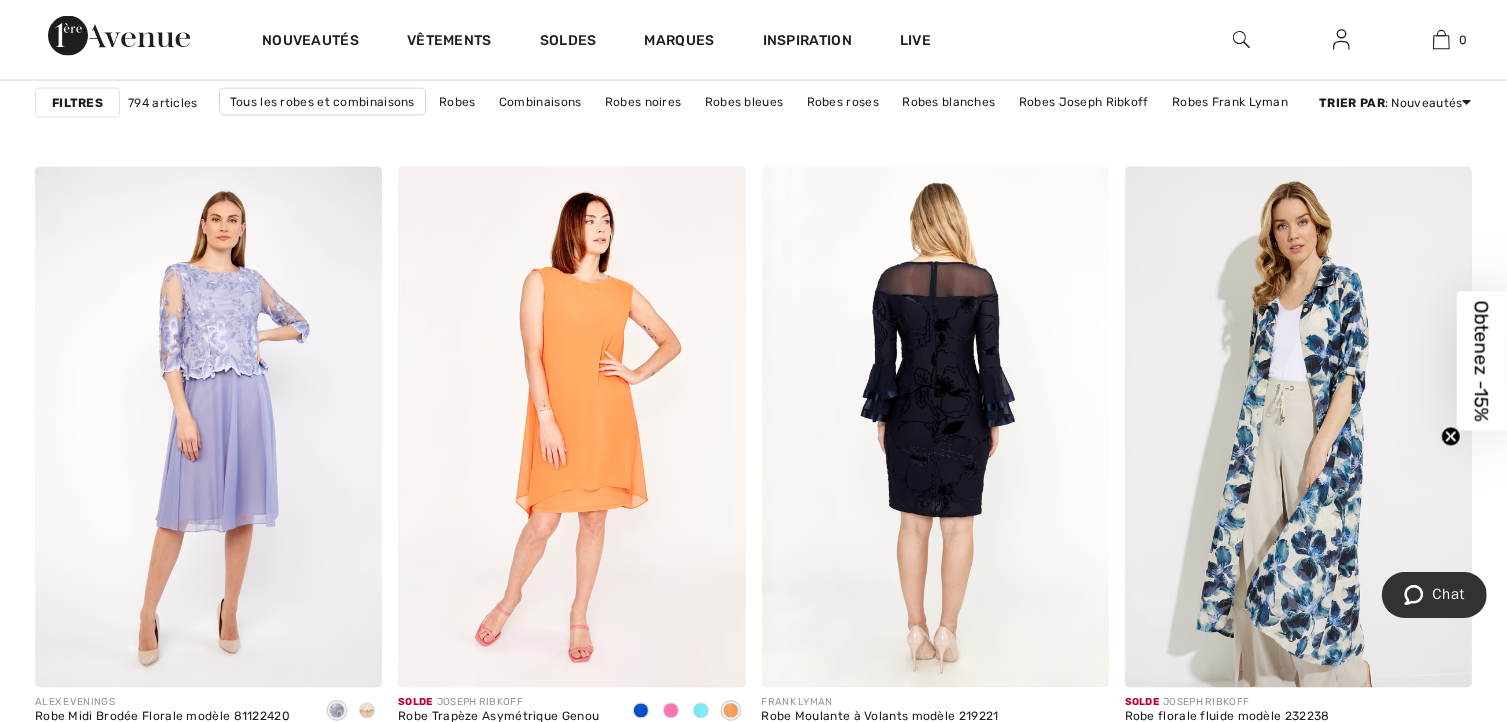 scroll, scrollTop: 3675, scrollLeft: 0, axis: vertical 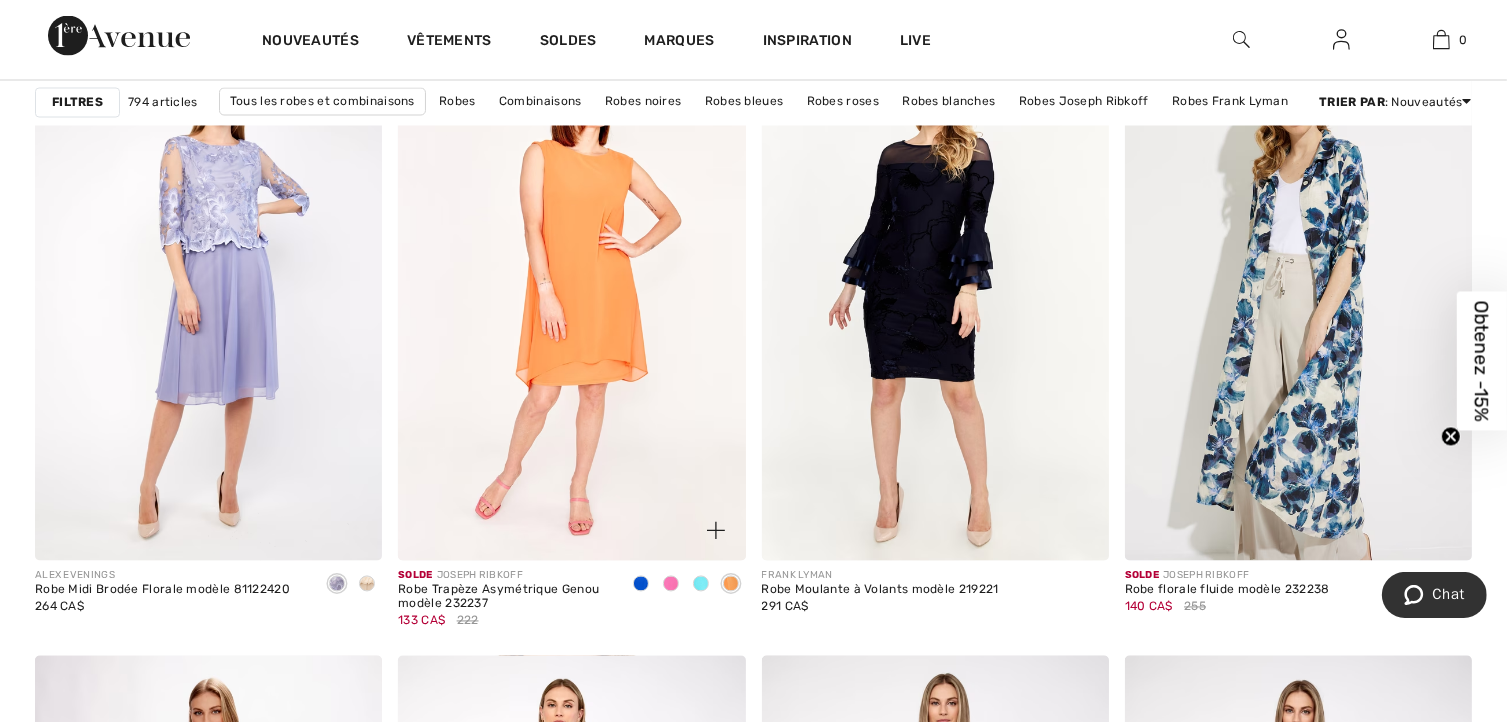 click at bounding box center [641, 584] 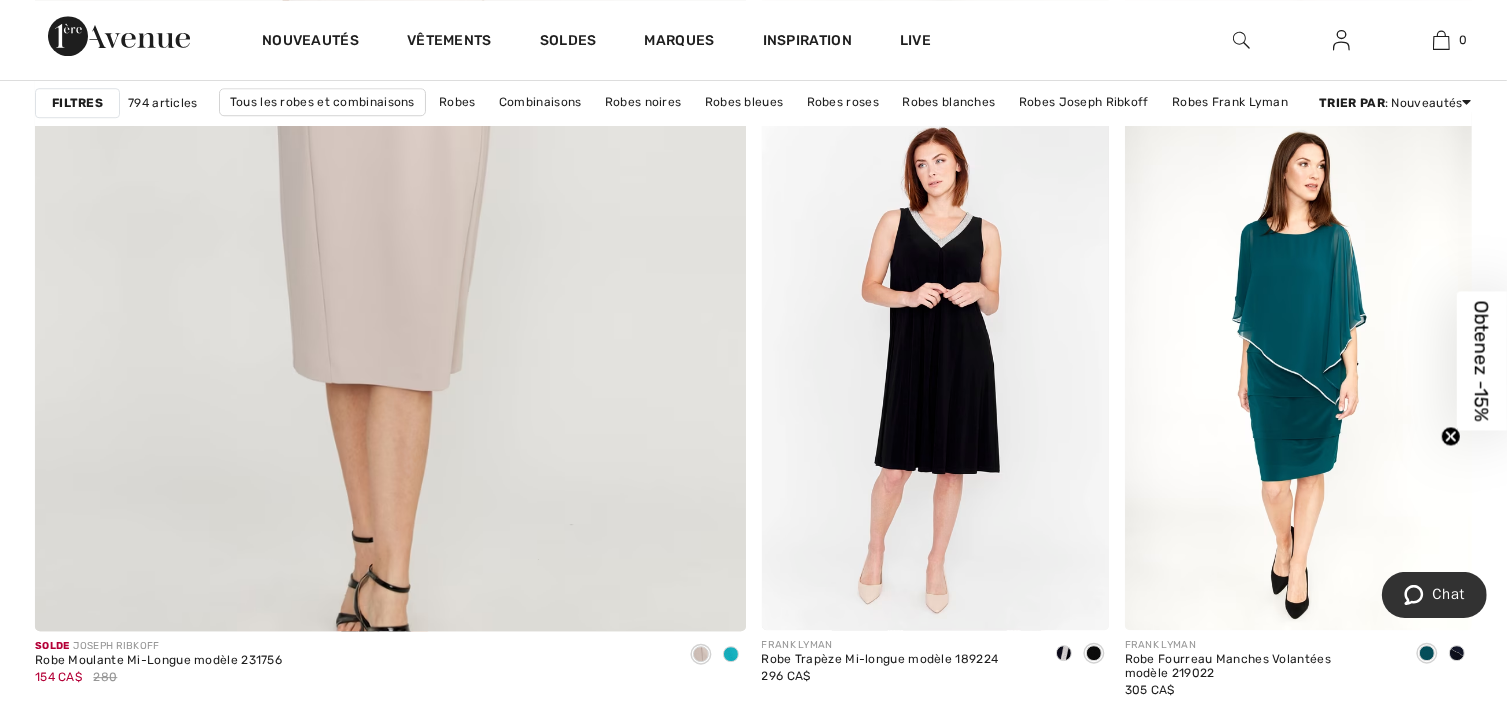 scroll, scrollTop: 5743, scrollLeft: 0, axis: vertical 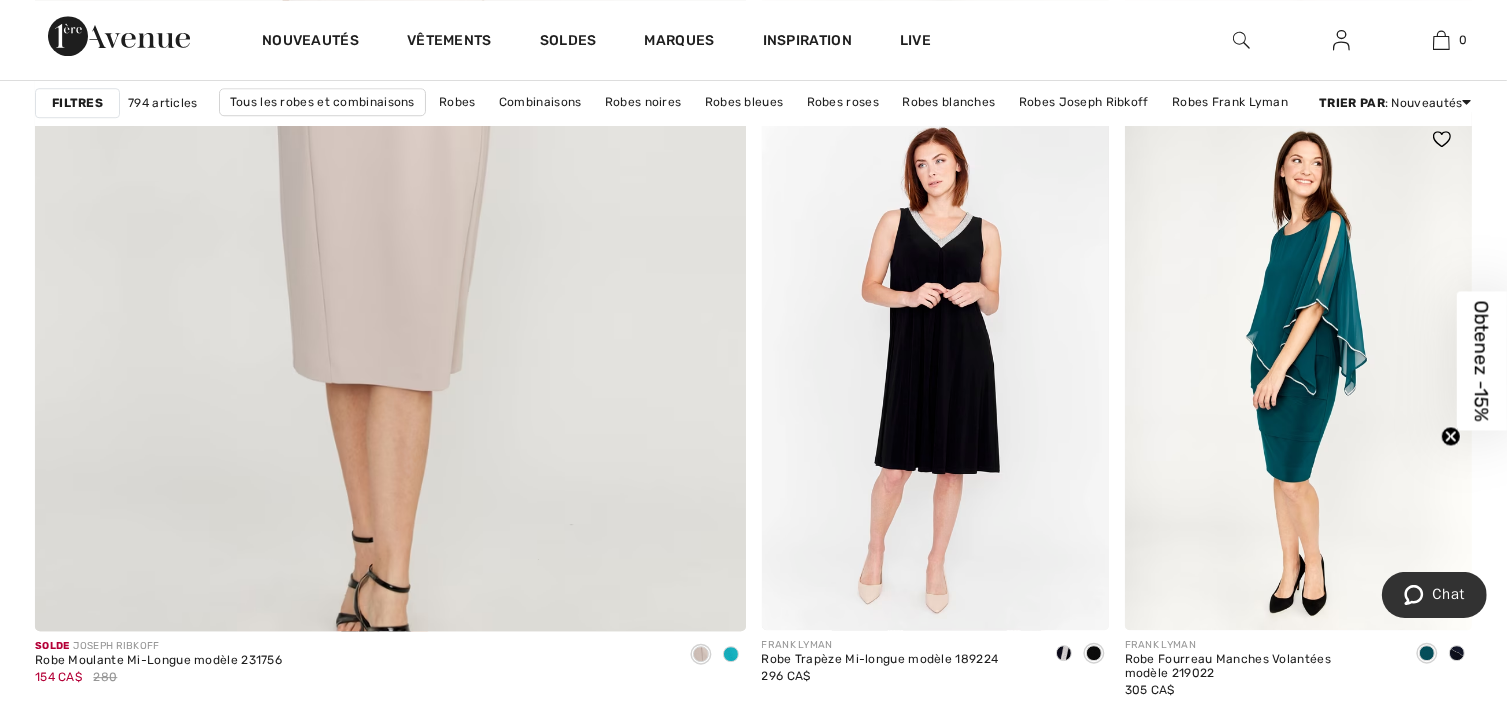click at bounding box center [1427, 653] 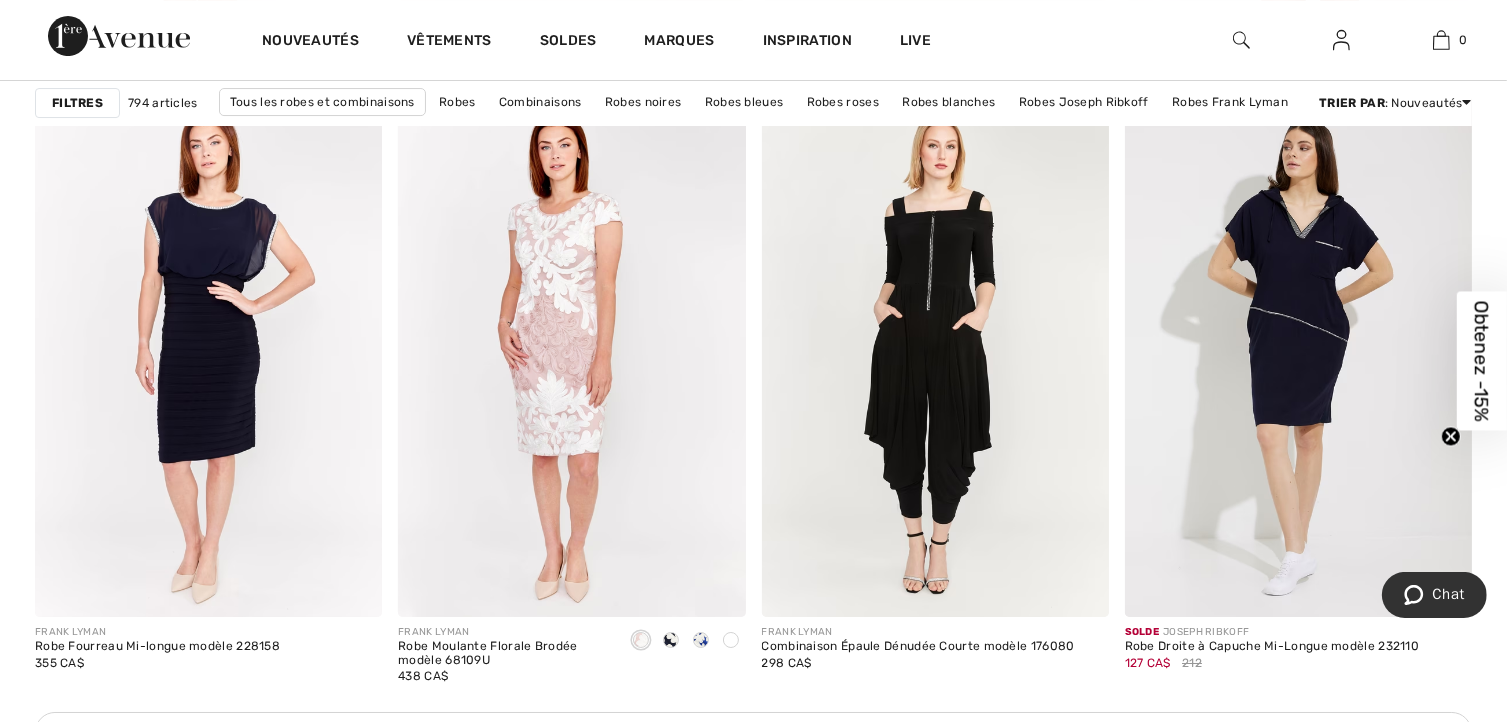 scroll, scrollTop: 6983, scrollLeft: 0, axis: vertical 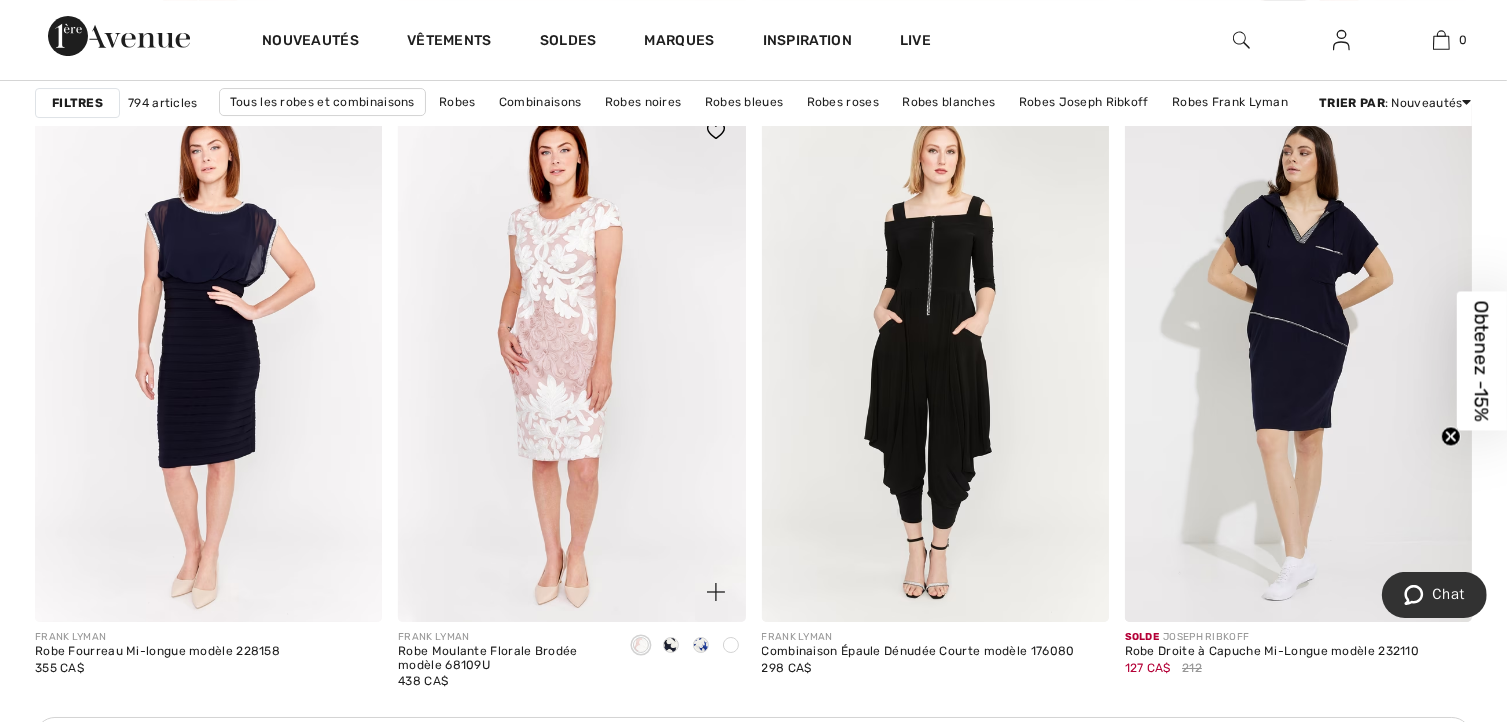 click at bounding box center [701, 645] 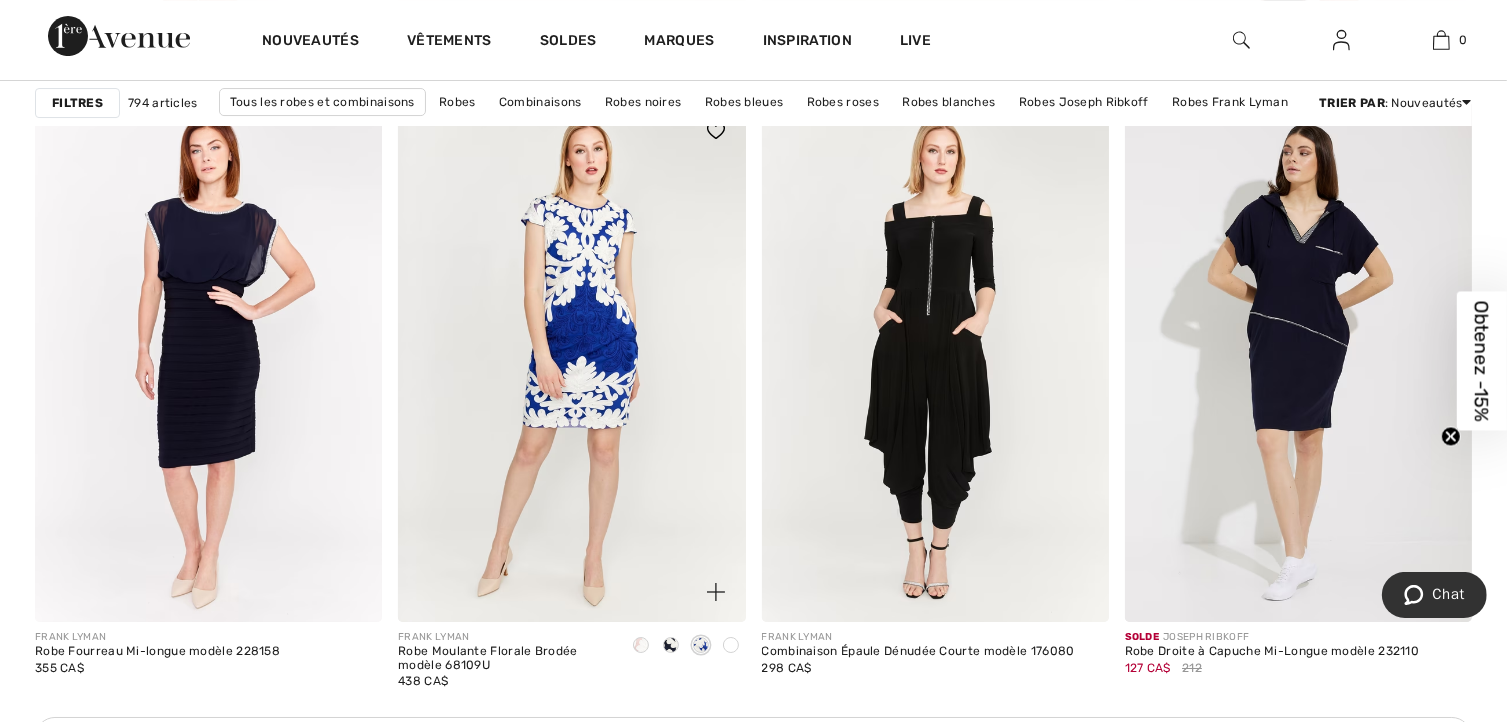 click at bounding box center (701, 645) 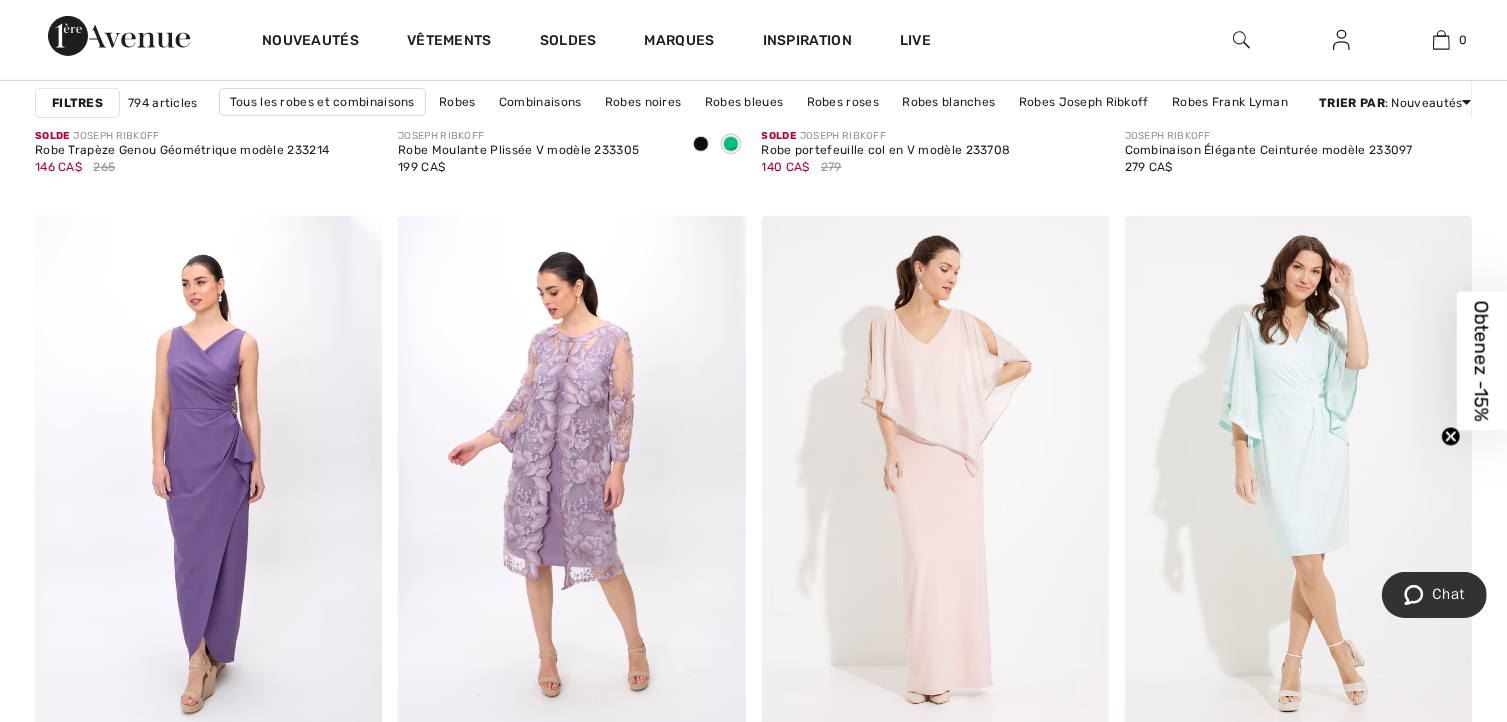 scroll, scrollTop: 8388, scrollLeft: 0, axis: vertical 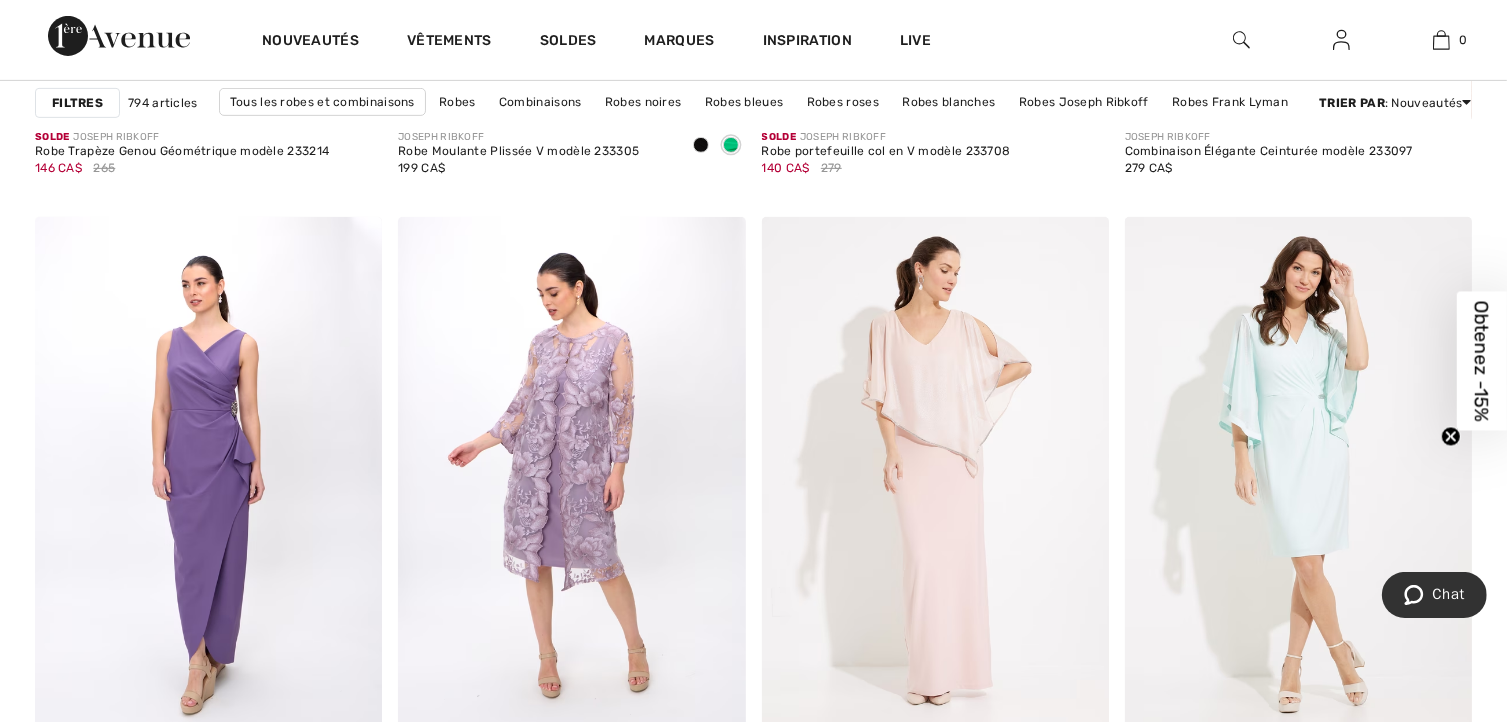 click at bounding box center [571, 477] 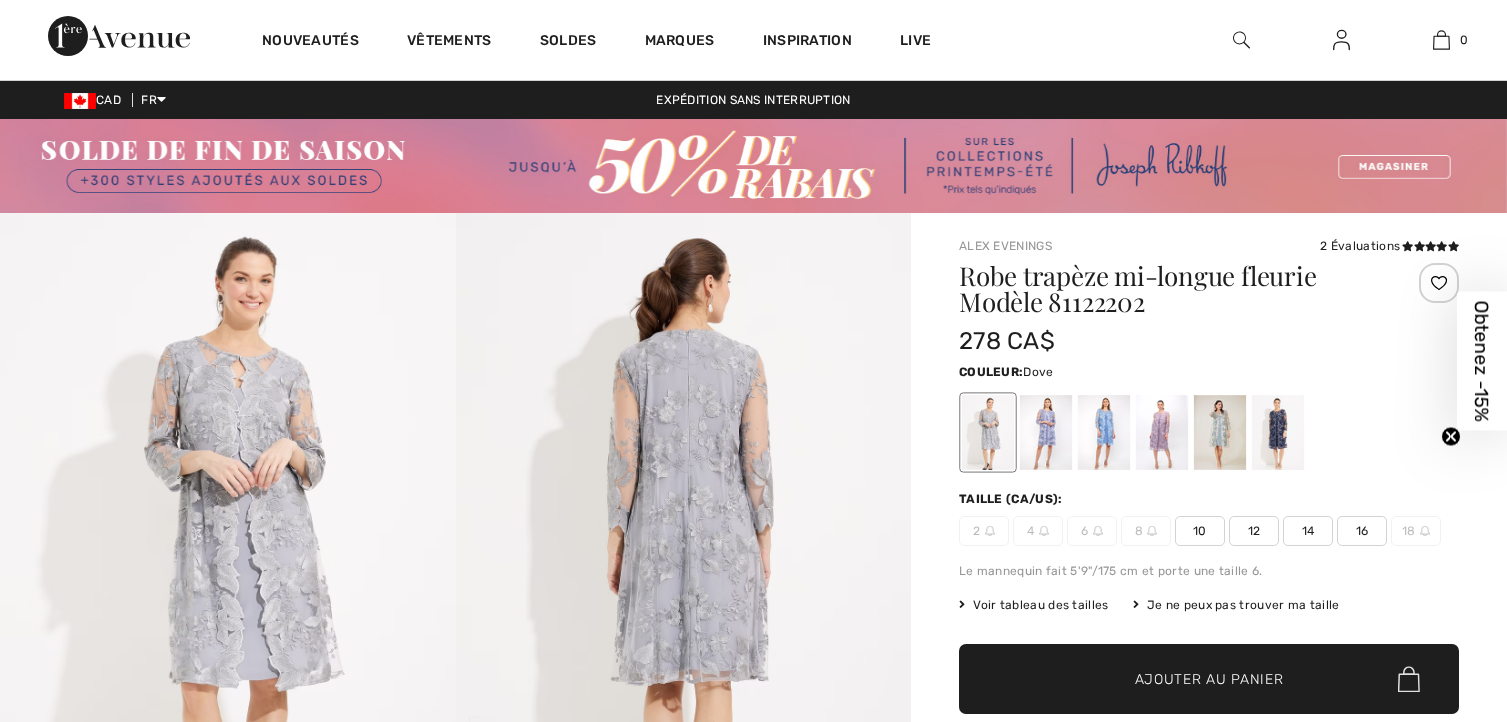 scroll, scrollTop: 0, scrollLeft: 0, axis: both 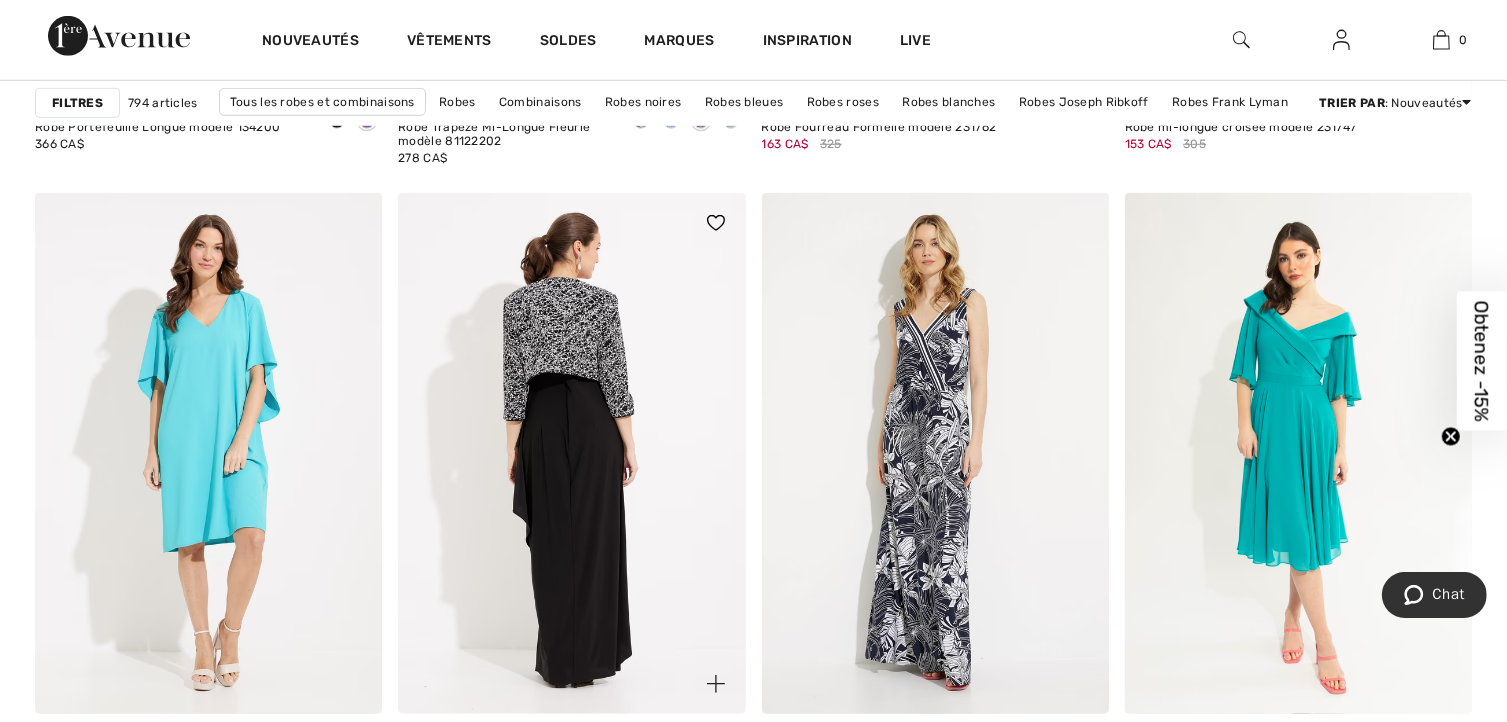 click at bounding box center (571, 453) 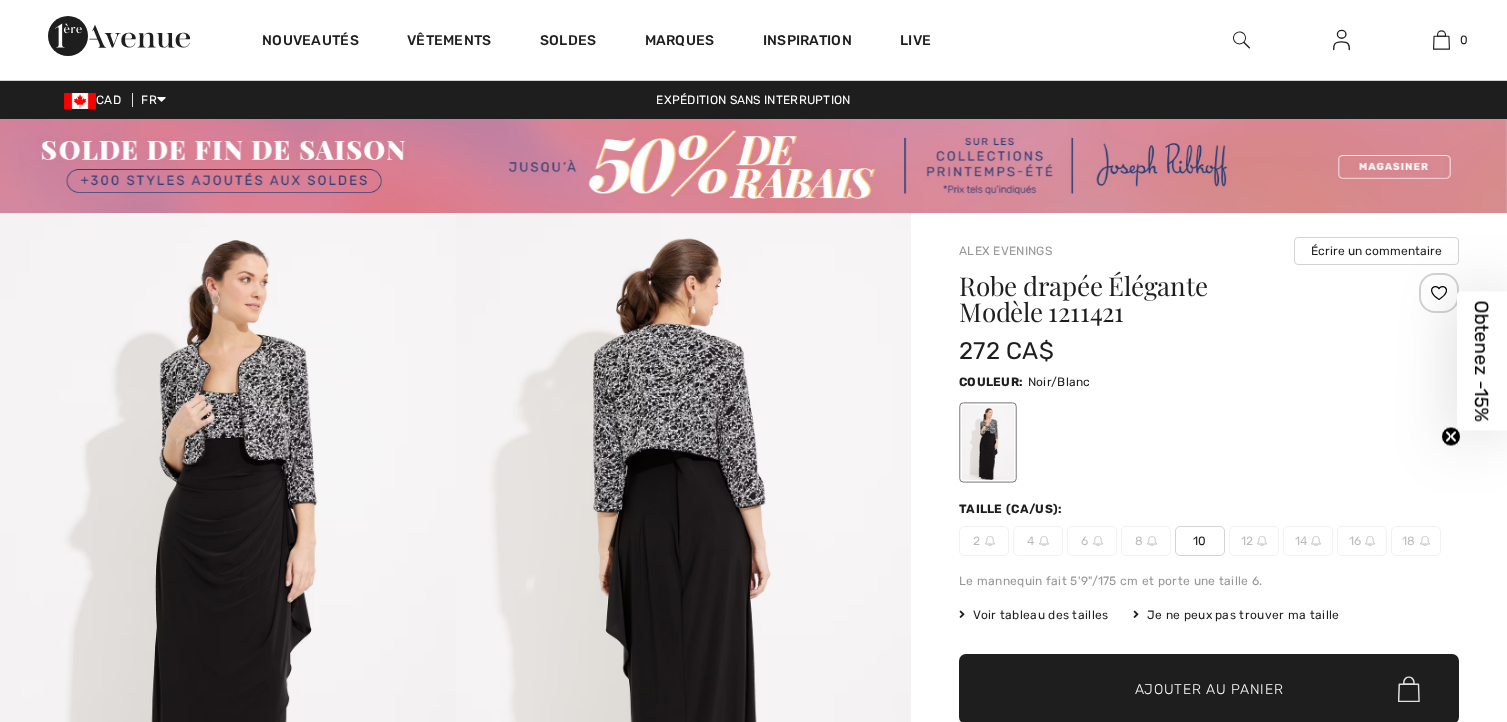 scroll, scrollTop: 151, scrollLeft: 0, axis: vertical 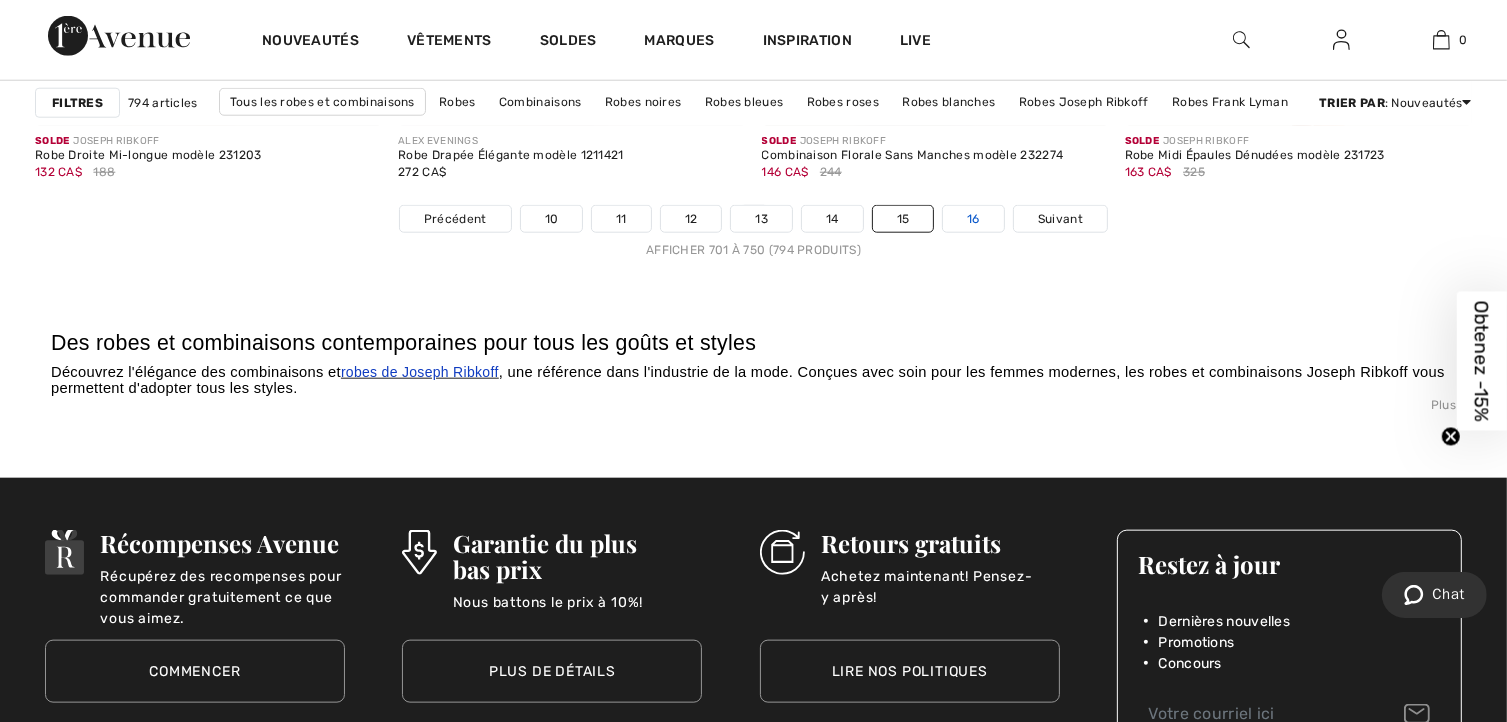 click on "16" at bounding box center (973, 219) 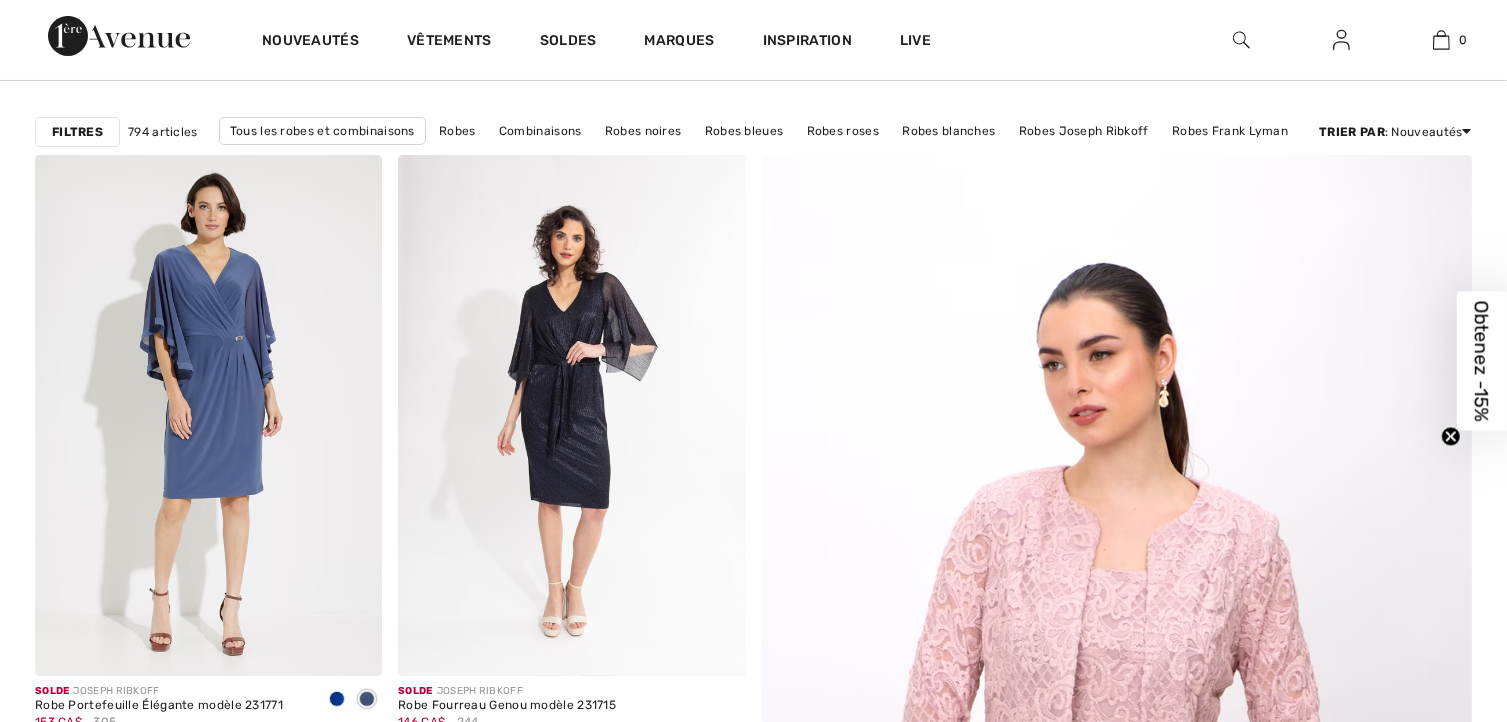 scroll, scrollTop: 0, scrollLeft: 0, axis: both 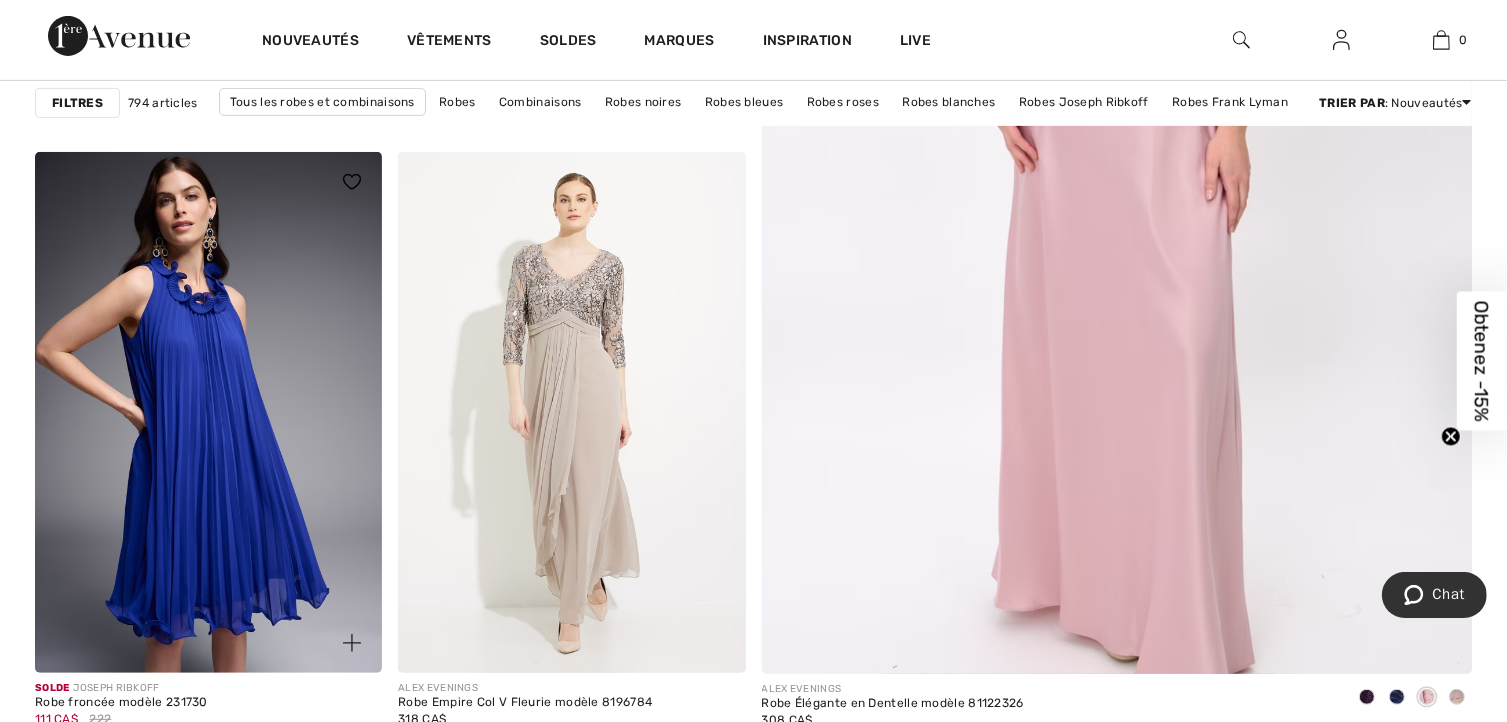 click at bounding box center (208, 412) 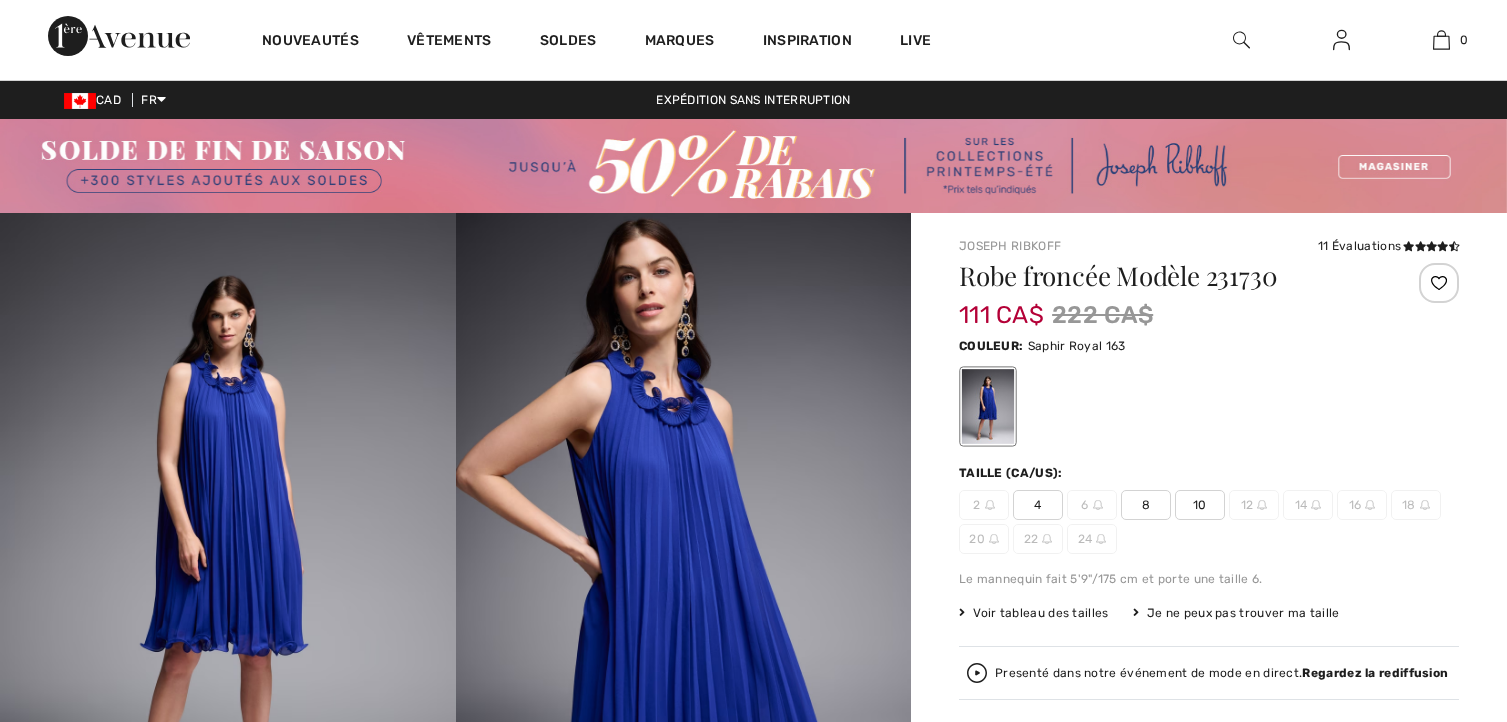 scroll, scrollTop: 0, scrollLeft: 0, axis: both 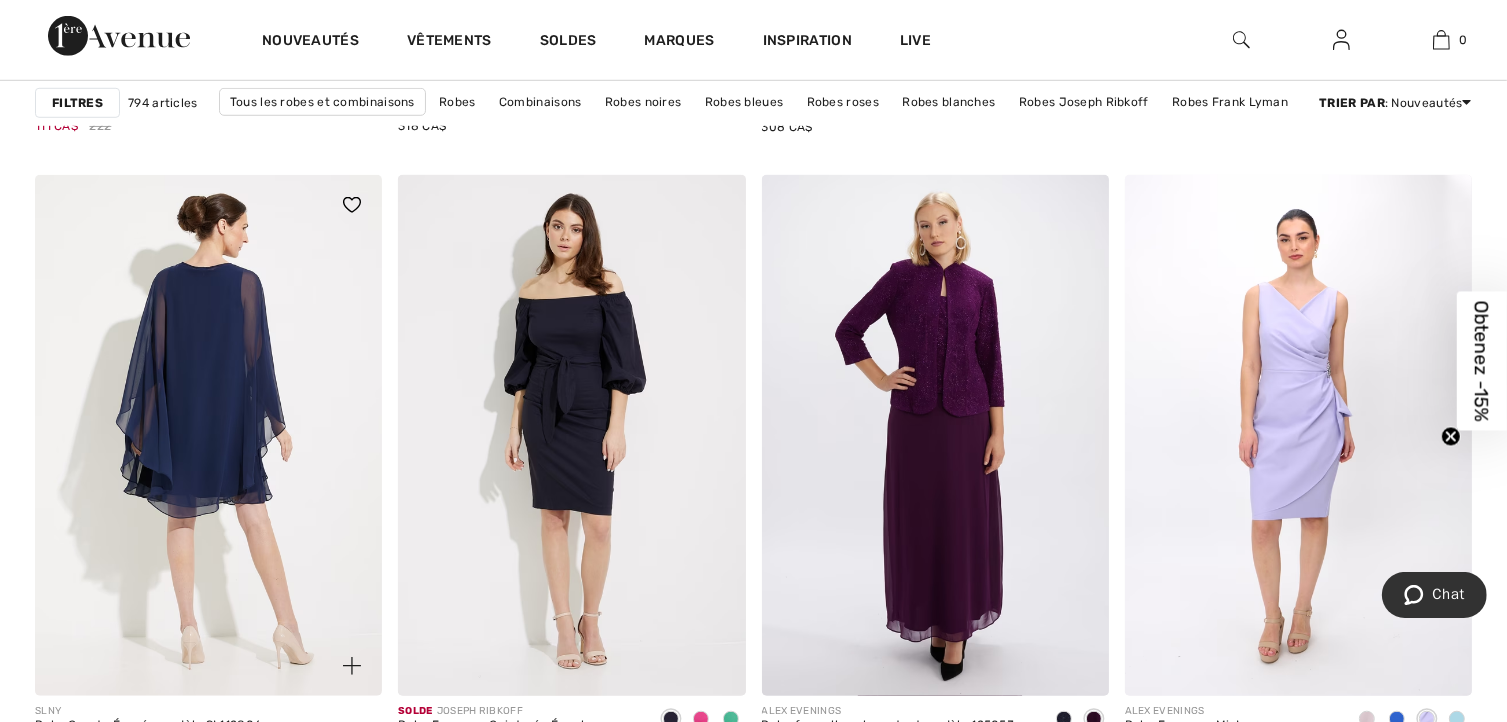 click at bounding box center [208, 435] 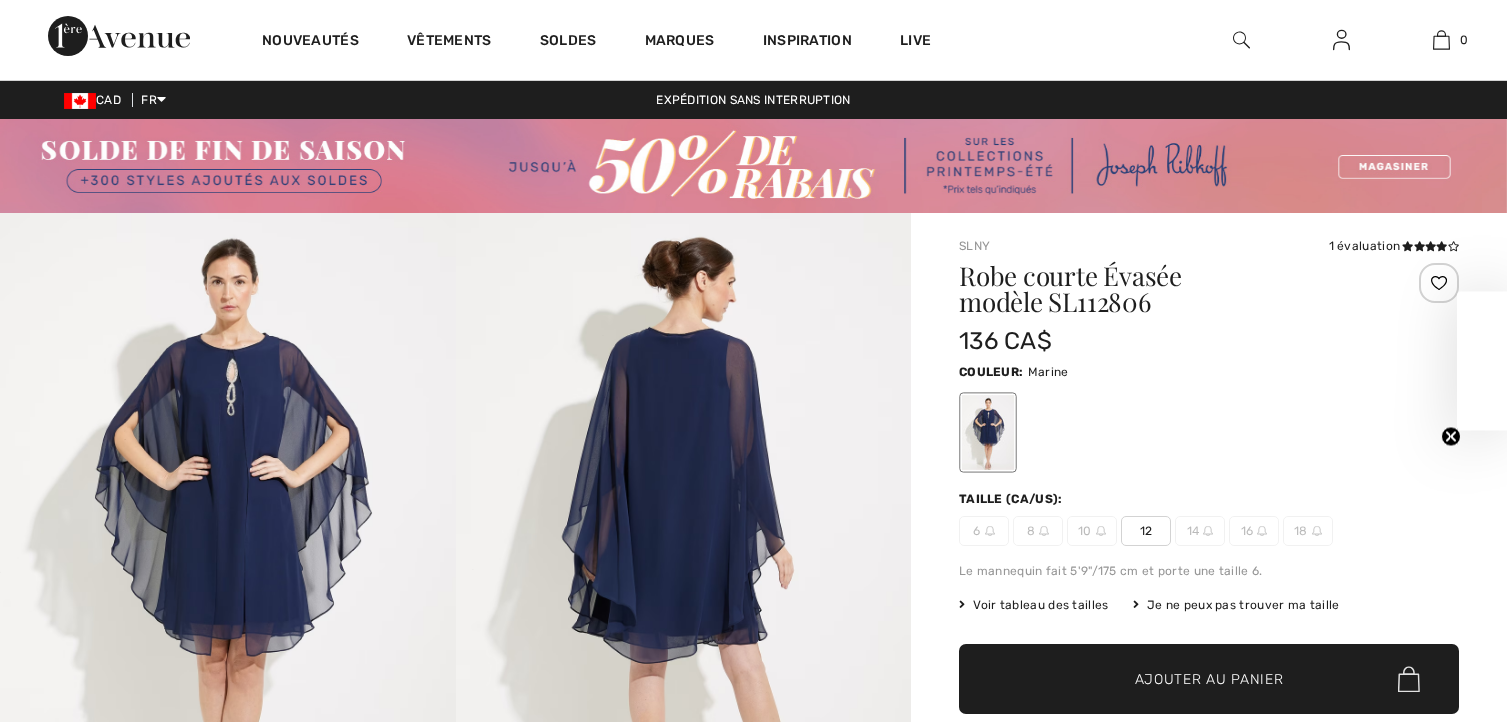 scroll, scrollTop: 0, scrollLeft: 0, axis: both 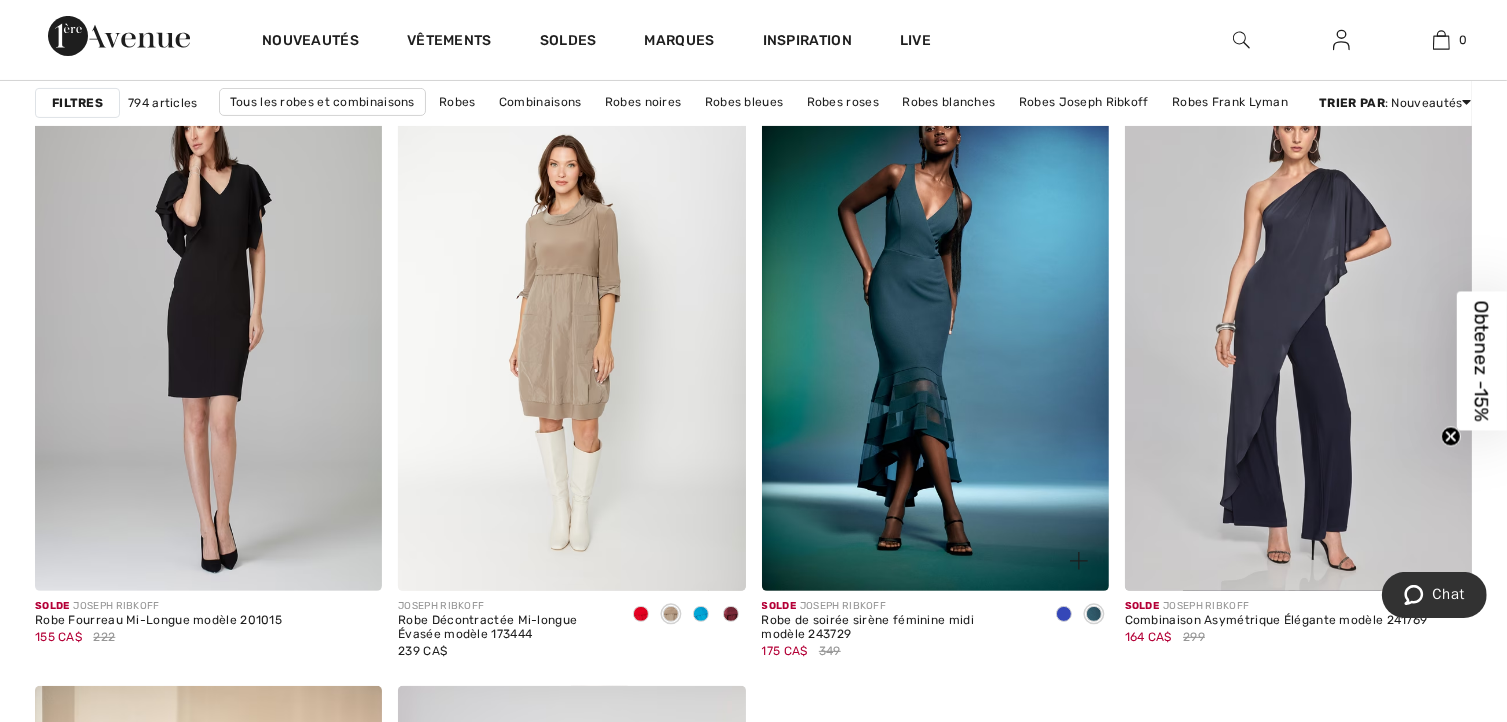 click at bounding box center [1064, 614] 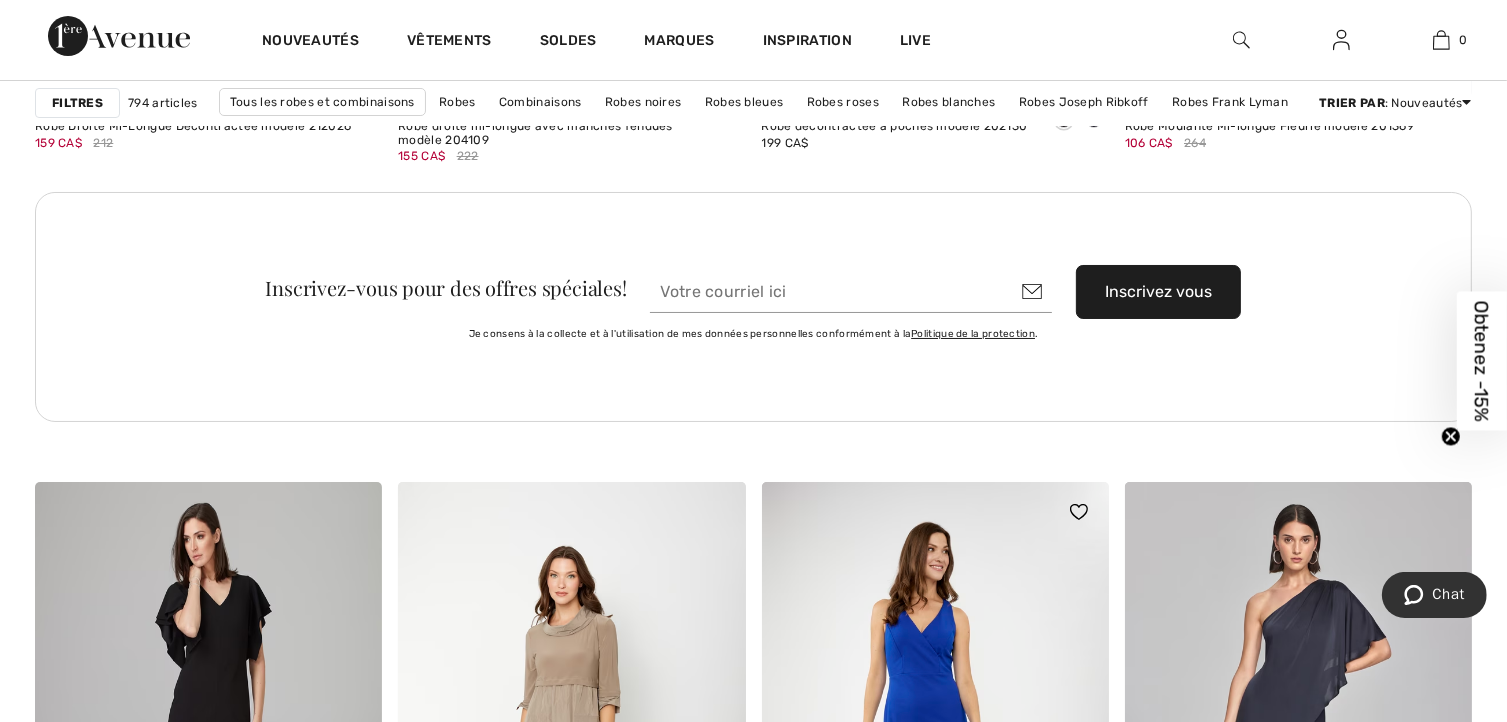 scroll, scrollTop: 7506, scrollLeft: 0, axis: vertical 